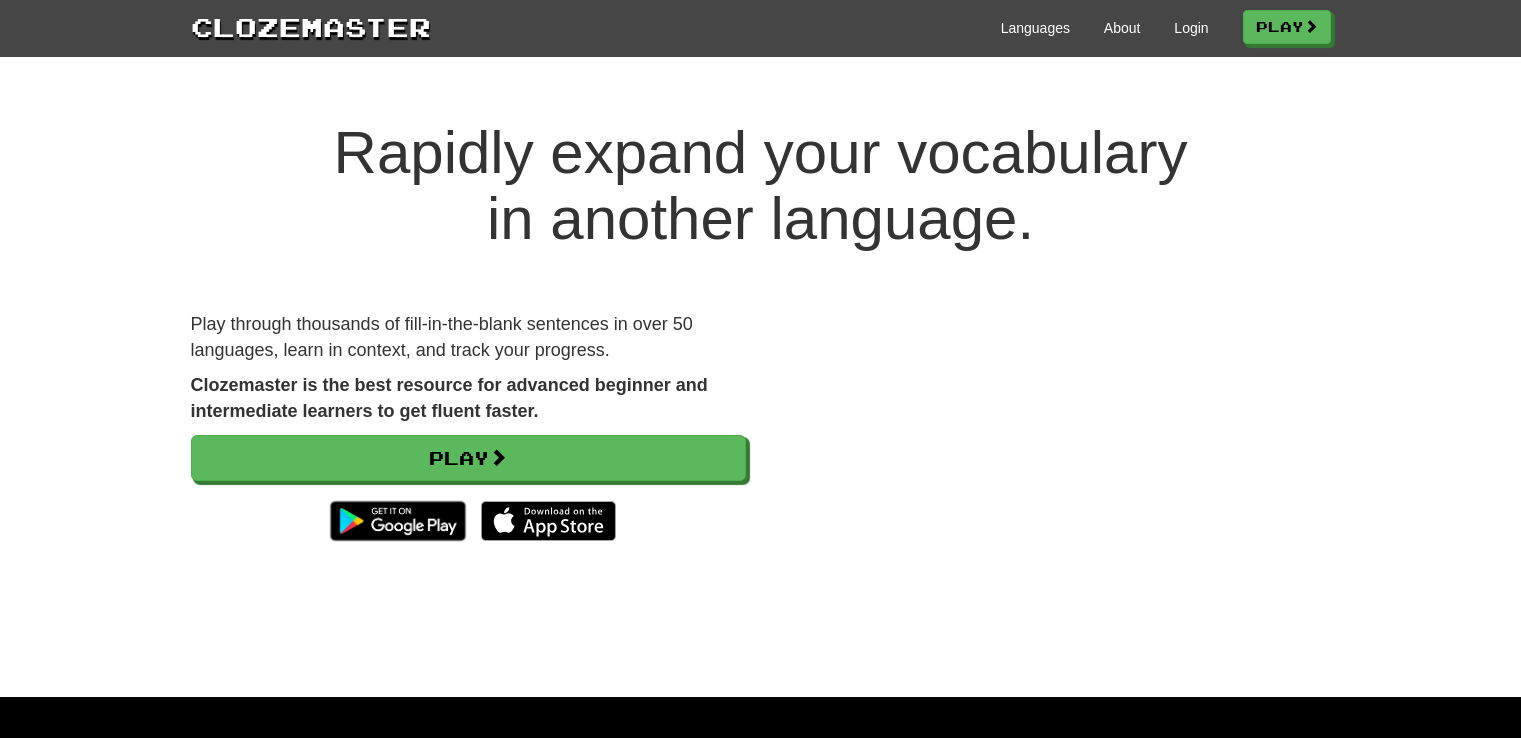 scroll, scrollTop: 0, scrollLeft: 0, axis: both 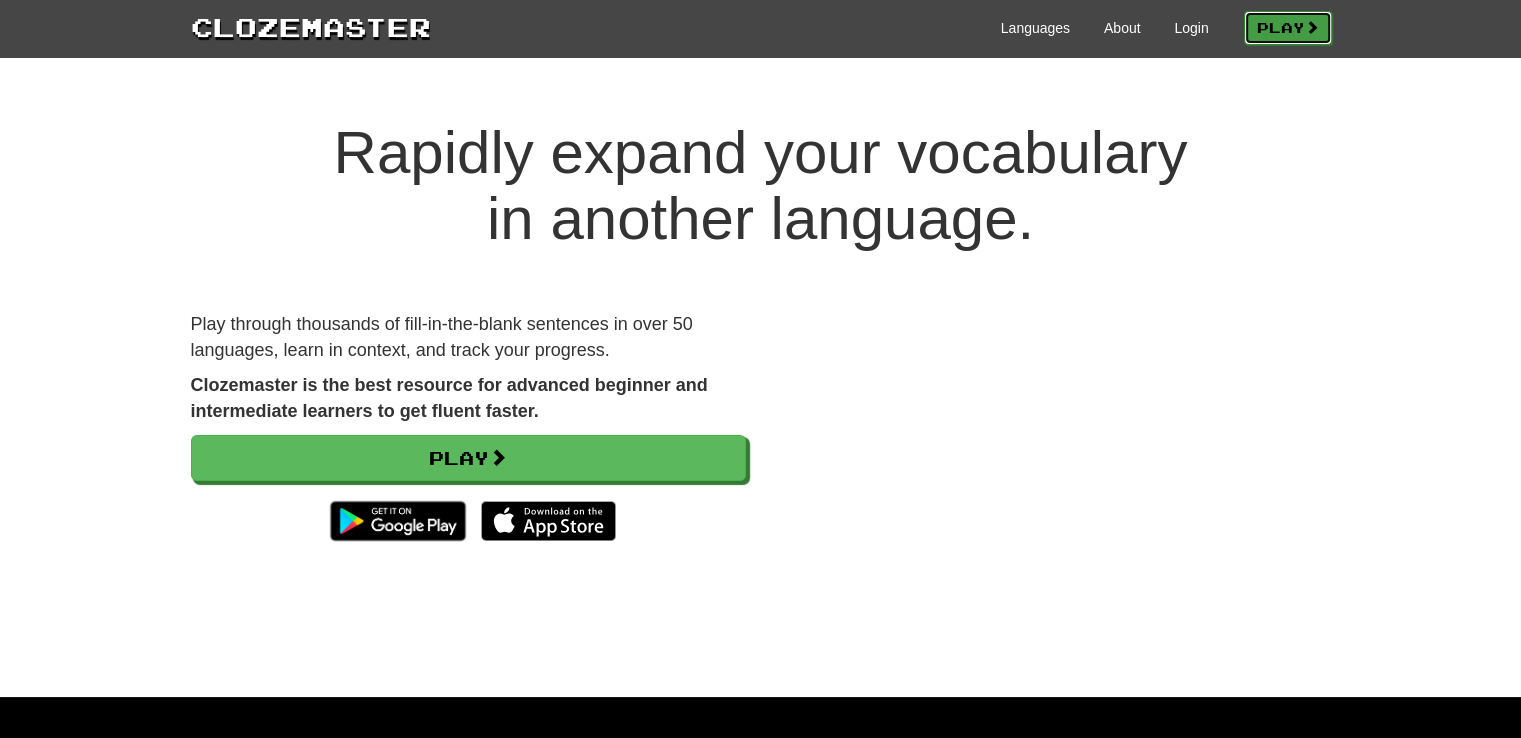click on "Play" at bounding box center (1288, 28) 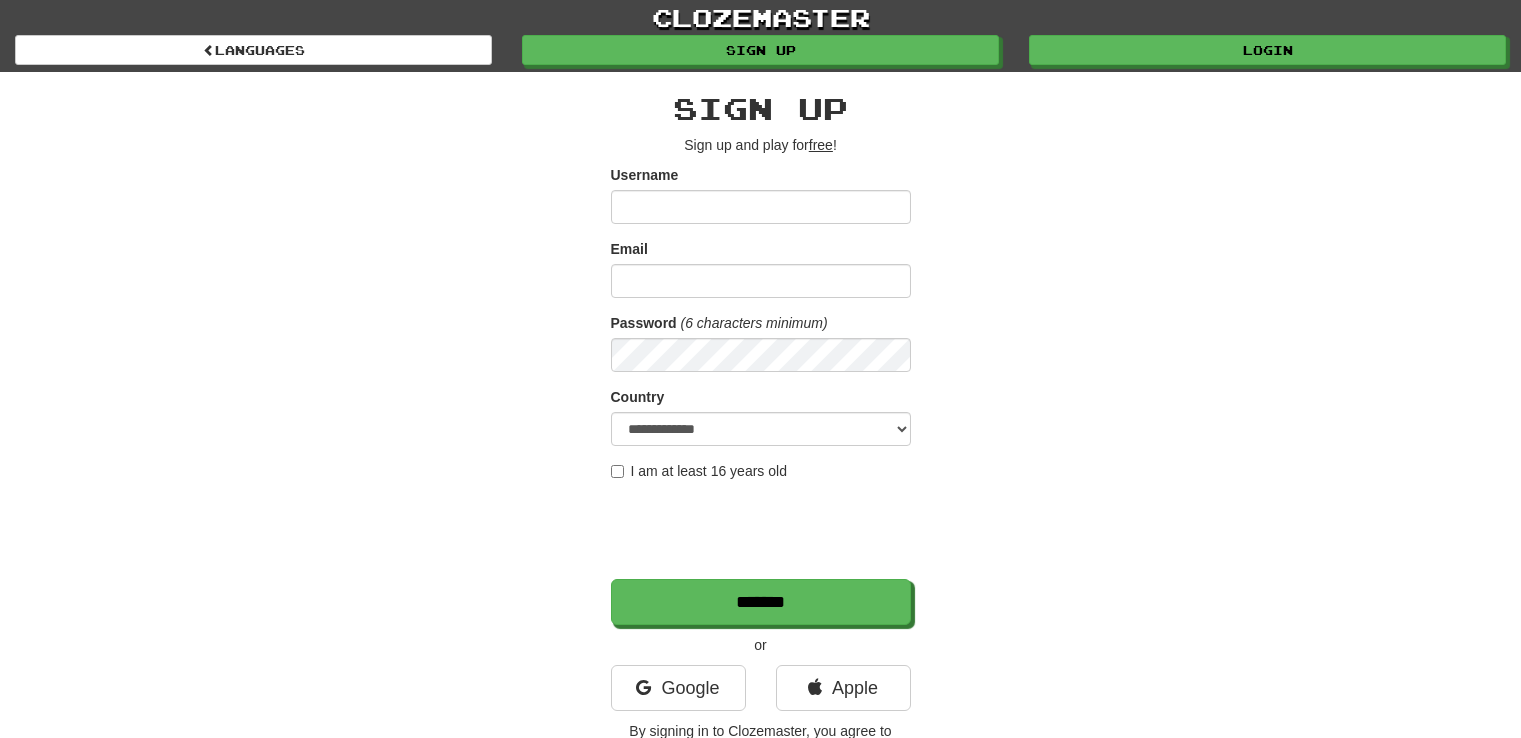 scroll, scrollTop: 0, scrollLeft: 0, axis: both 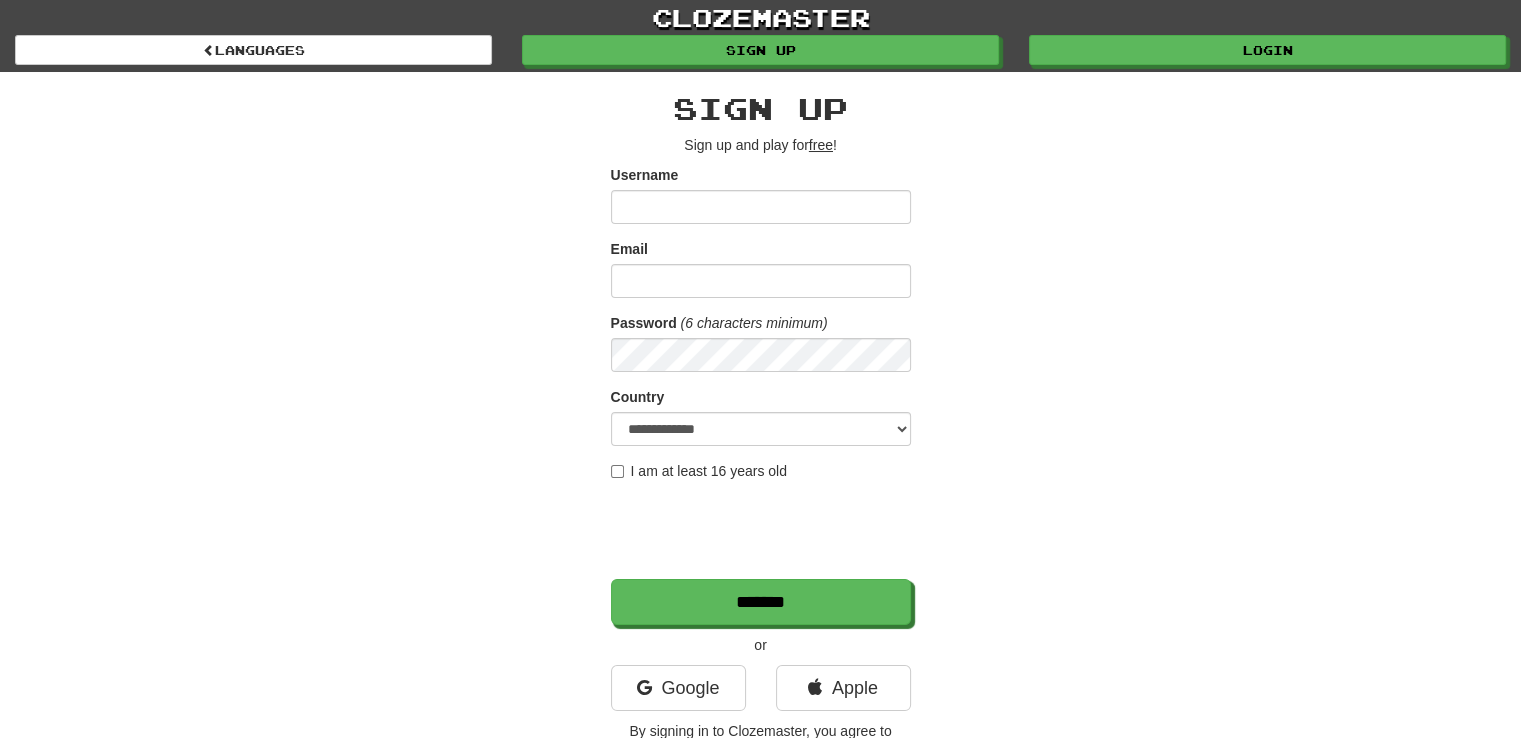 click on "Username" at bounding box center (761, 207) 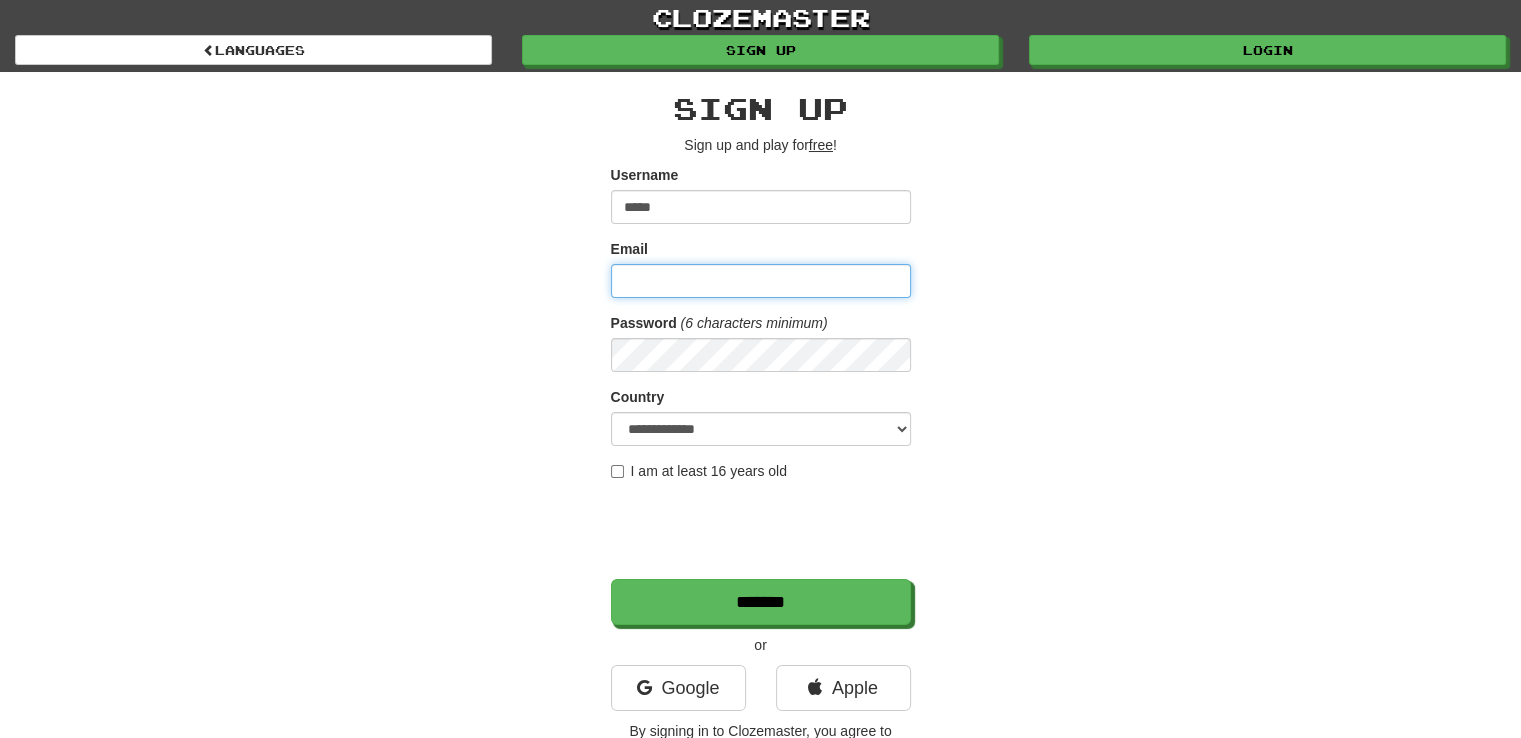 click on "Email" at bounding box center (761, 281) 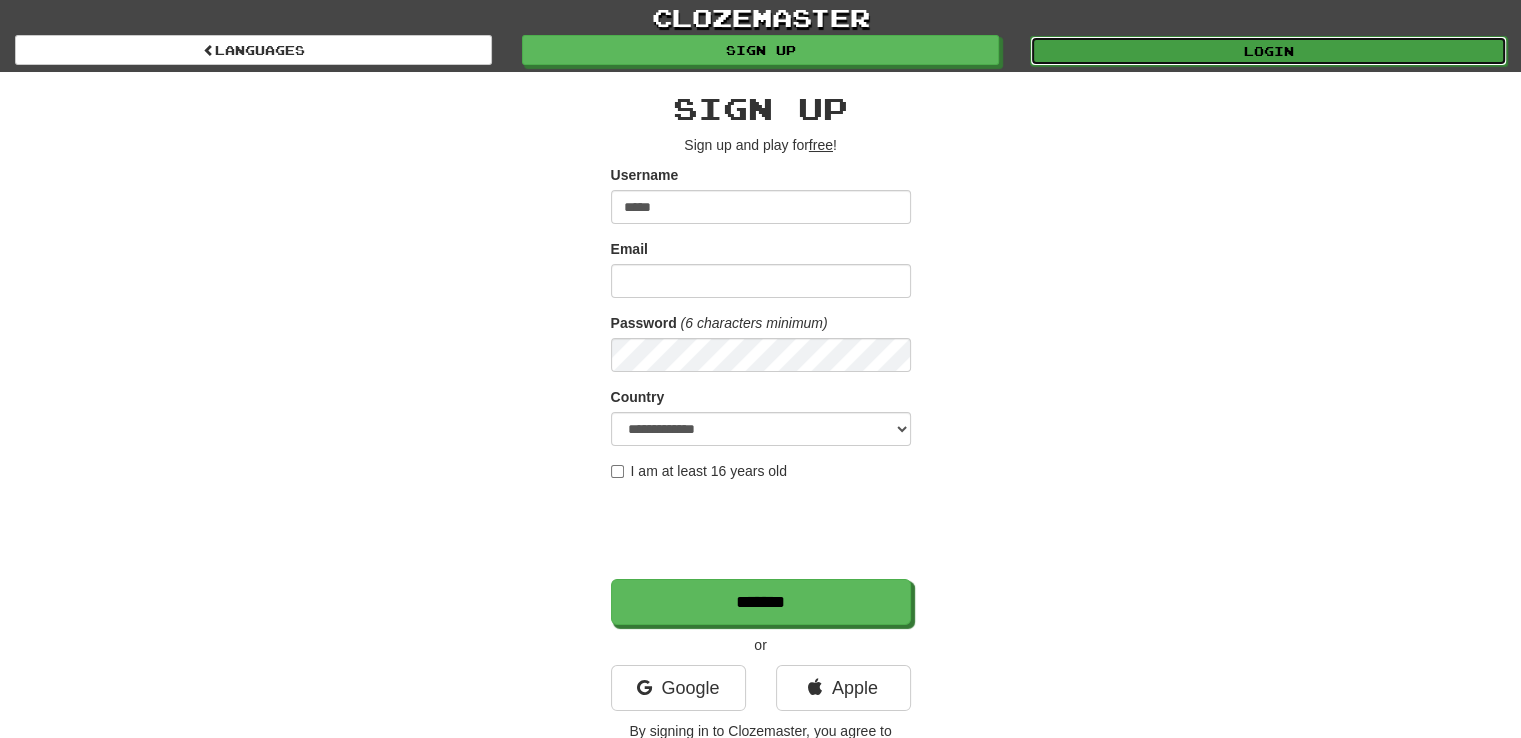 click on "Login" at bounding box center [1268, 51] 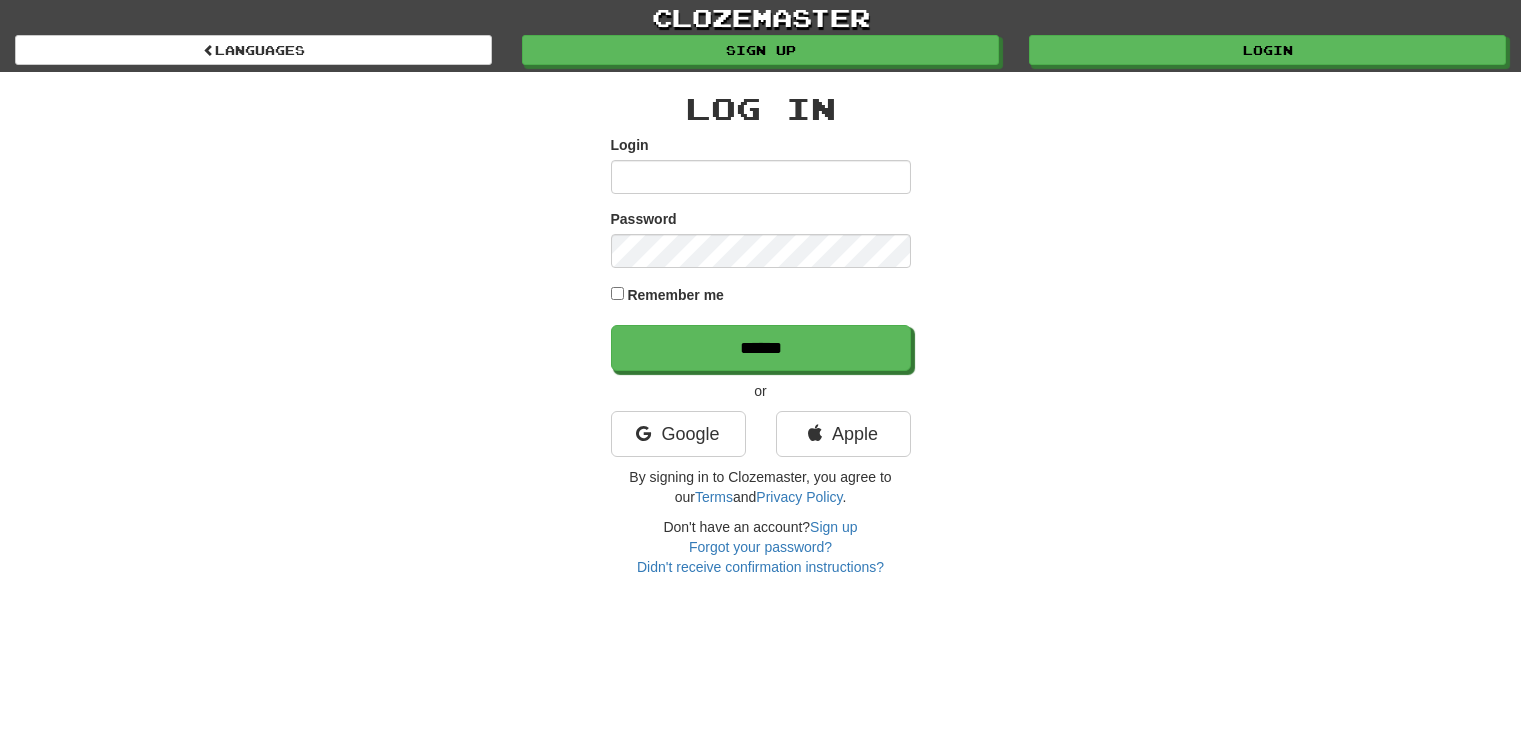 scroll, scrollTop: 0, scrollLeft: 0, axis: both 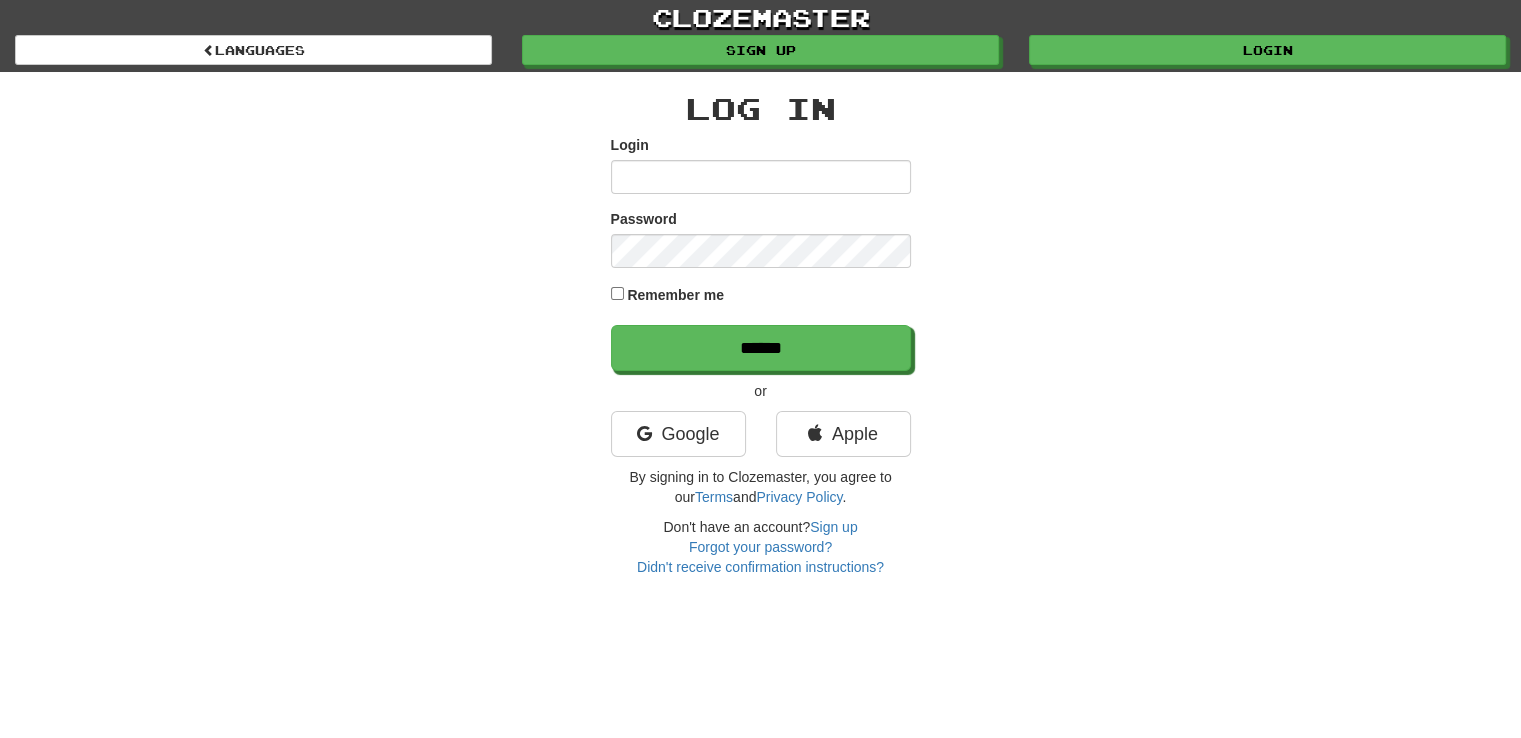 click on "Login" at bounding box center (761, 177) 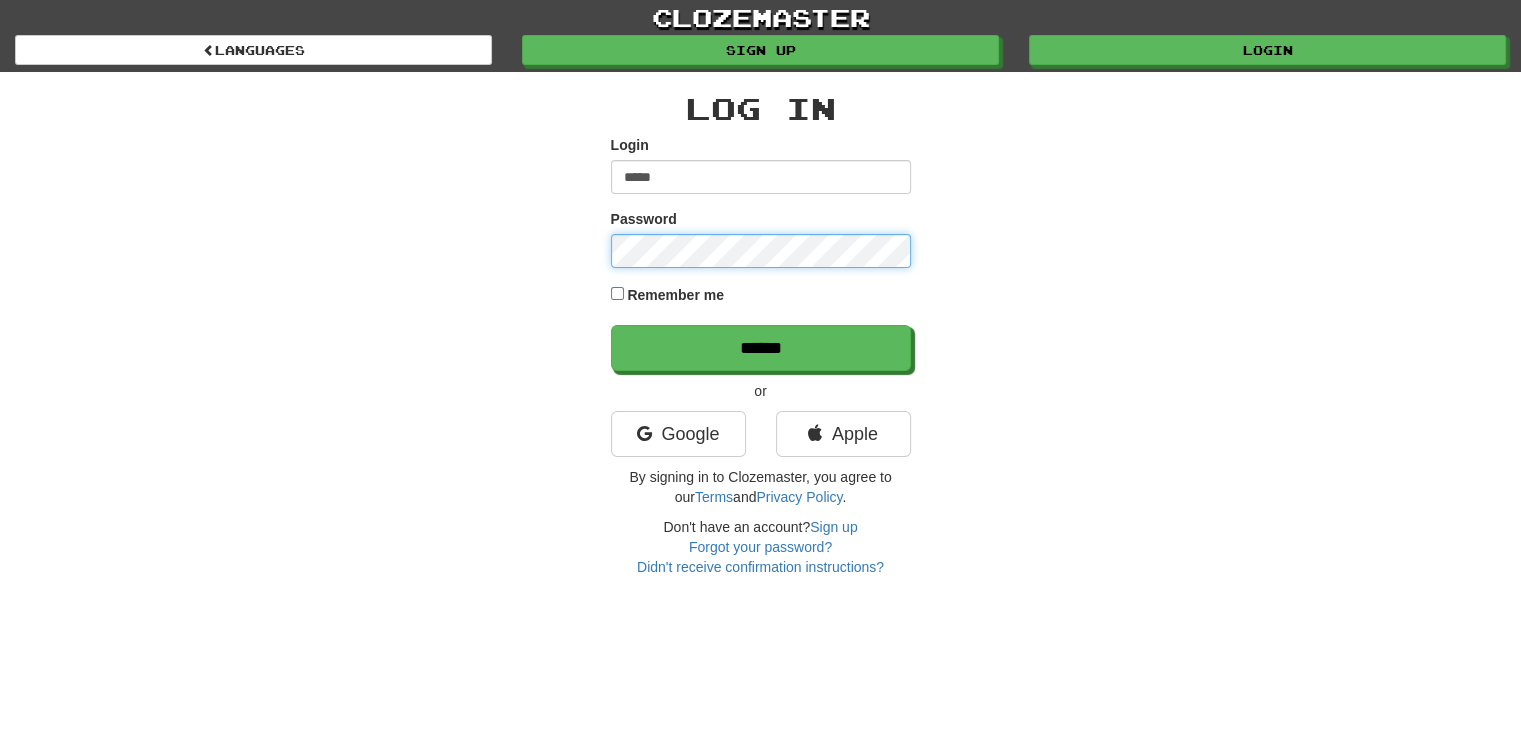 click on "******" at bounding box center [761, 348] 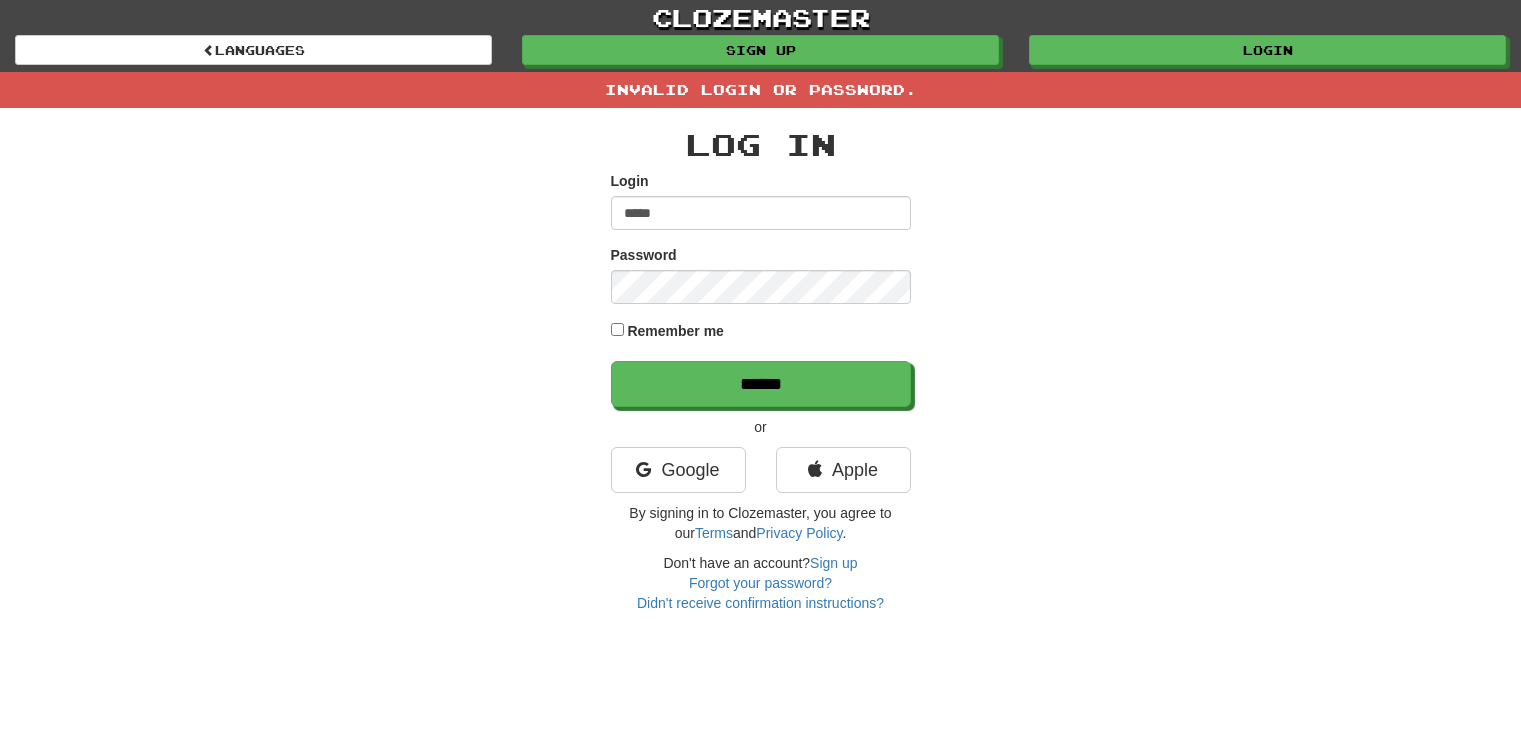 scroll, scrollTop: 0, scrollLeft: 0, axis: both 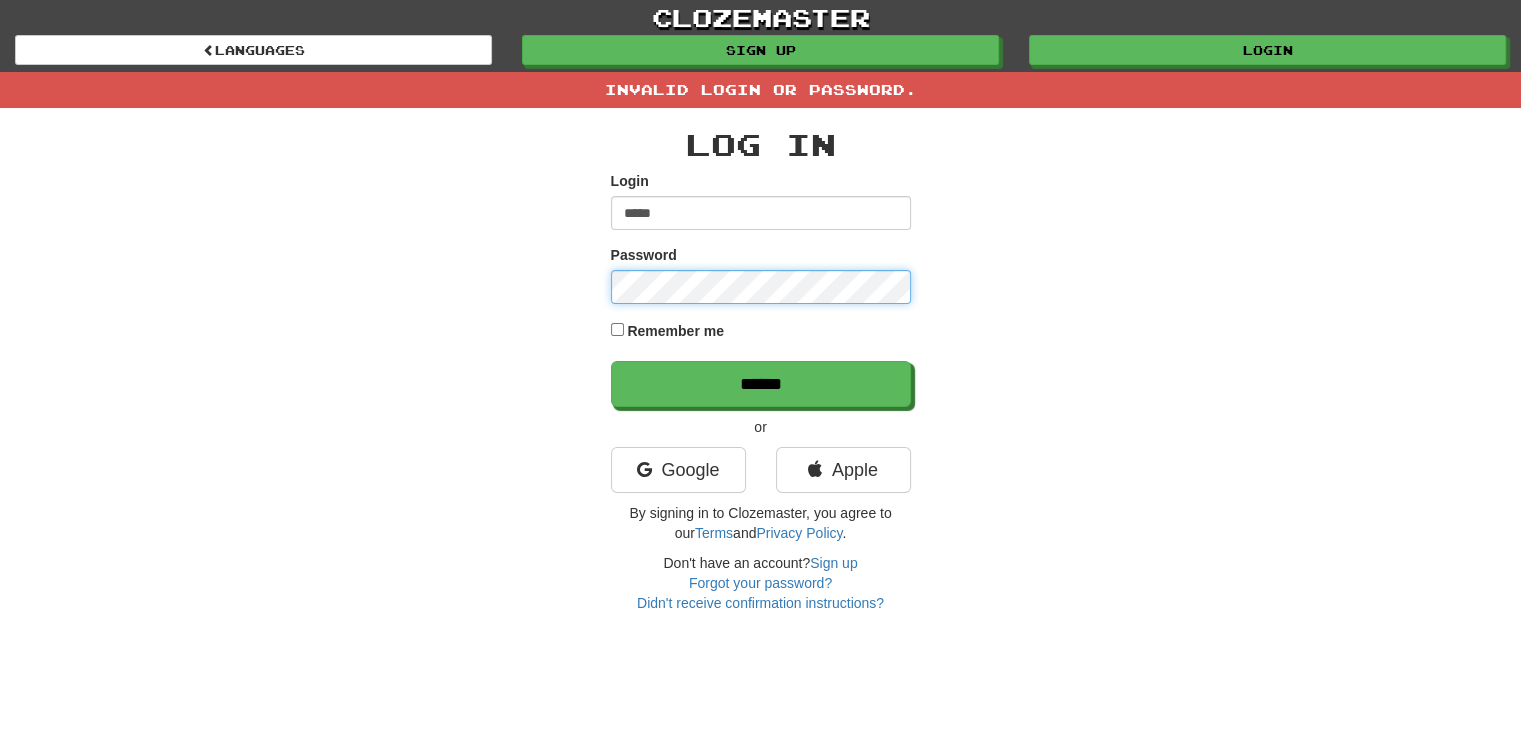 click on "******" at bounding box center [761, 384] 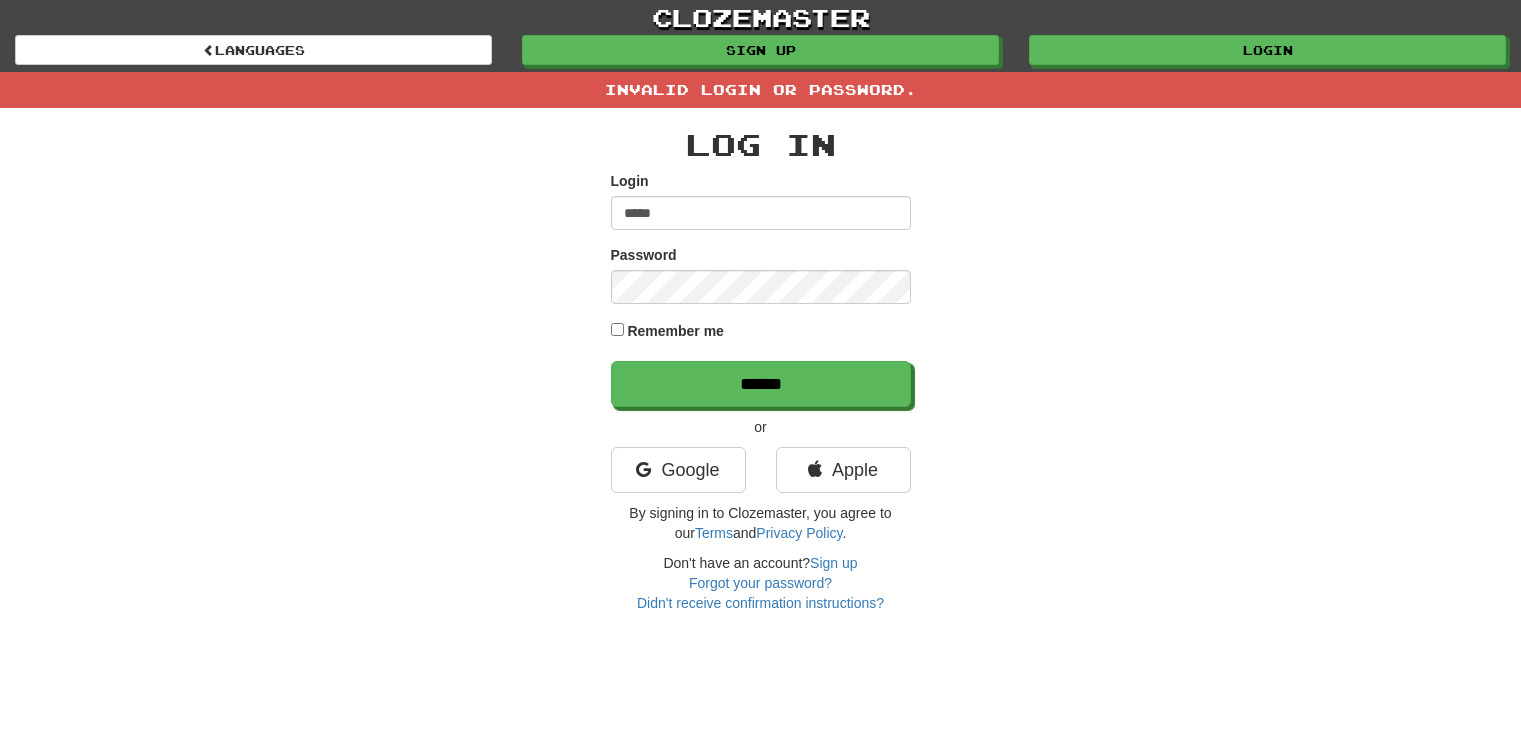 scroll, scrollTop: 0, scrollLeft: 0, axis: both 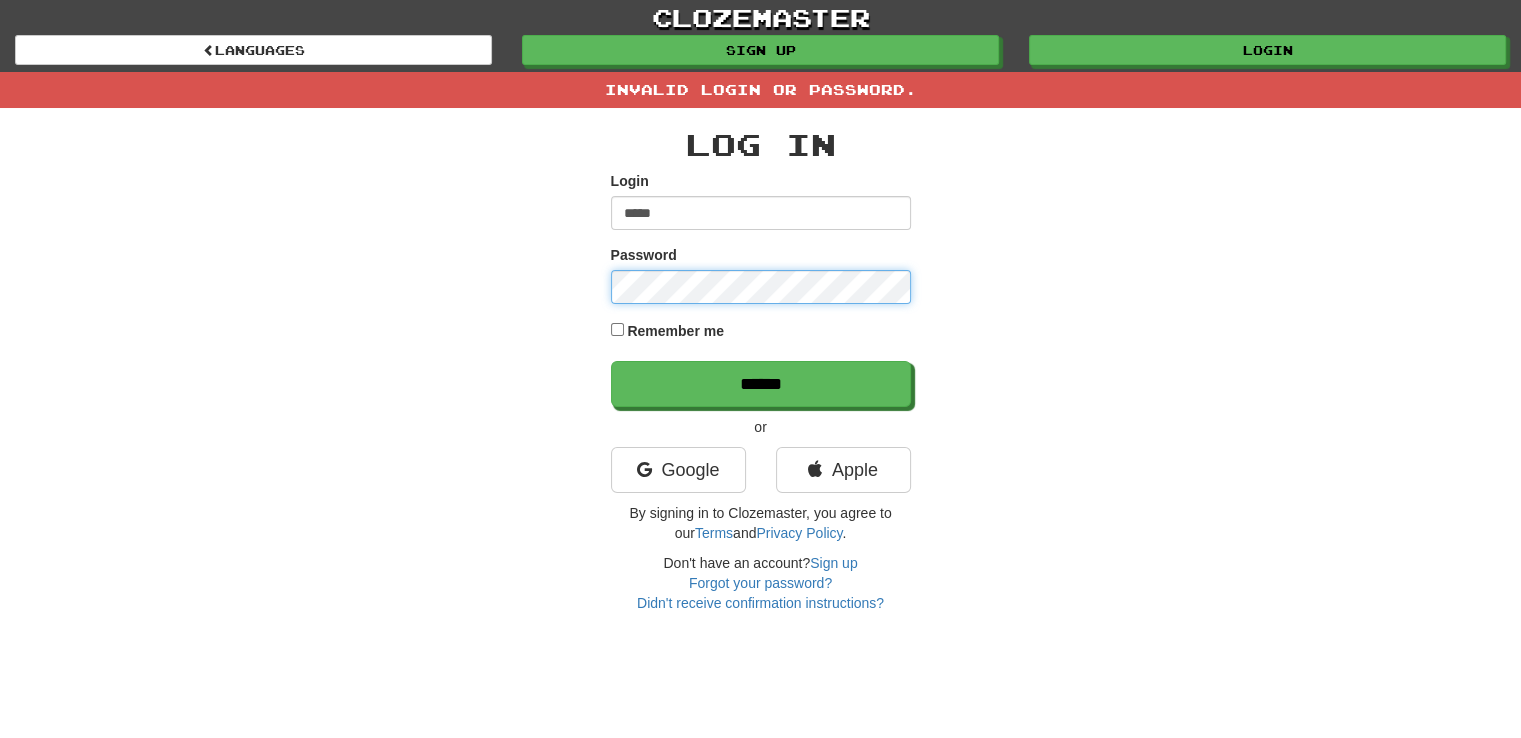 click on "******" at bounding box center (761, 384) 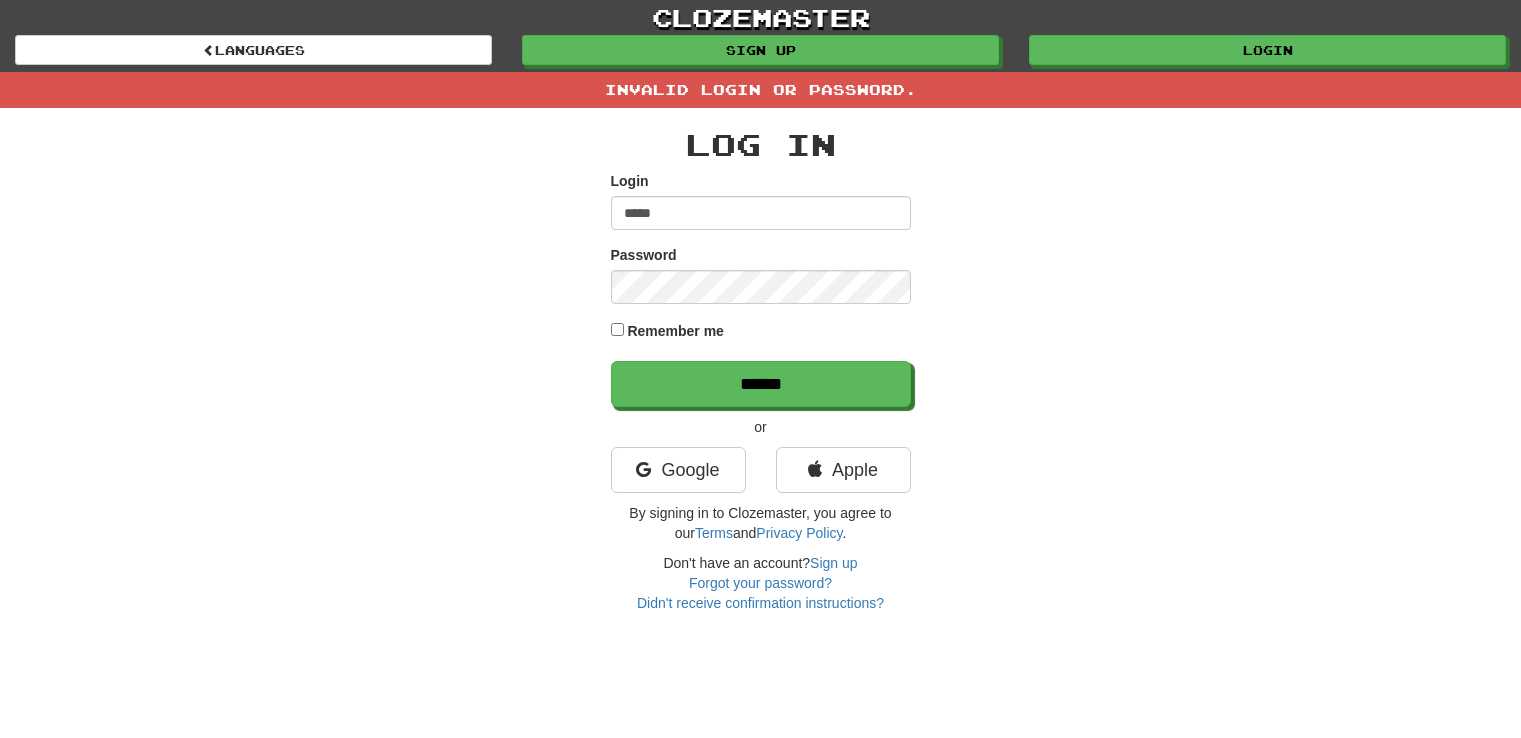 scroll, scrollTop: 0, scrollLeft: 0, axis: both 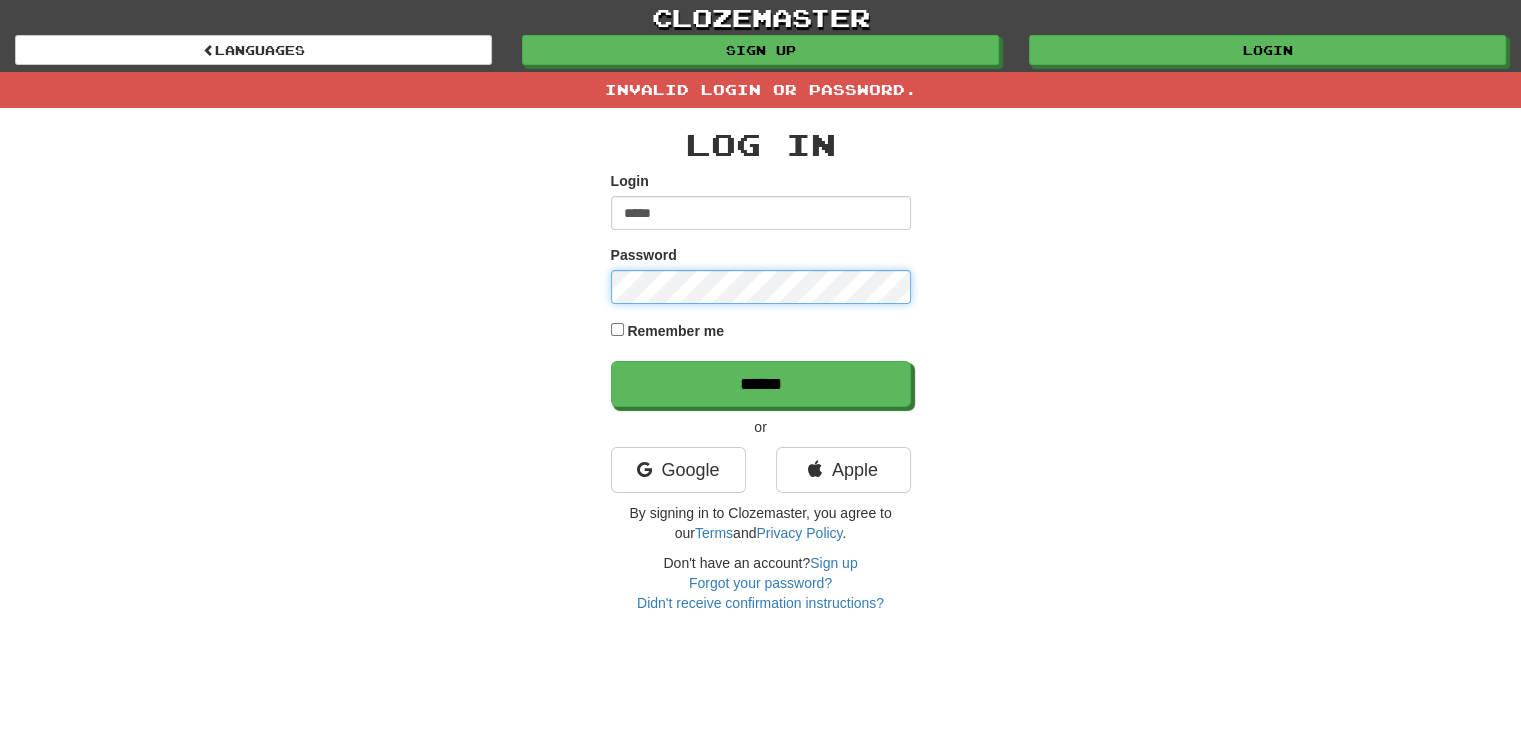 click on "******" at bounding box center [761, 384] 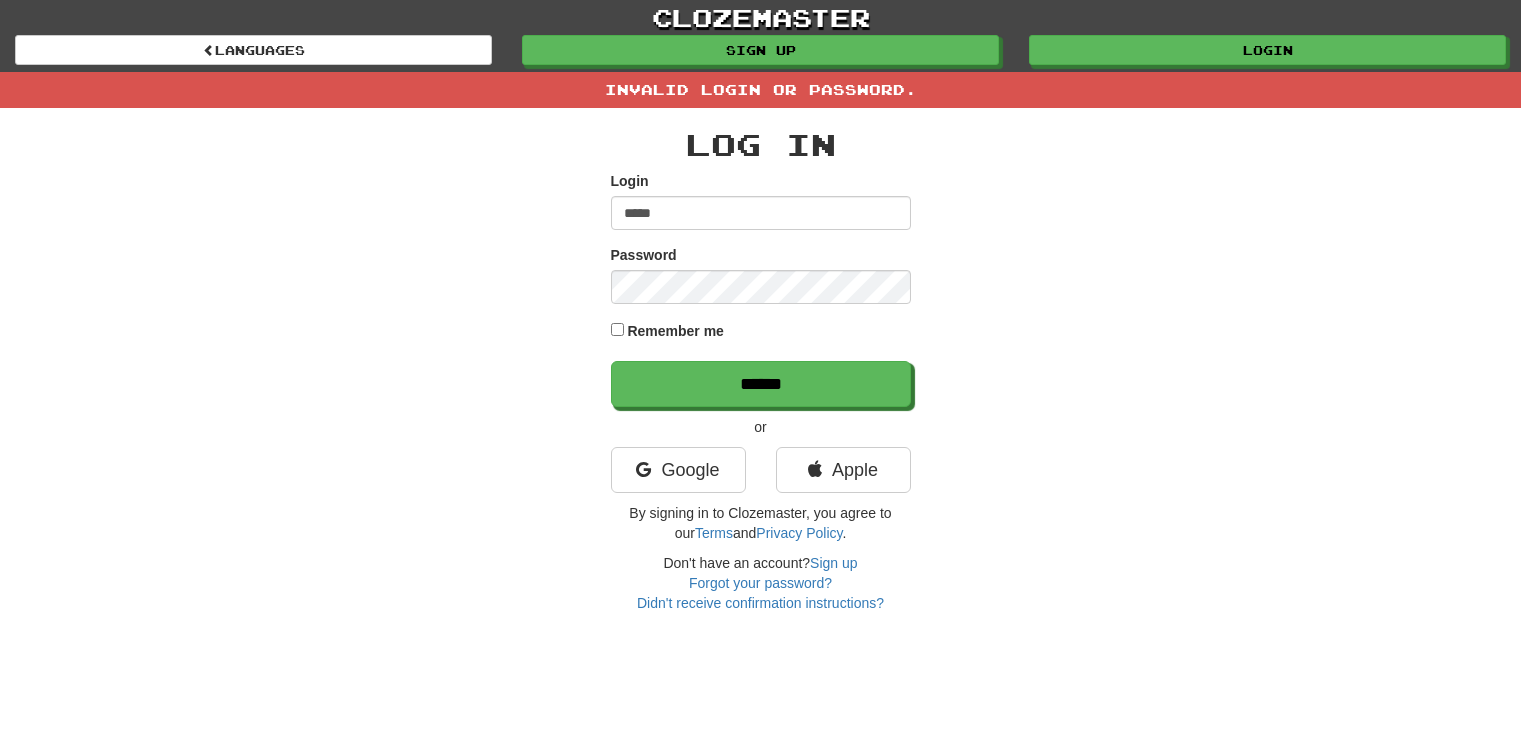 scroll, scrollTop: 0, scrollLeft: 0, axis: both 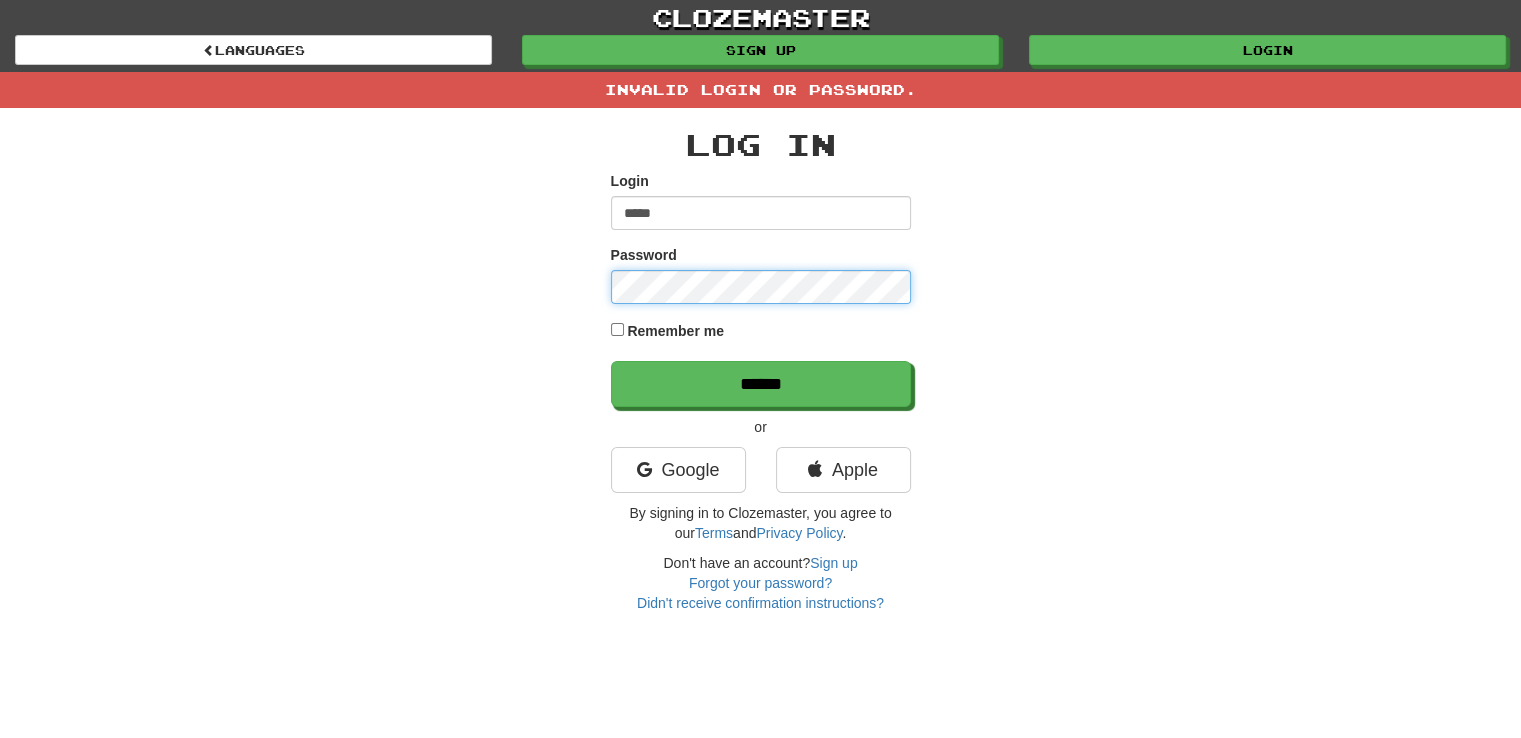 click on "******" at bounding box center (761, 384) 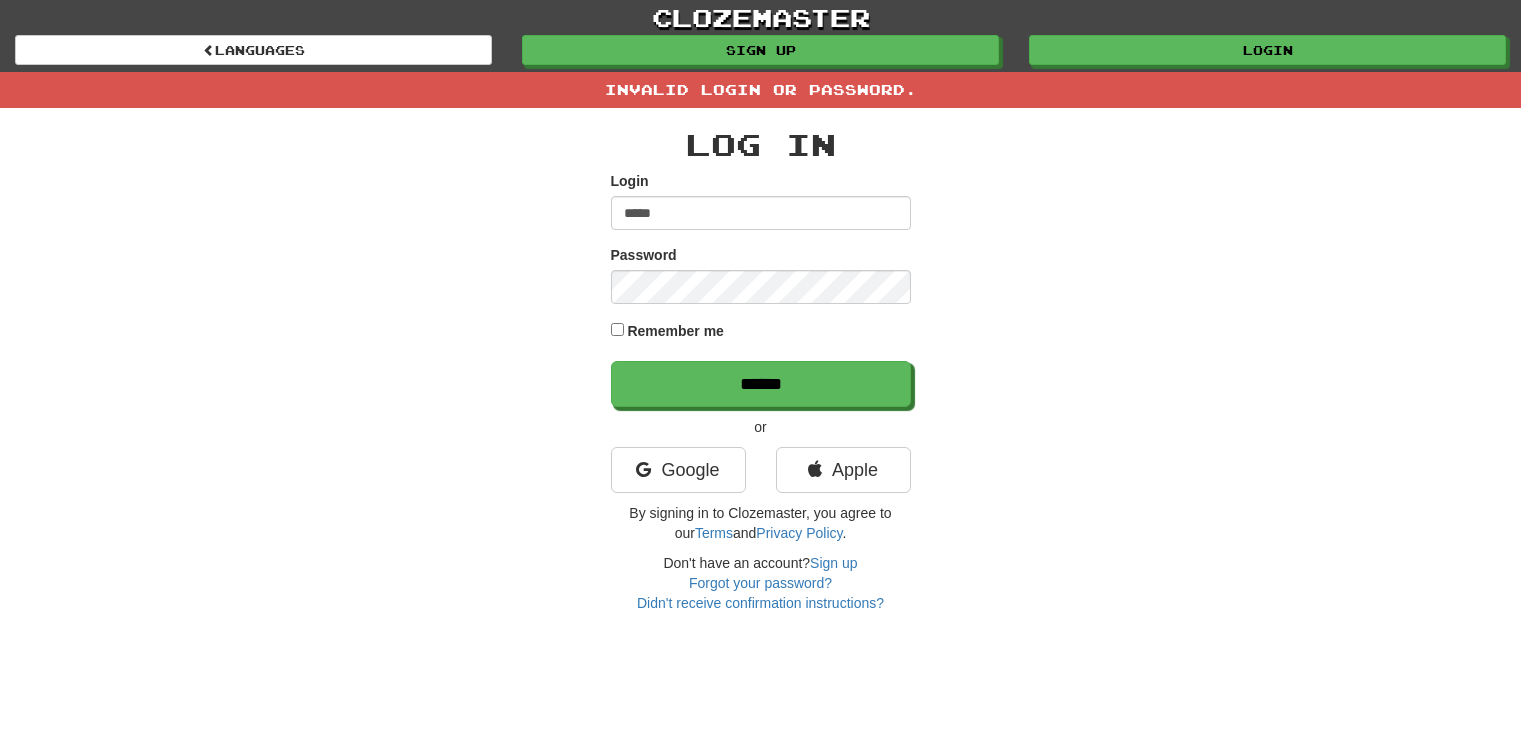 scroll, scrollTop: 0, scrollLeft: 0, axis: both 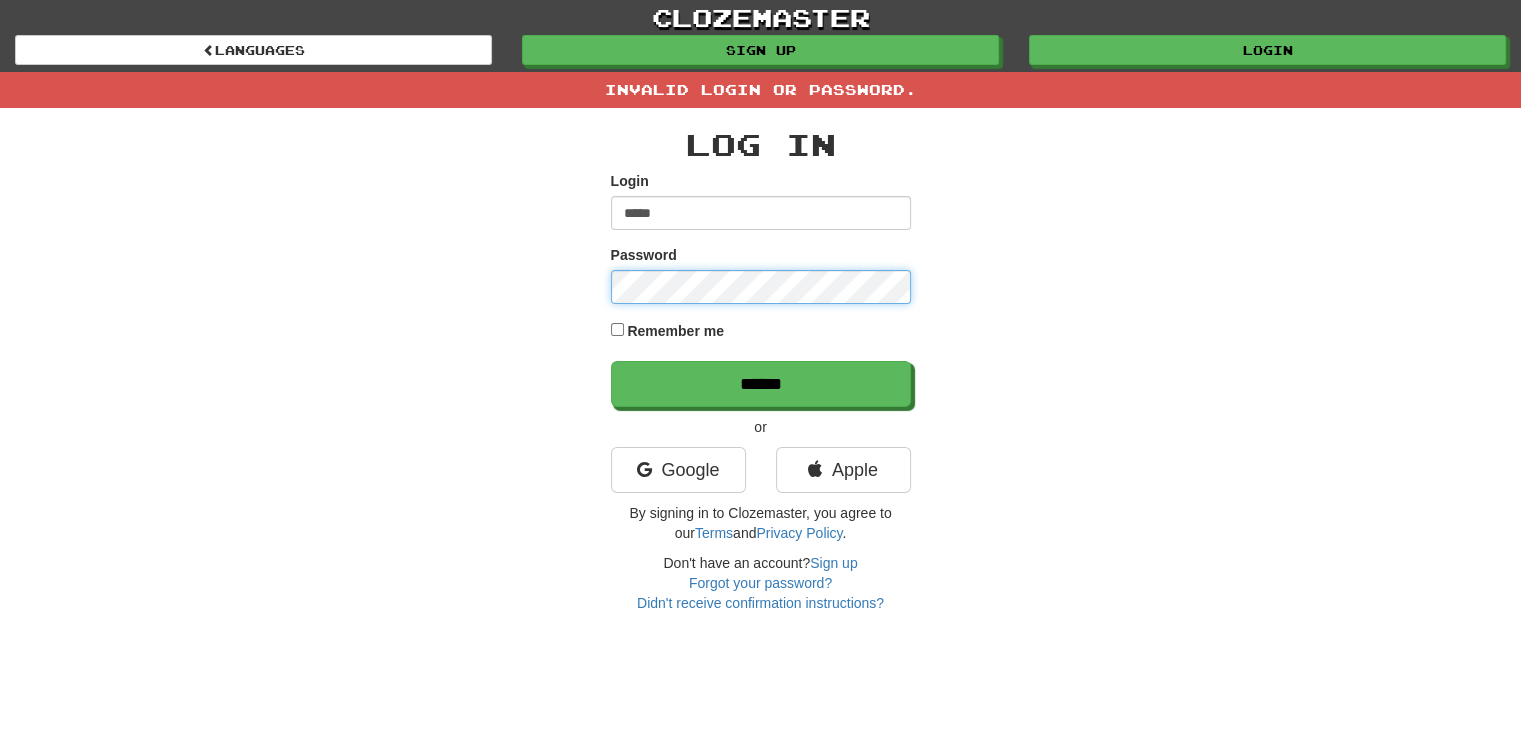 click on "******" at bounding box center [761, 384] 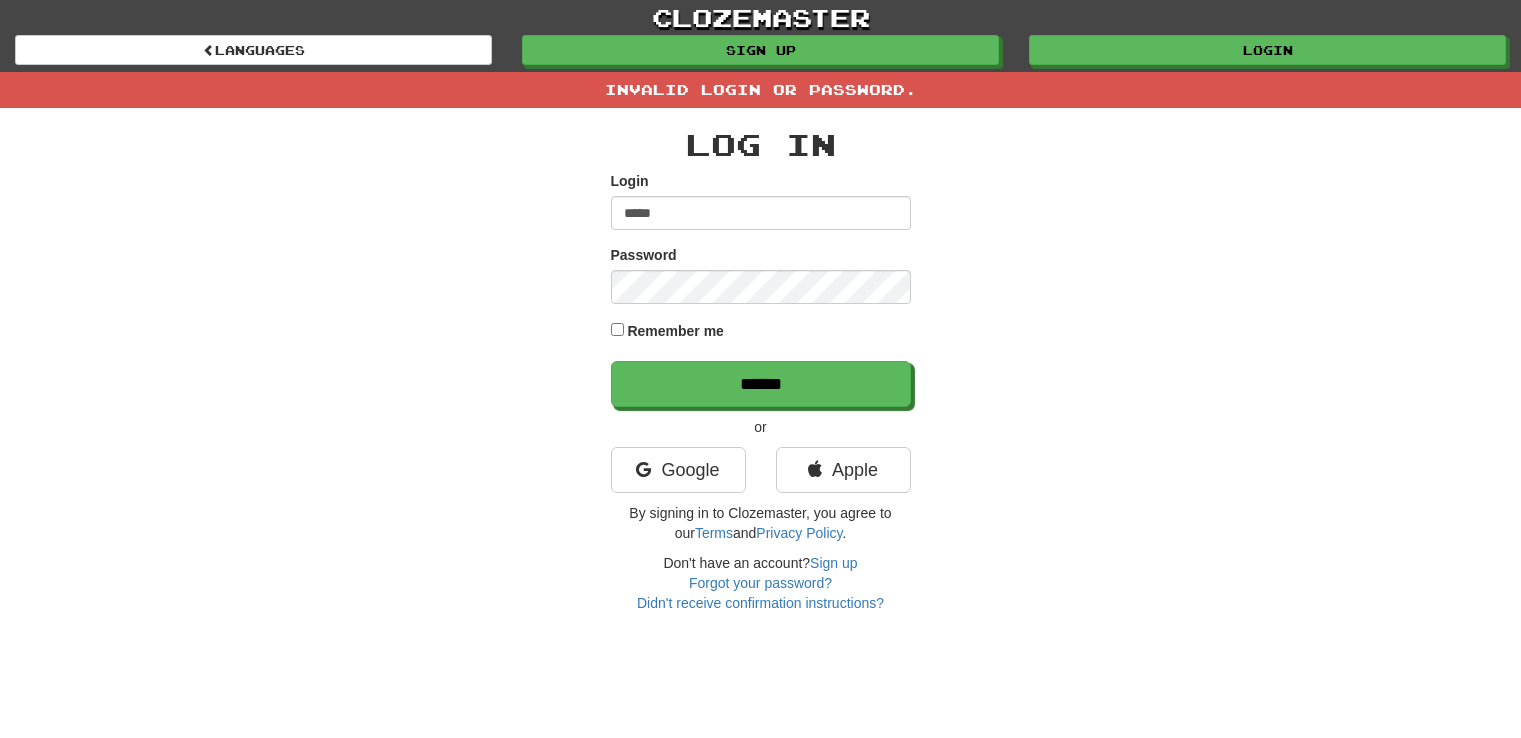scroll, scrollTop: 0, scrollLeft: 0, axis: both 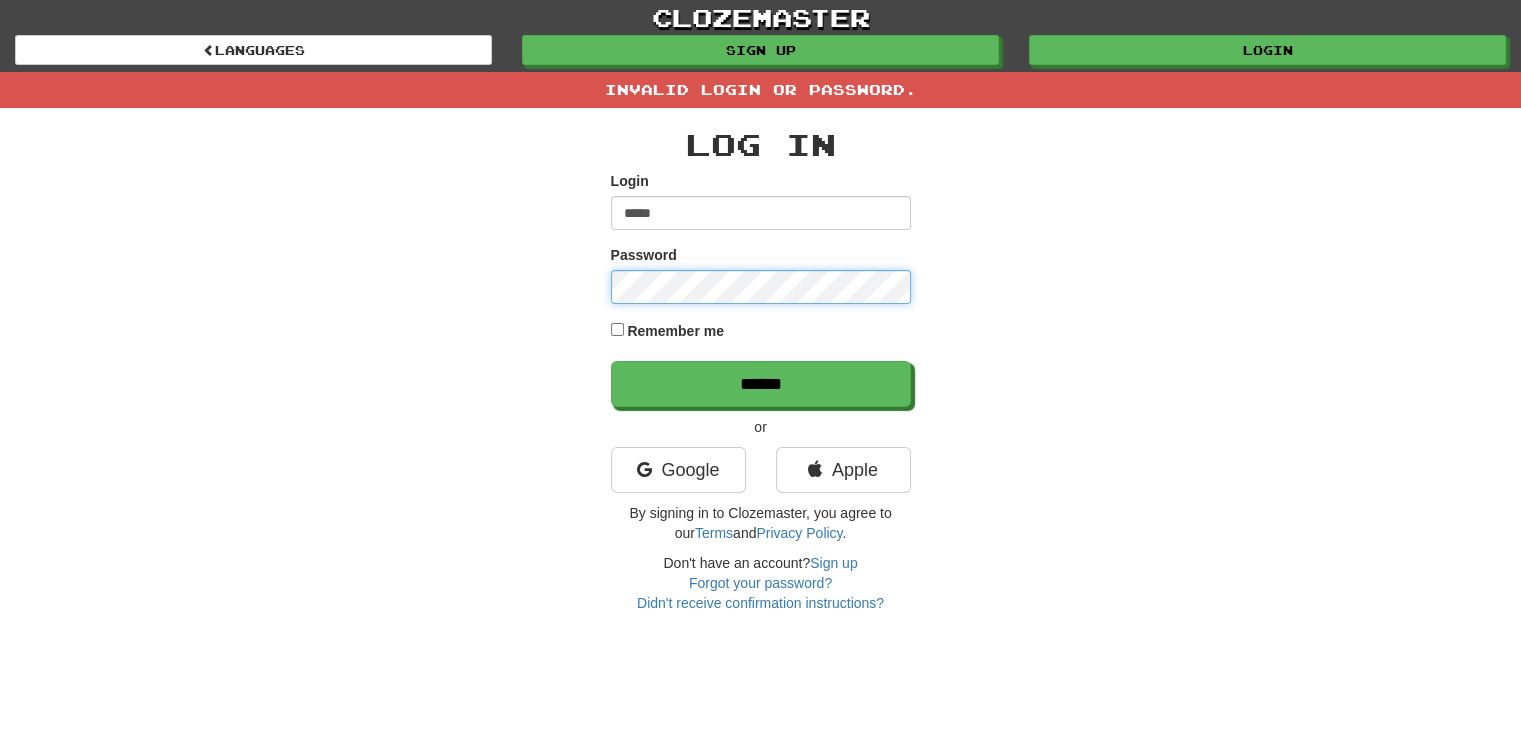 click on "******" at bounding box center (761, 384) 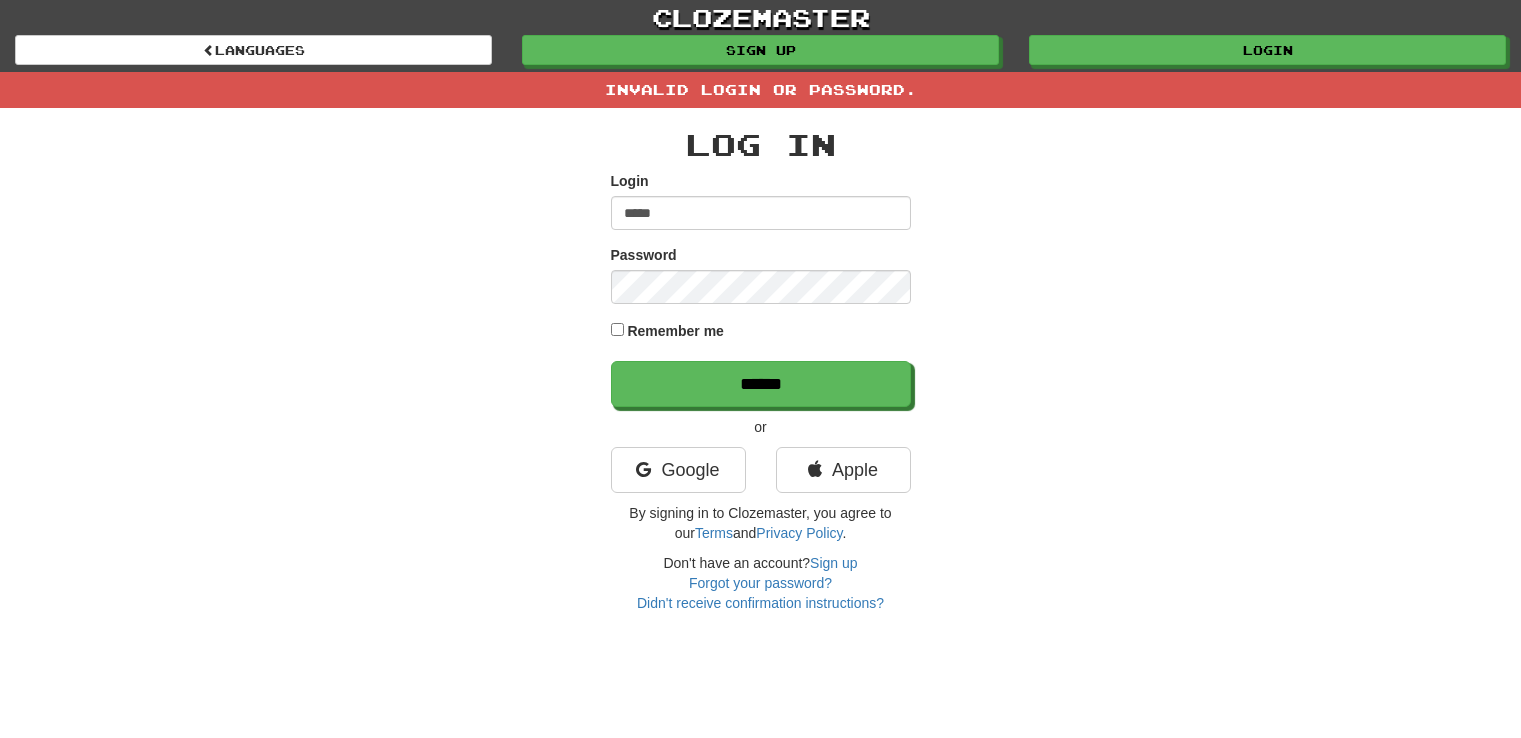 scroll, scrollTop: 0, scrollLeft: 0, axis: both 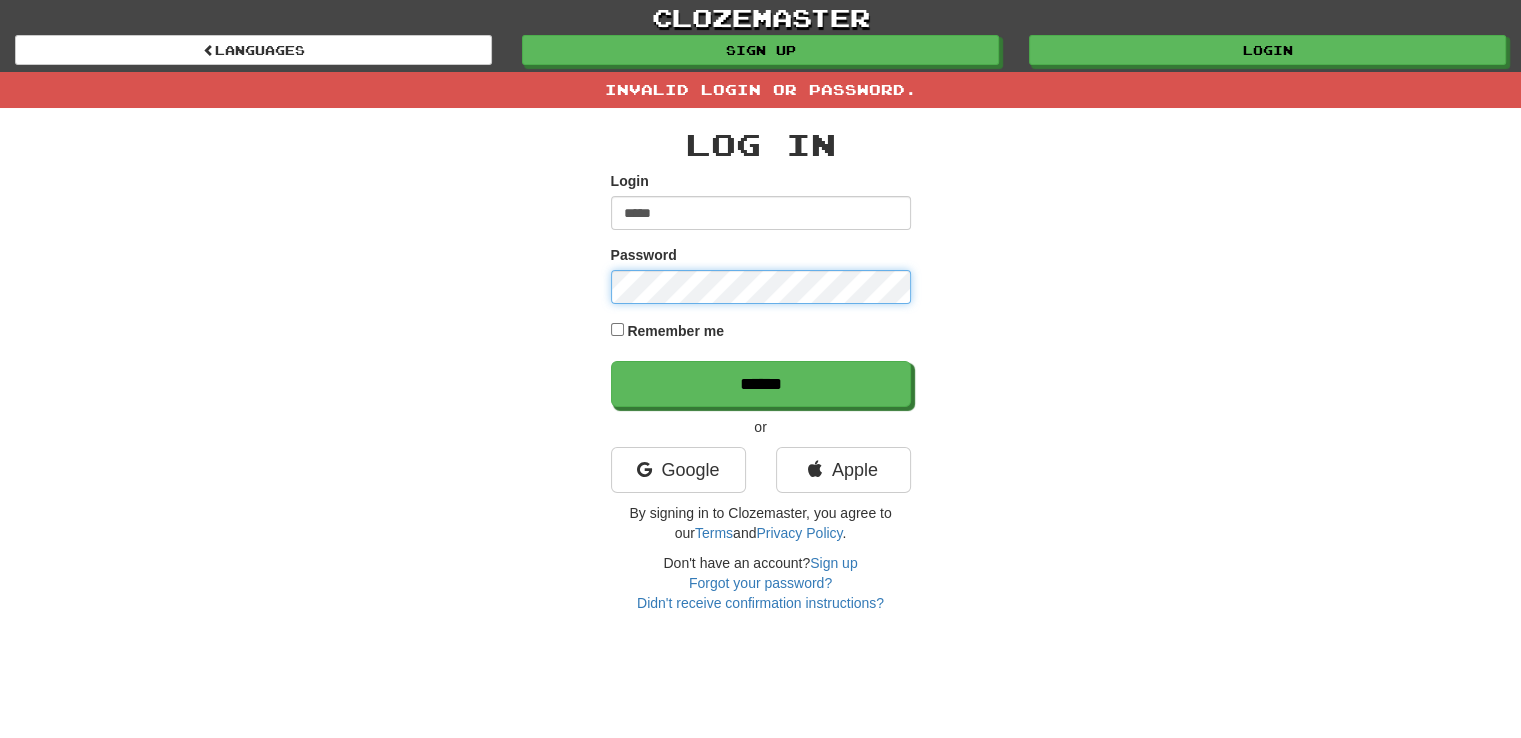 click on "******" at bounding box center [761, 384] 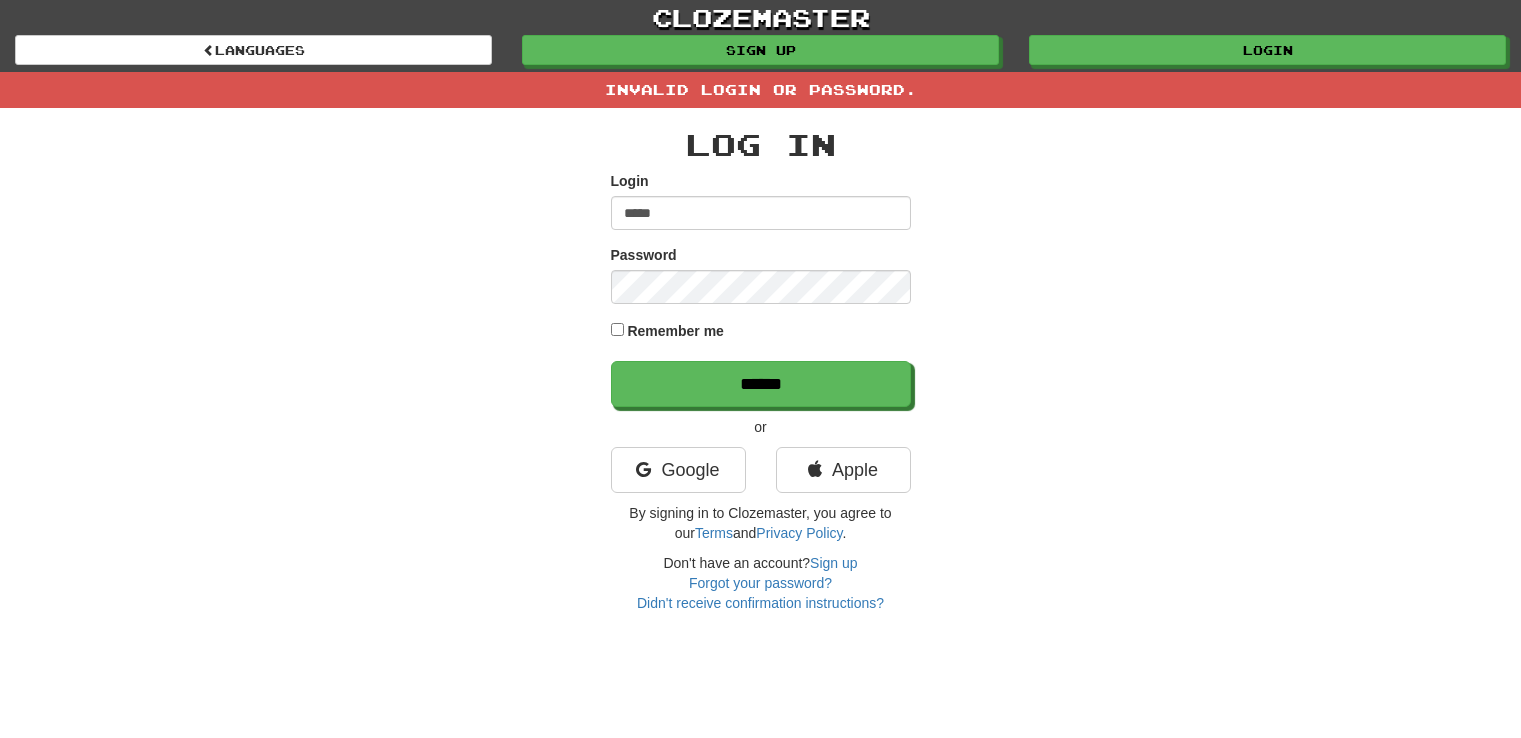 scroll, scrollTop: 0, scrollLeft: 0, axis: both 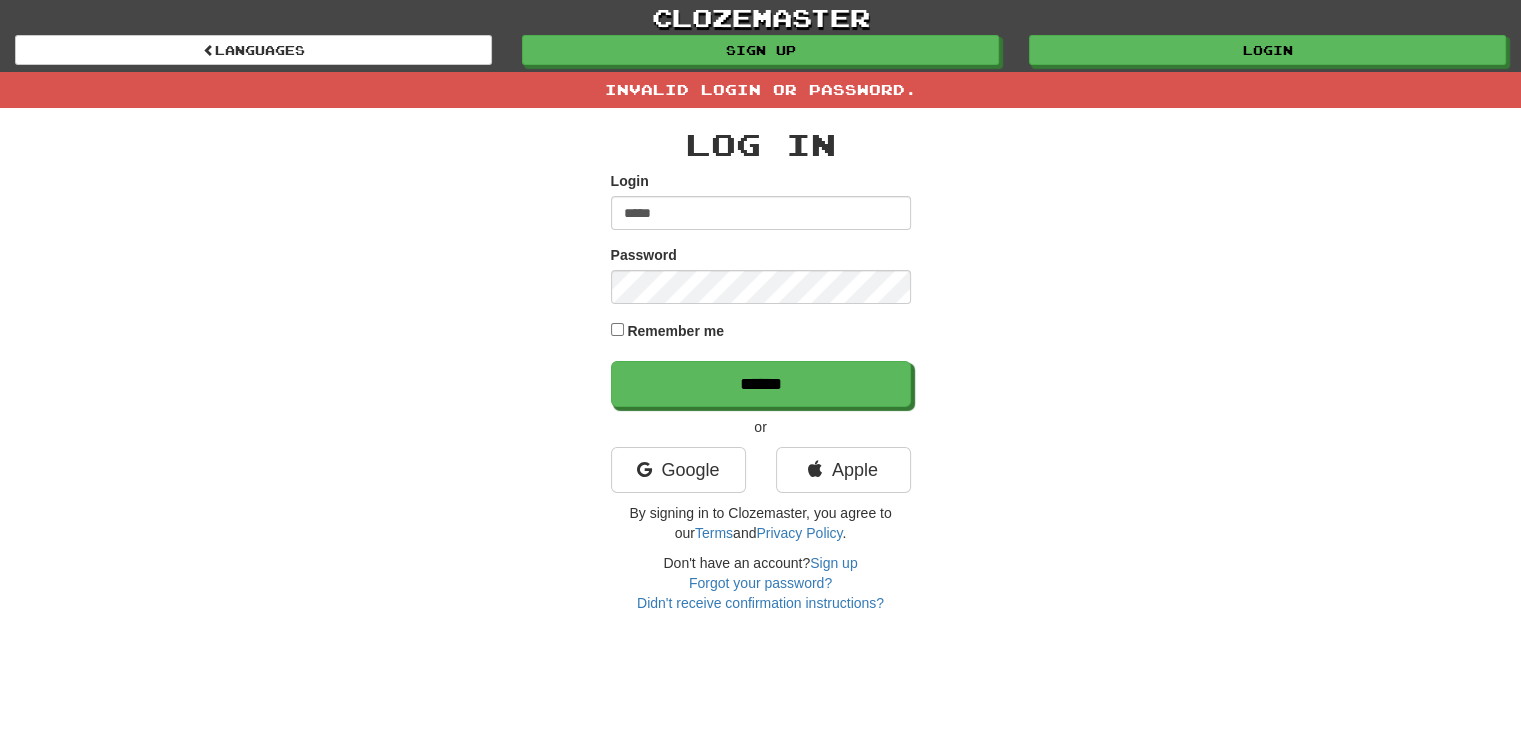click on "Log In
Login
*****
Password
Remember me
******
or
Google
Apple
By signing in to Clozemaster, you agree to our  Terms  and  Privacy Policy .
Don't have an account?  Sign up
Forgot your password?
Didn't receive confirmation instructions?" at bounding box center [761, 360] 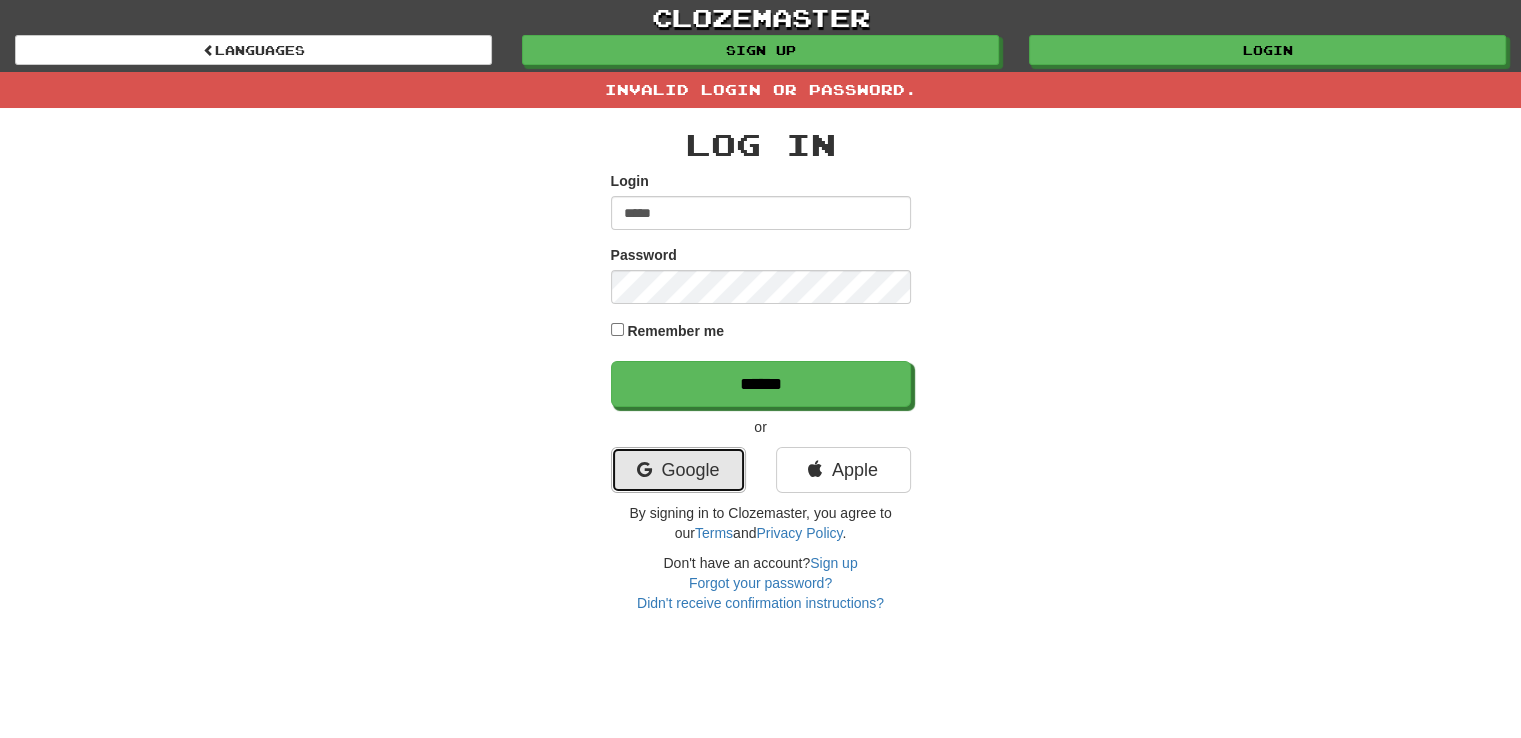 click on "Google" at bounding box center [678, 470] 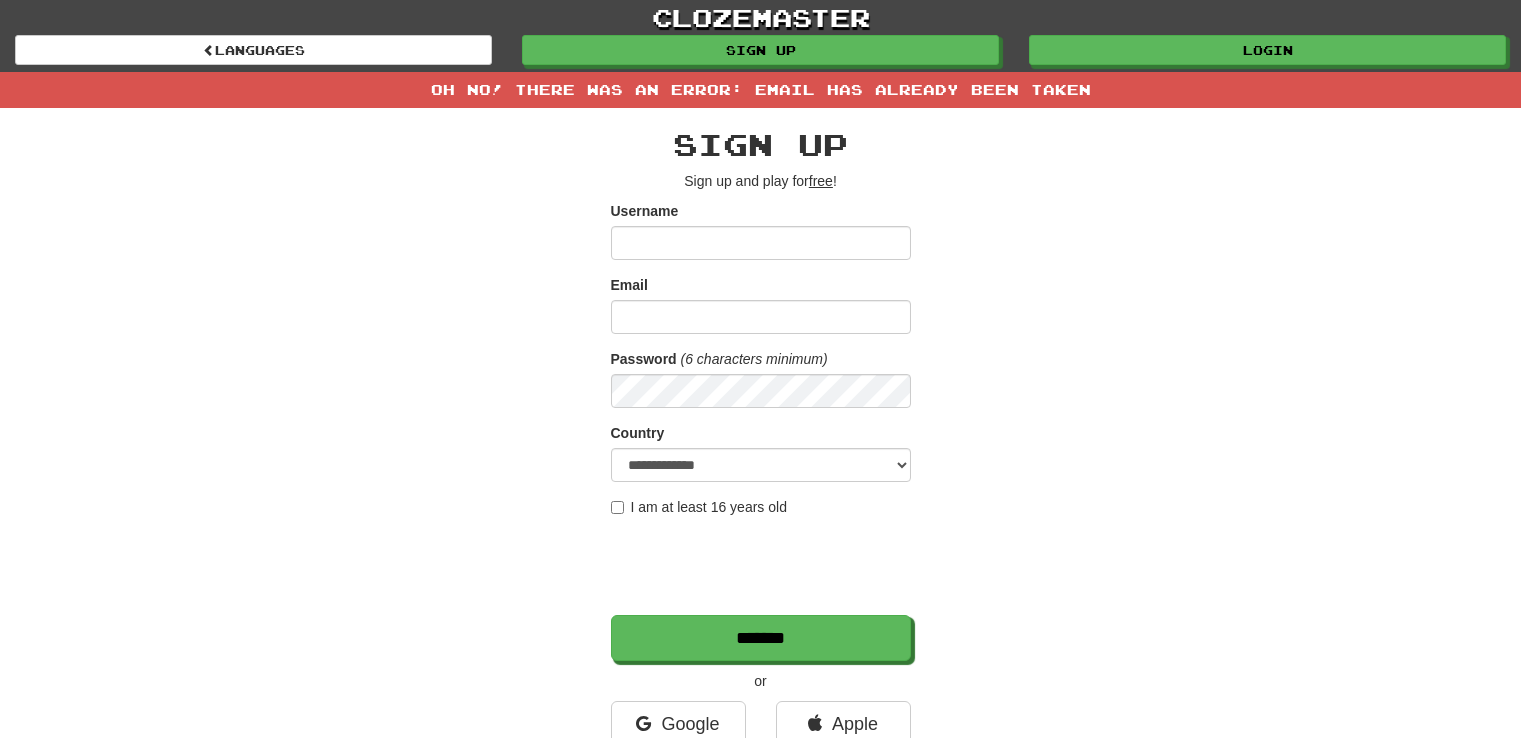 scroll, scrollTop: 0, scrollLeft: 0, axis: both 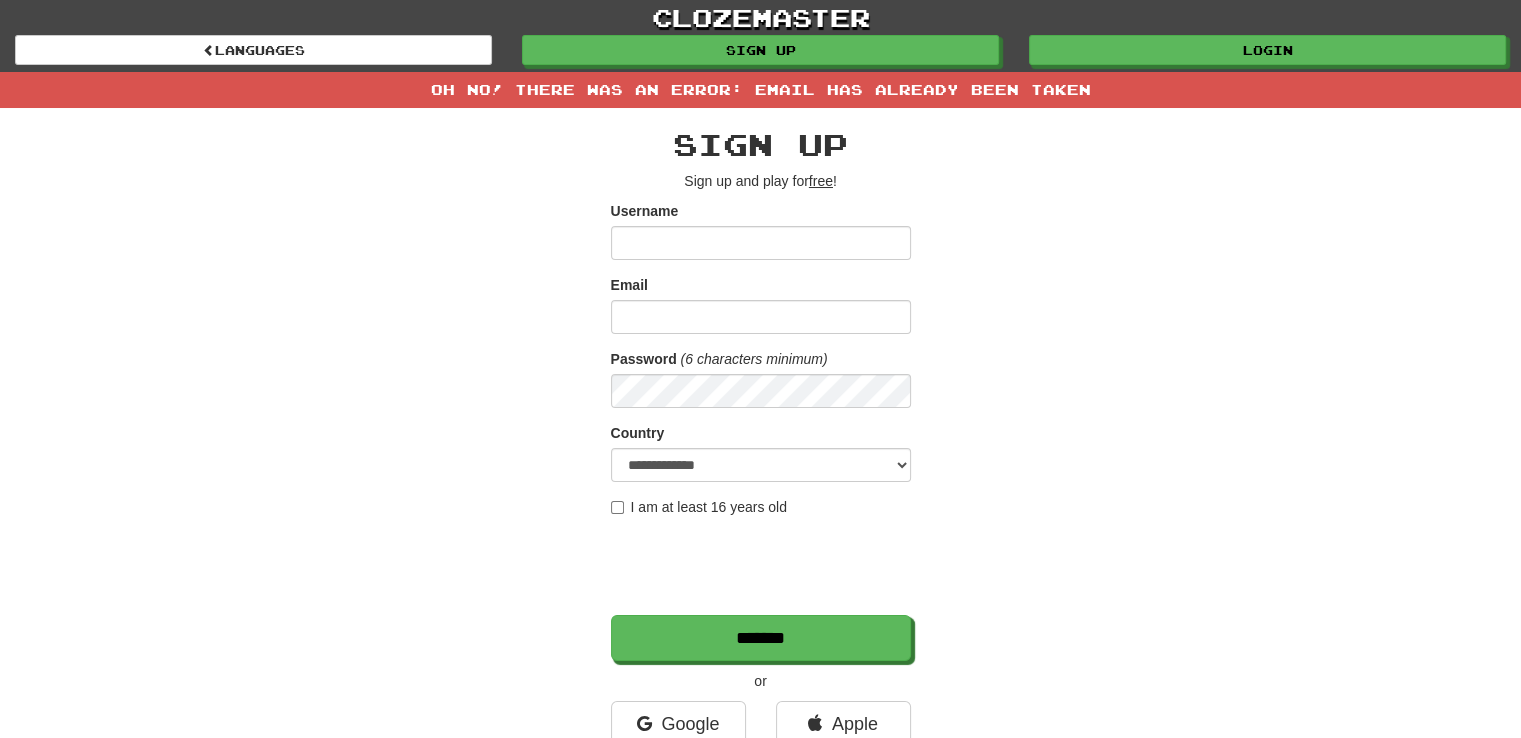 click on "Sign up
Sign up and play for  free !
Username
Email
[EMAIL]
Password
(6 characters minimum)
Country
[COUNTRY]
[COUNTRY]
[COUNTRY]
[COUNTRY]
[COUNTRY]
[COUNTRY]
[COUNTRY]
[COUNTRY]
[COUNTRY]
[COUNTRY]
[COUNTRY]
[COUNTRY]
[COUNTRY]
[COUNTRY]
[COUNTRY]
[COUNTRY]
[COUNTRY]
[COUNTRY]
[COUNTRY]
[COUNTRY]
[COUNTRY]
[COUNTRY]
[COUNTRY]
[COUNTRY]
[COUNTRY]
[COUNTRY]
[COUNTRY]
[COUNTRY]
[COUNTRY]
[COUNTRY]
[COUNTRY]
[COUNTRY]
[COUNTRY]
[COUNTRY]
[COUNTRY]
[COUNTRY]
[COUNTRY]
[COUNTRY]
[COUNTRY]
[COUNTRY]
[COUNTRY]
[COUNTRY]
[COUNTRY]
[COUNTRY]
[COUNTRY]
[COUNTRY]
[COUNTRY]
[COUNTRY]
[COUNTRY]
[COUNTRY]
[COUNTRY]
[COUNTRY]
[COUNTRY]
[COUNTRY]
[COUNTRY]
[COUNTRY]
[COUNTRY]
[COUNTRY]" at bounding box center (761, 457) 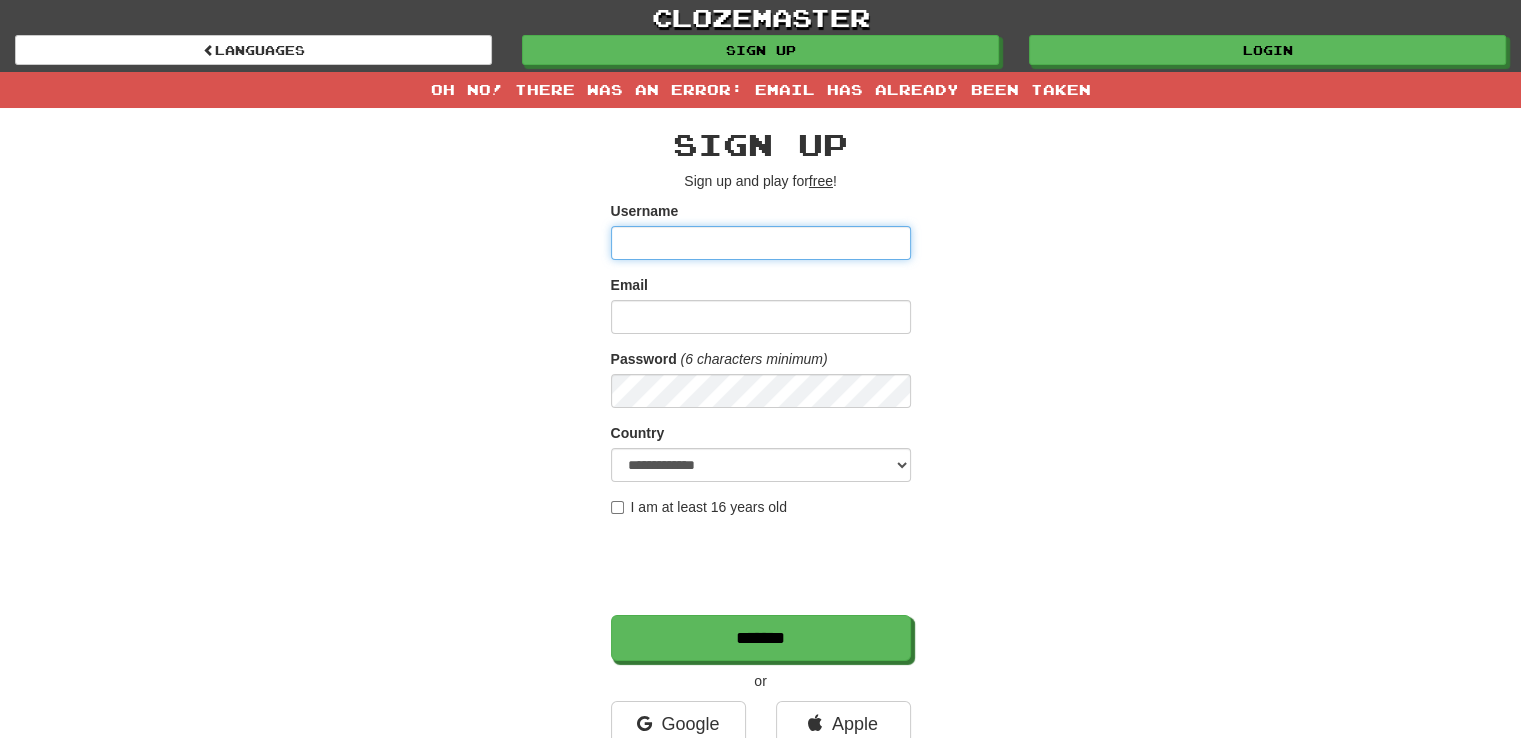 click on "Username" at bounding box center [761, 243] 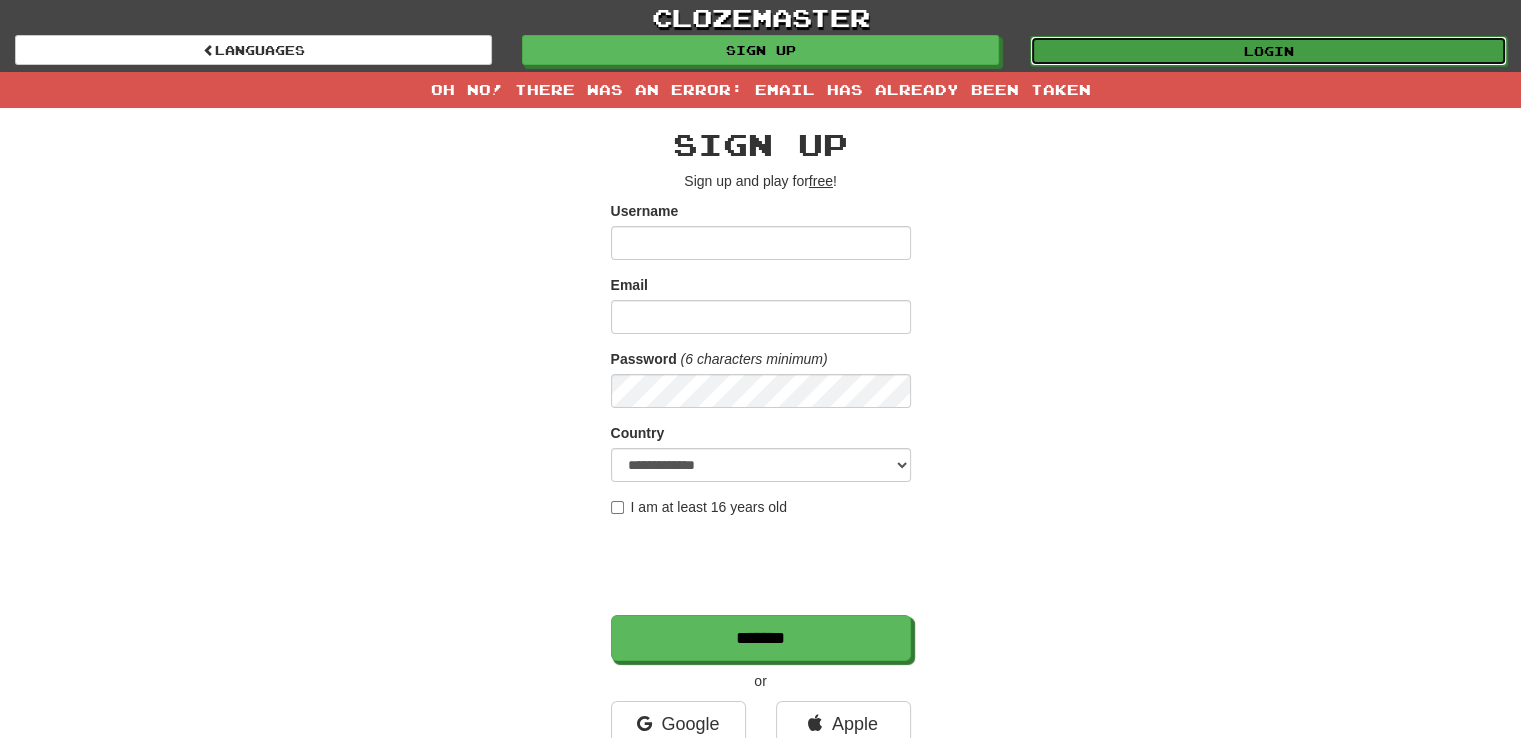 click on "Login" at bounding box center (1268, 51) 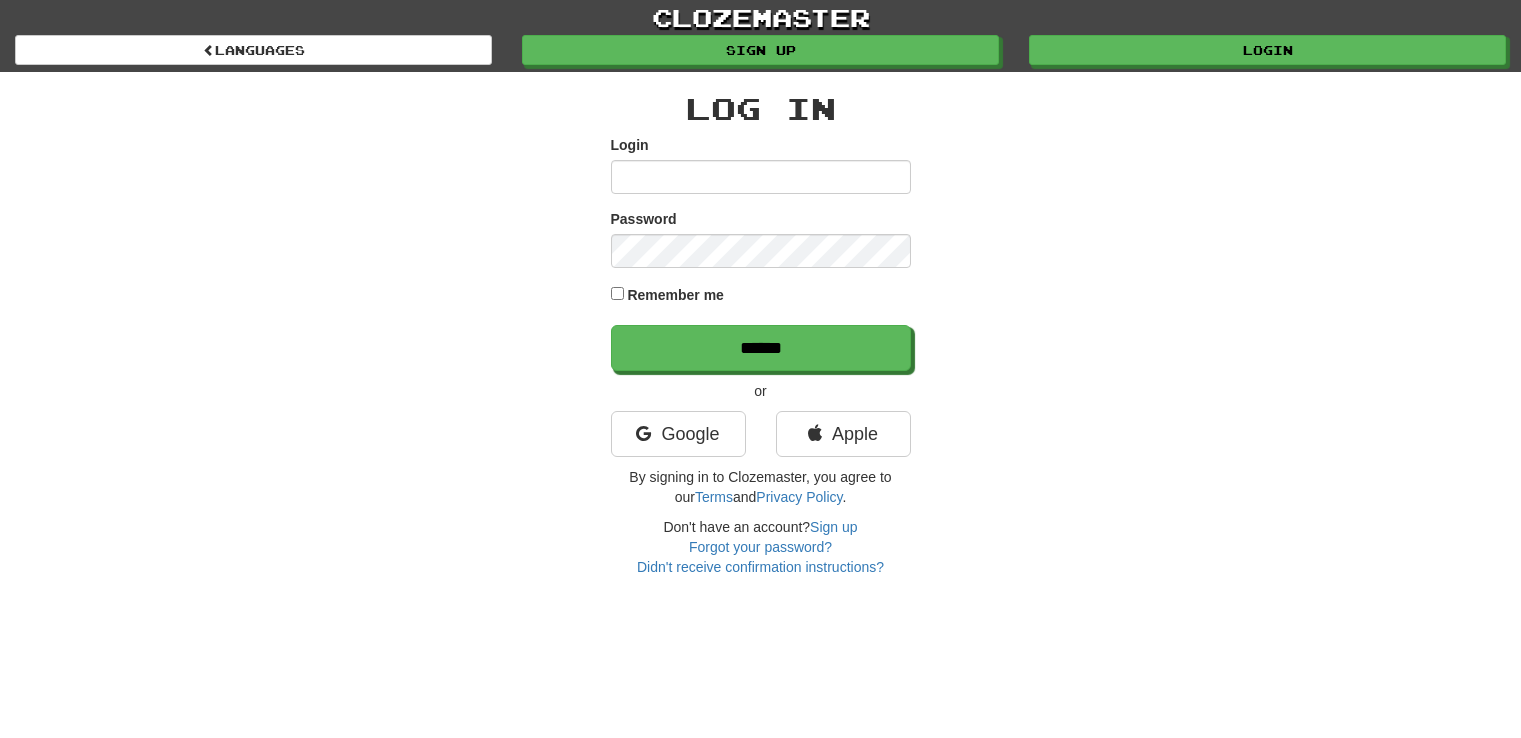 scroll, scrollTop: 0, scrollLeft: 0, axis: both 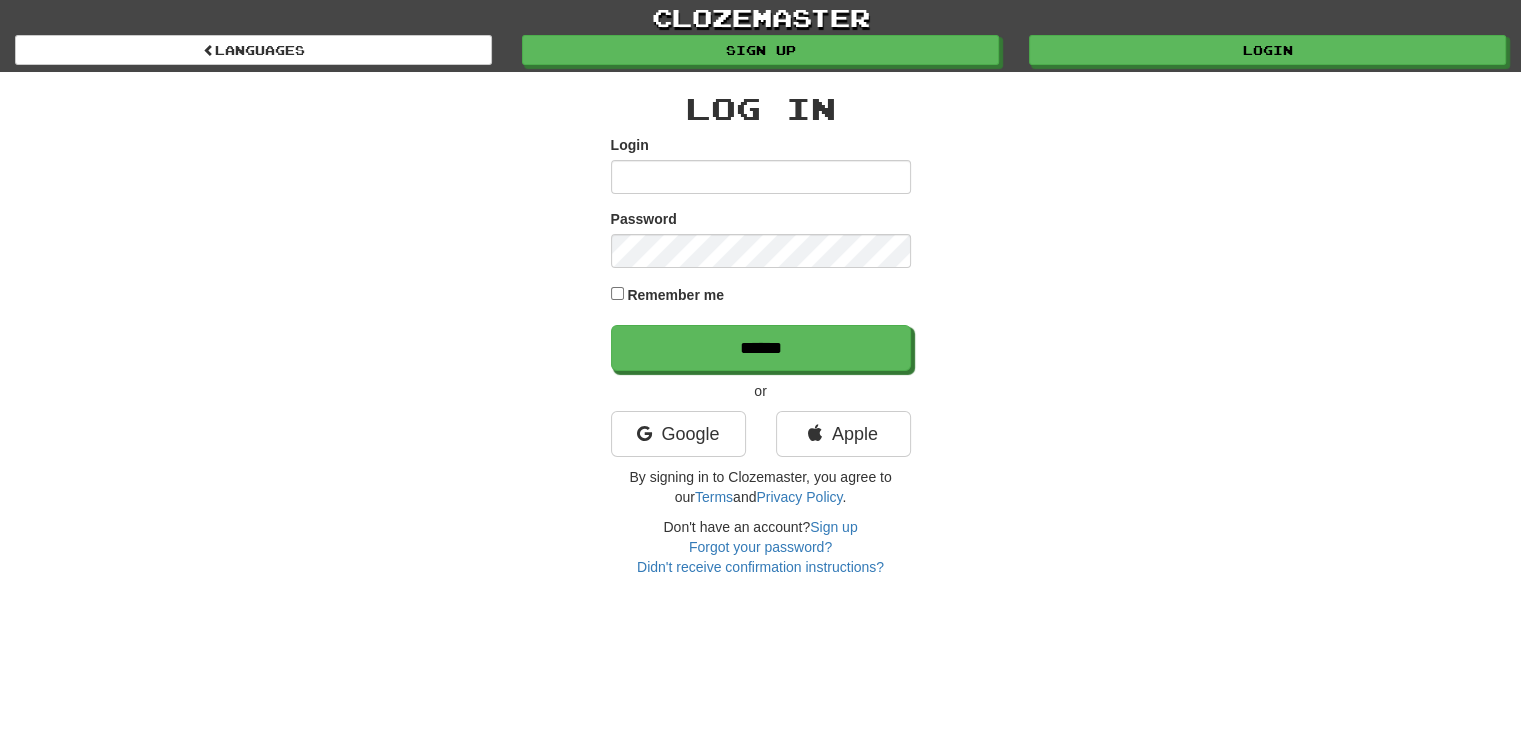 click on "Login" at bounding box center (761, 177) 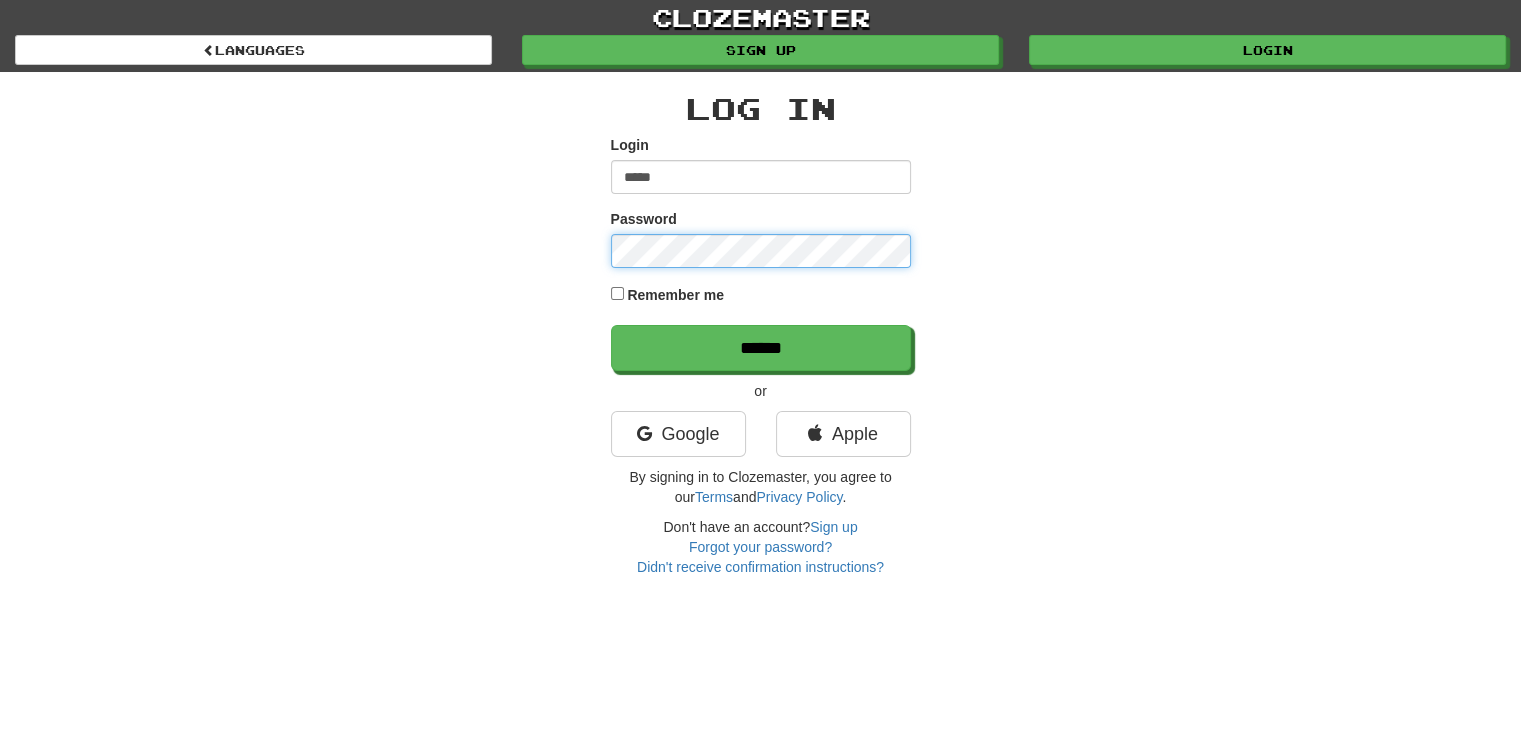 click on "******" at bounding box center [761, 348] 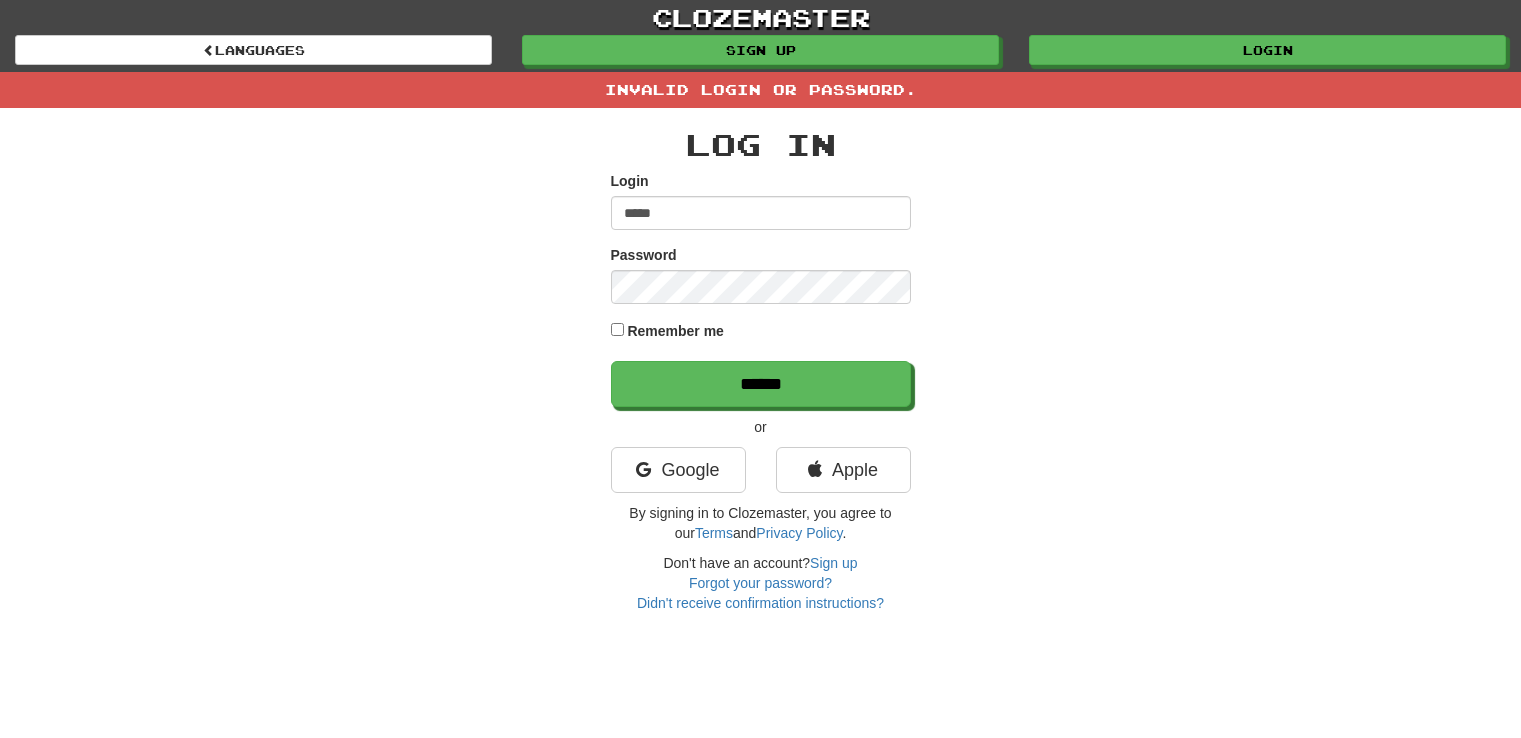scroll, scrollTop: 0, scrollLeft: 0, axis: both 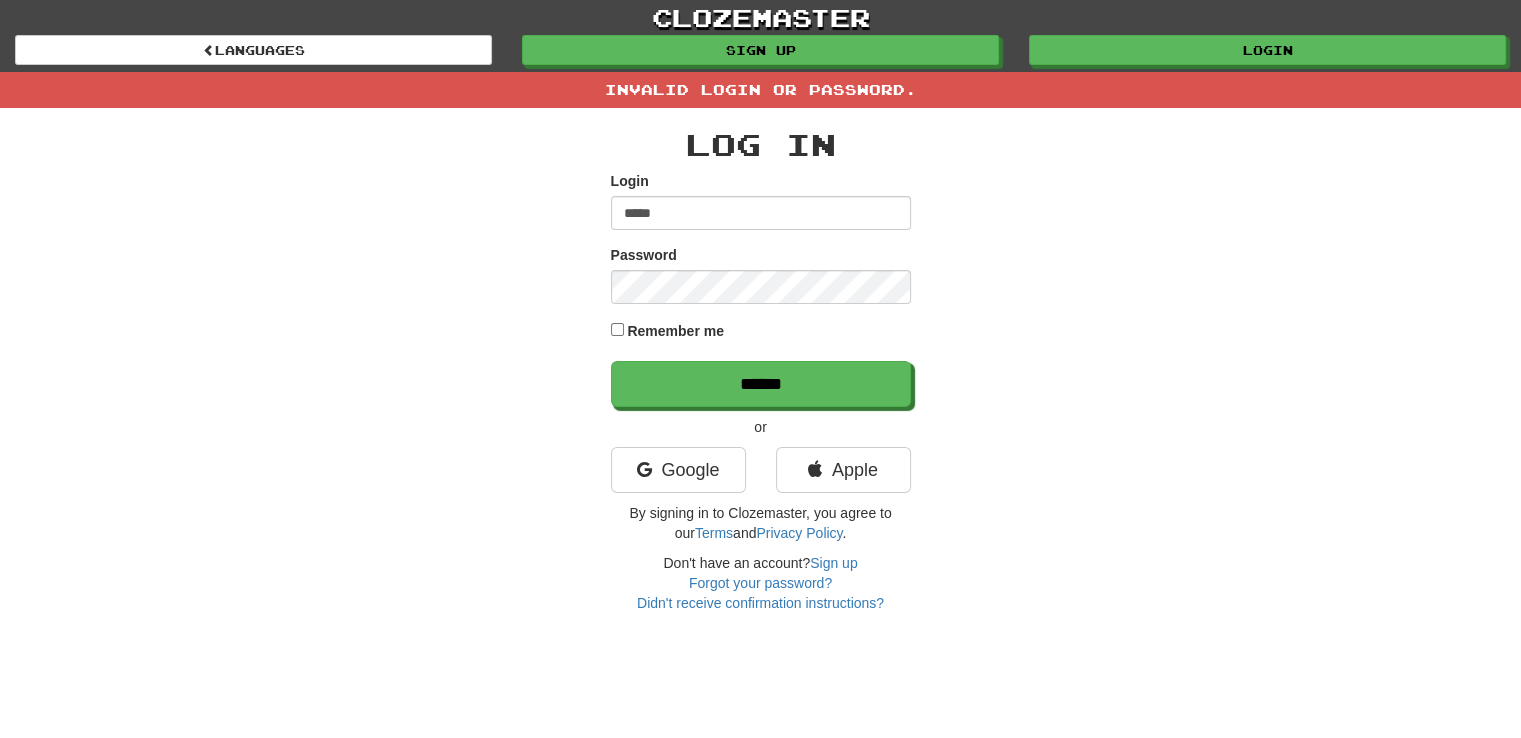 click on "*****" at bounding box center (761, 213) 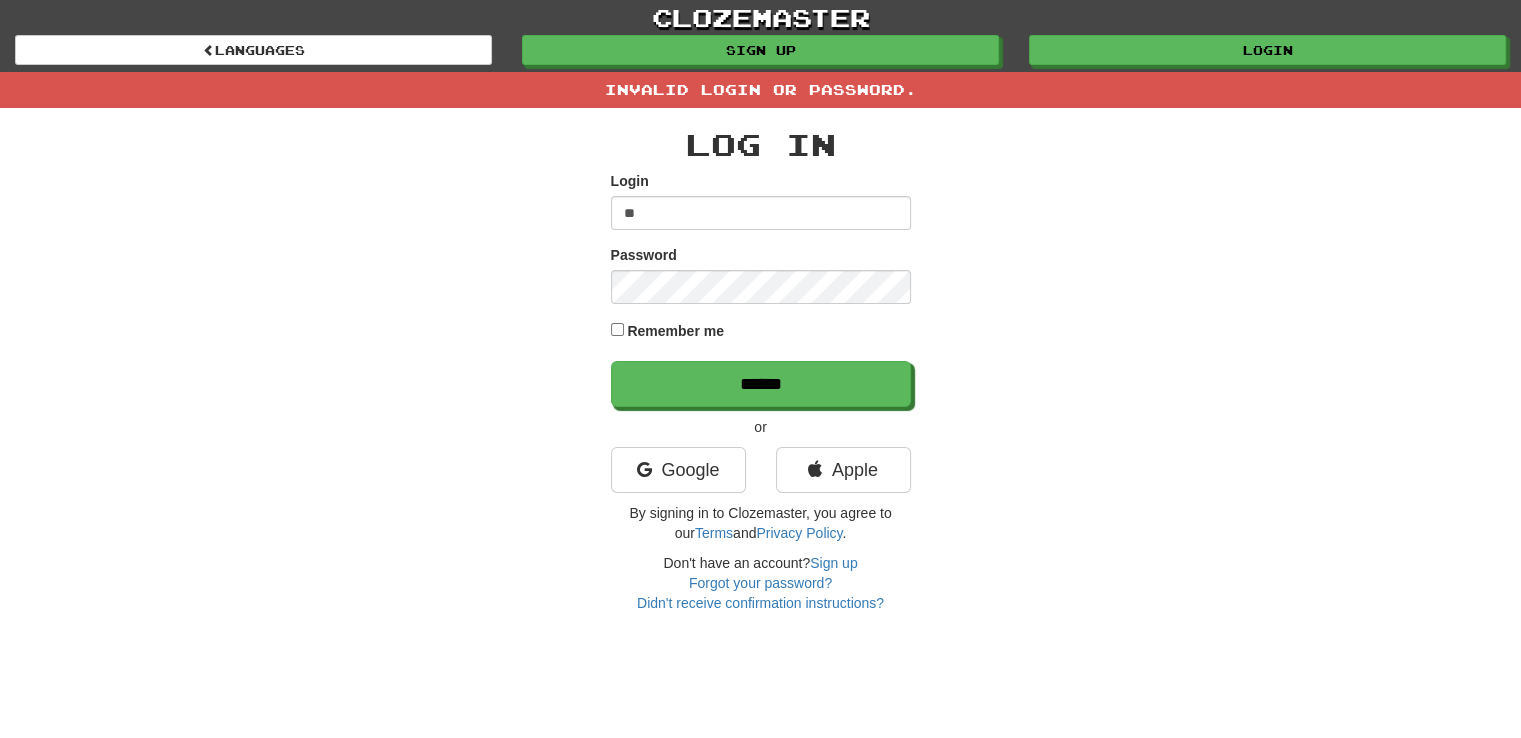 type on "*" 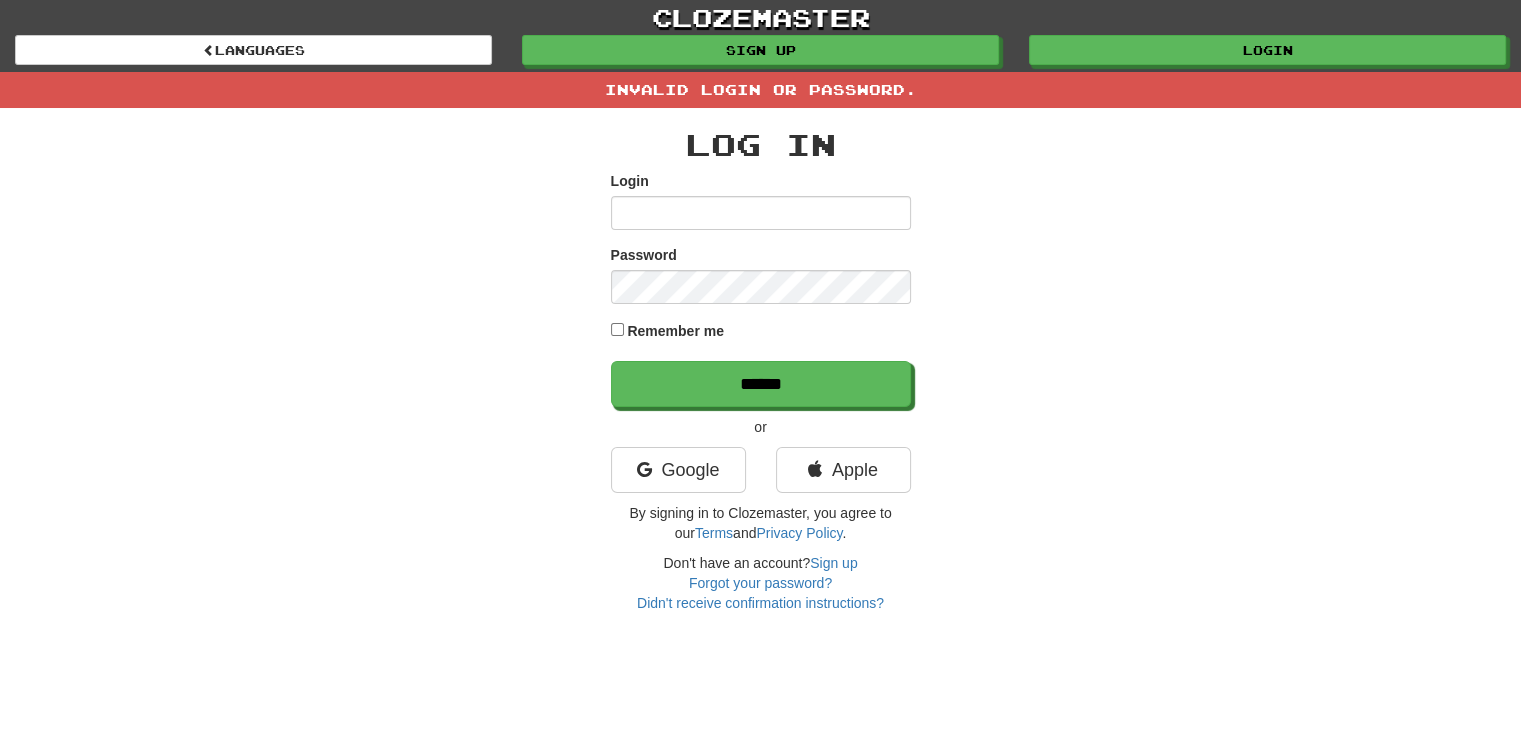 click on "Login
Password
Remember me
******" at bounding box center (761, 289) 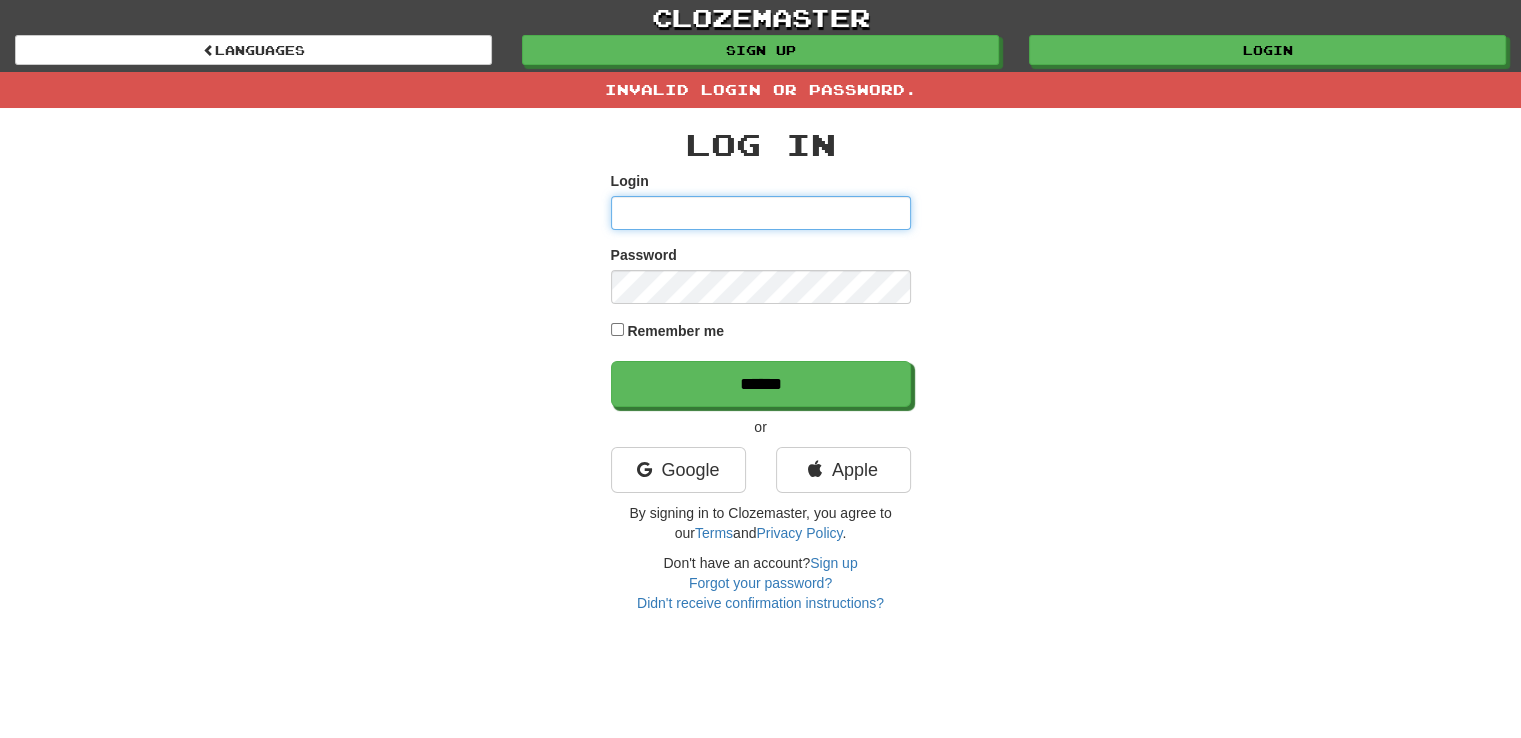 click on "Login" at bounding box center [761, 213] 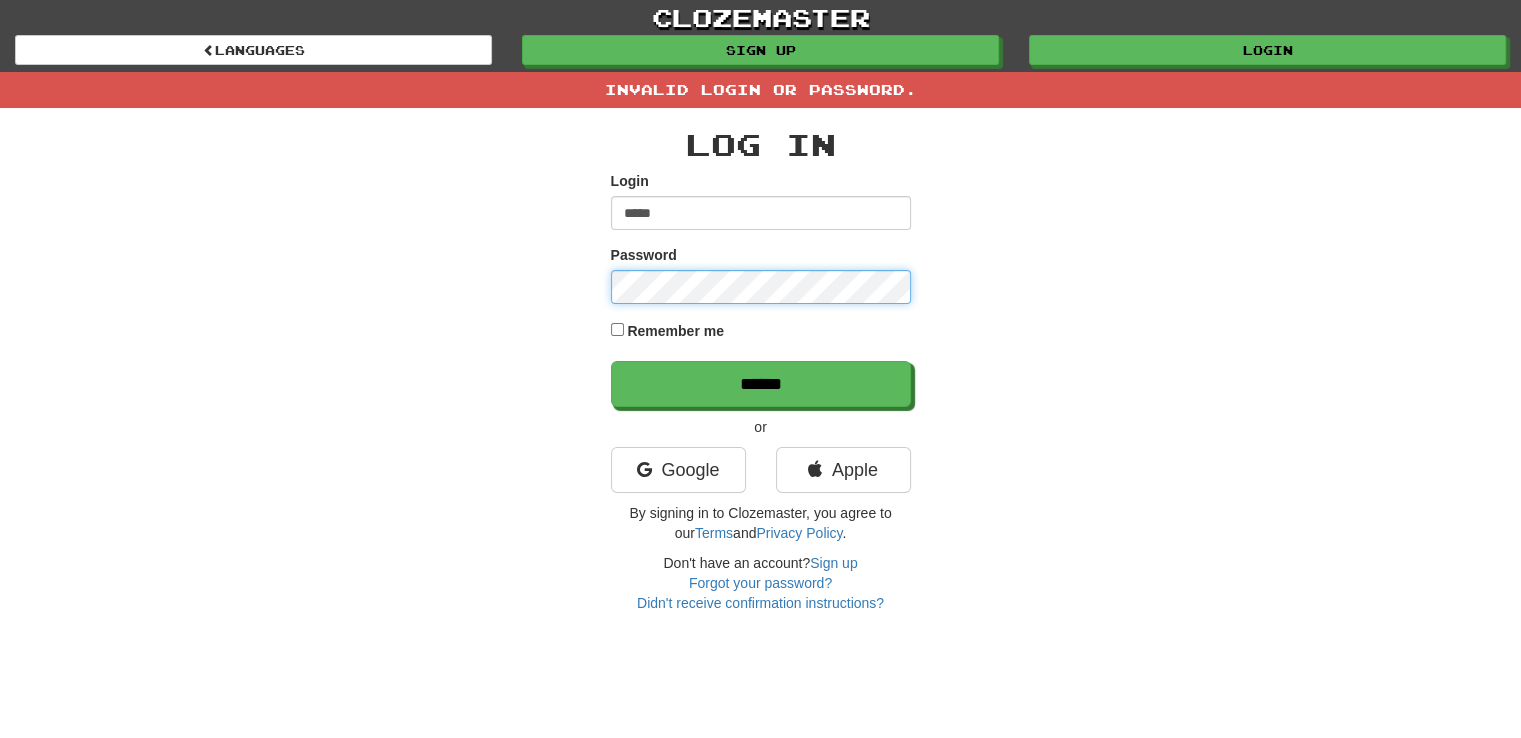 click on "******" at bounding box center (761, 384) 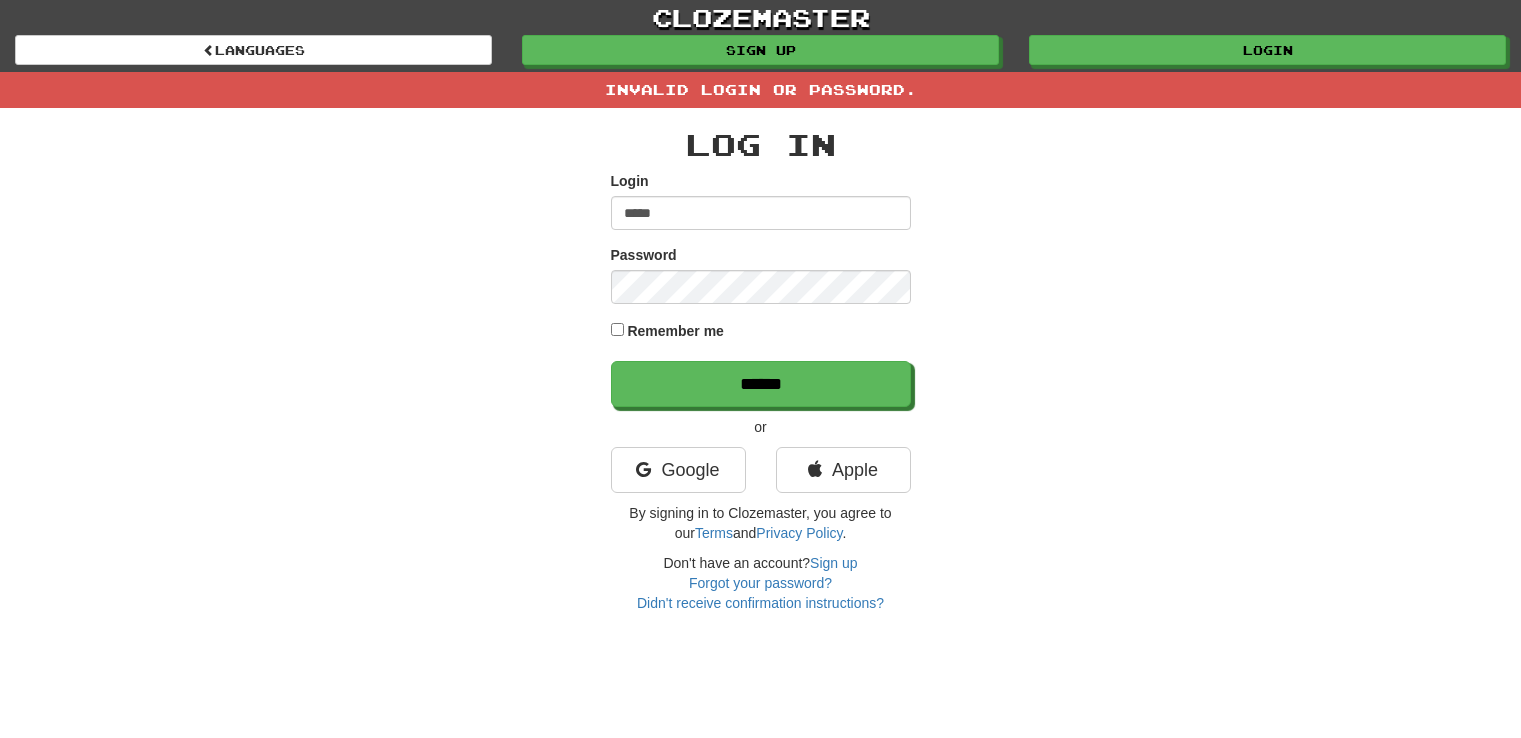 scroll, scrollTop: 0, scrollLeft: 0, axis: both 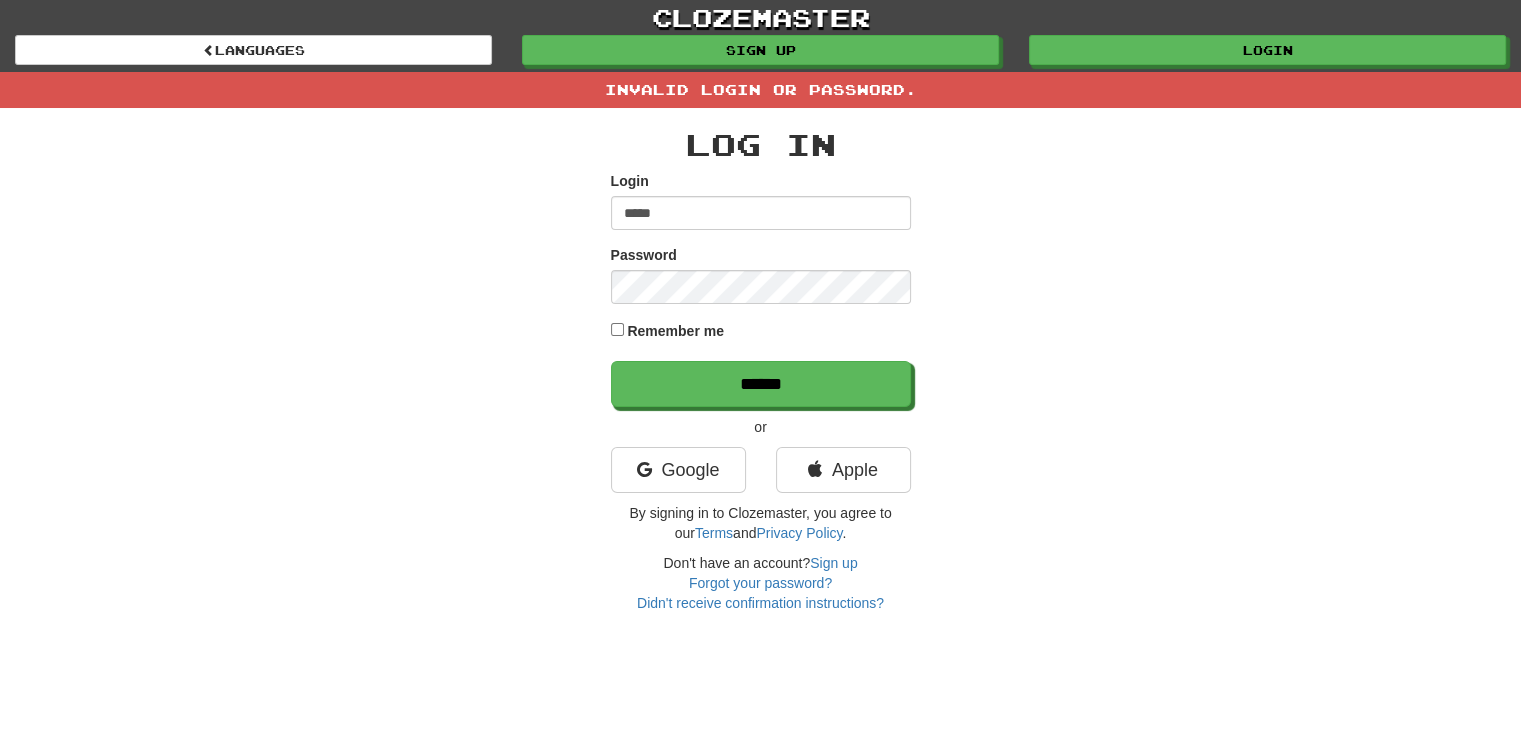 click on "Don't have an account?  Sign up
Forgot your password?
Didn't receive confirmation instructions?" at bounding box center (761, 583) 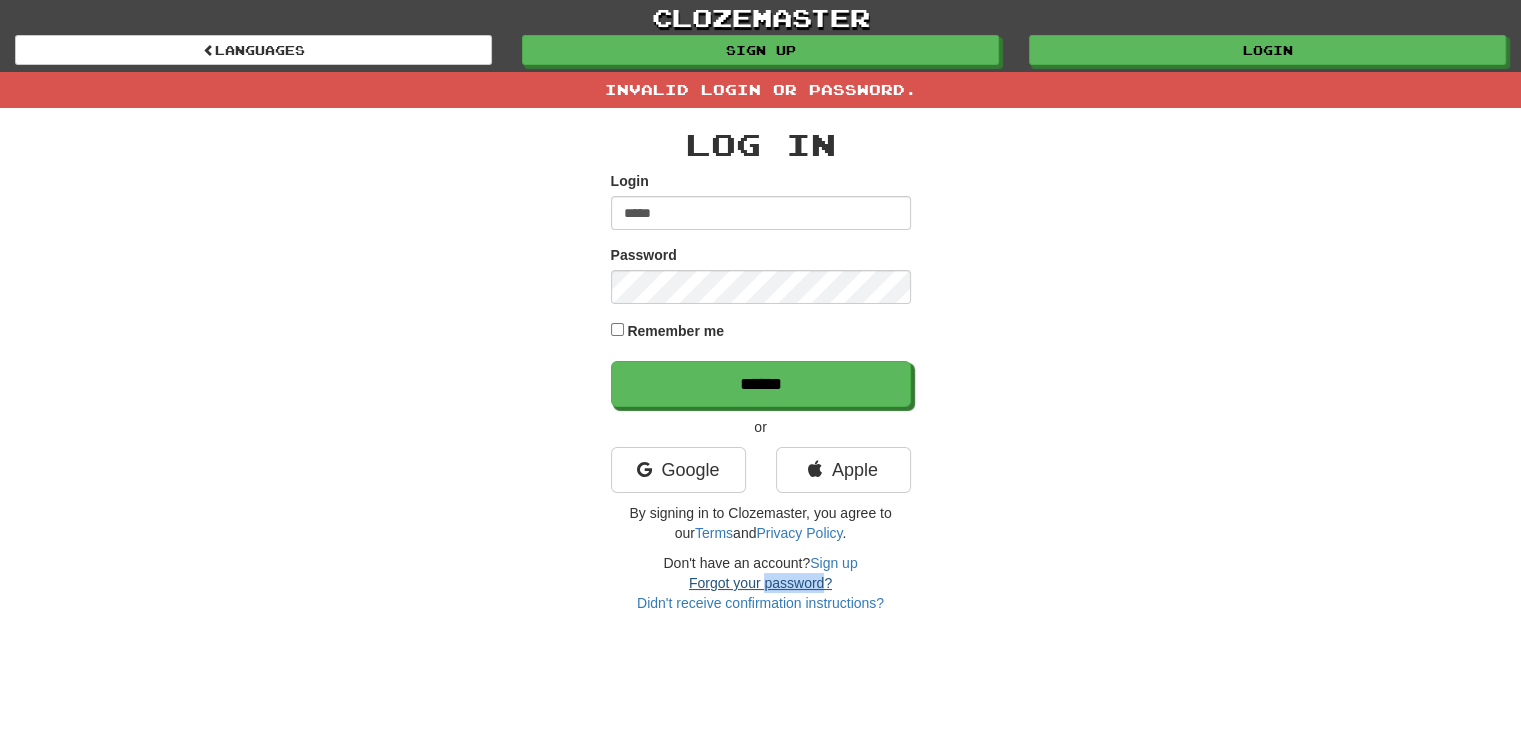 click on "Don't have an account?  Sign up
Forgot your password?
Didn't receive confirmation instructions?" at bounding box center (761, 583) 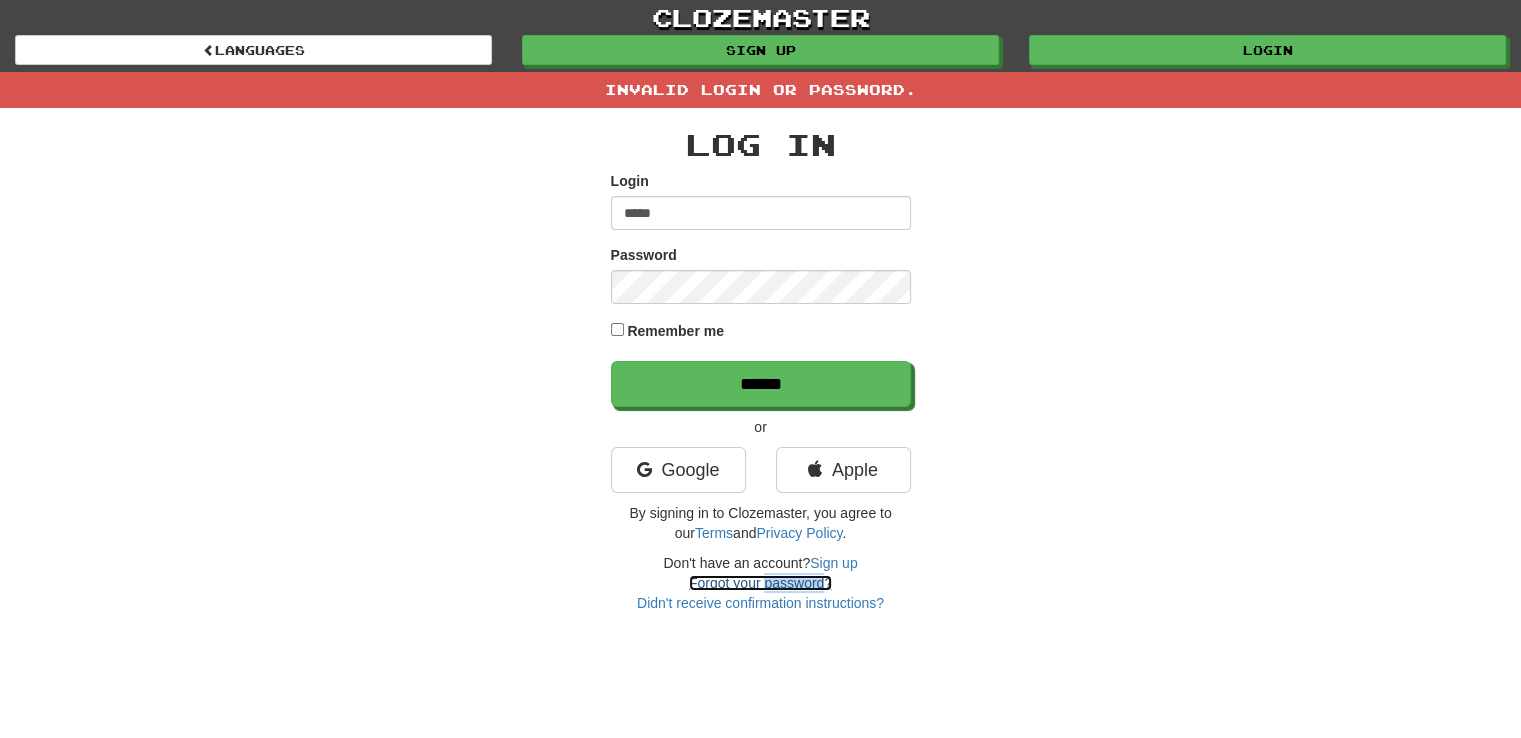 click on "Forgot your password?" at bounding box center (760, 583) 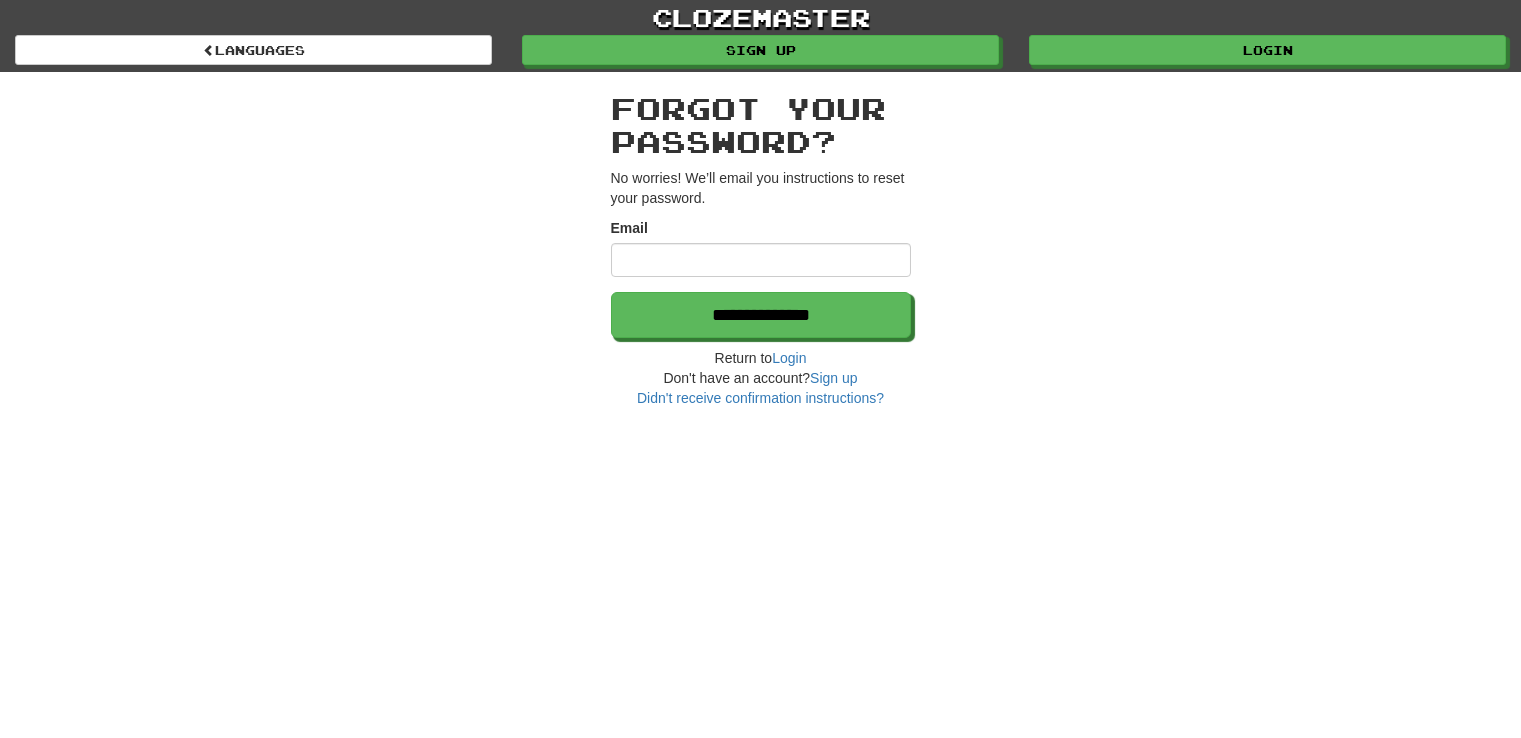 scroll, scrollTop: 0, scrollLeft: 0, axis: both 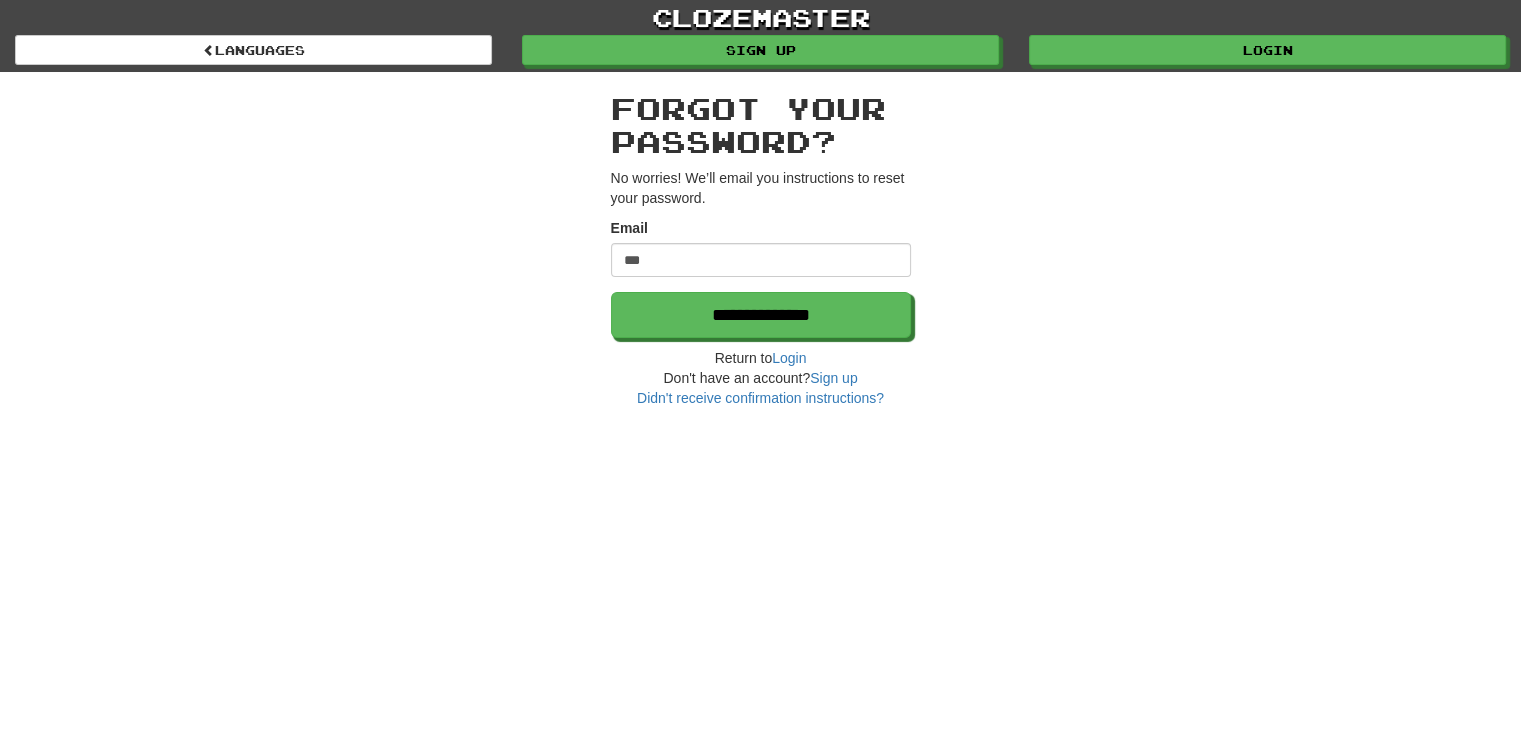 type on "**********" 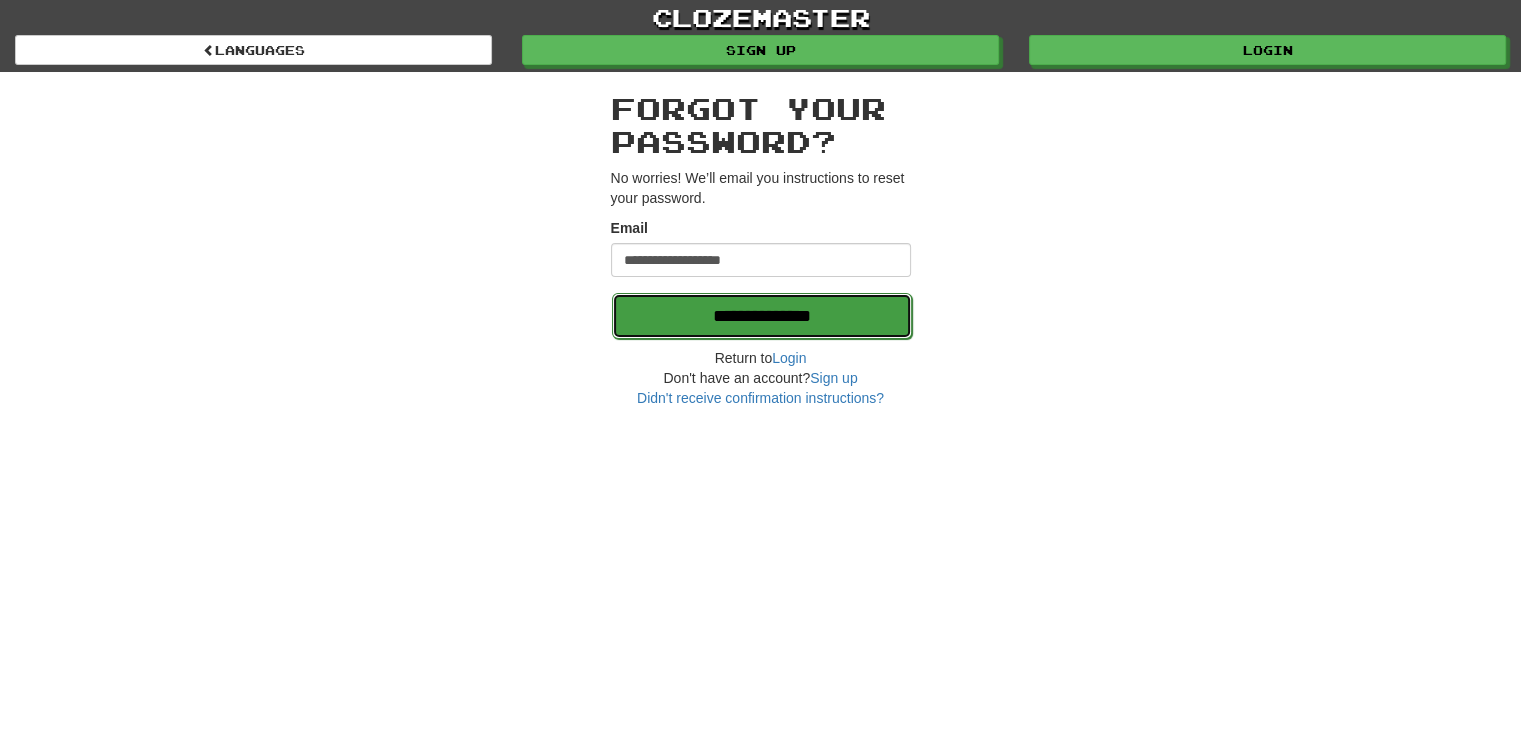 click on "**********" at bounding box center [762, 316] 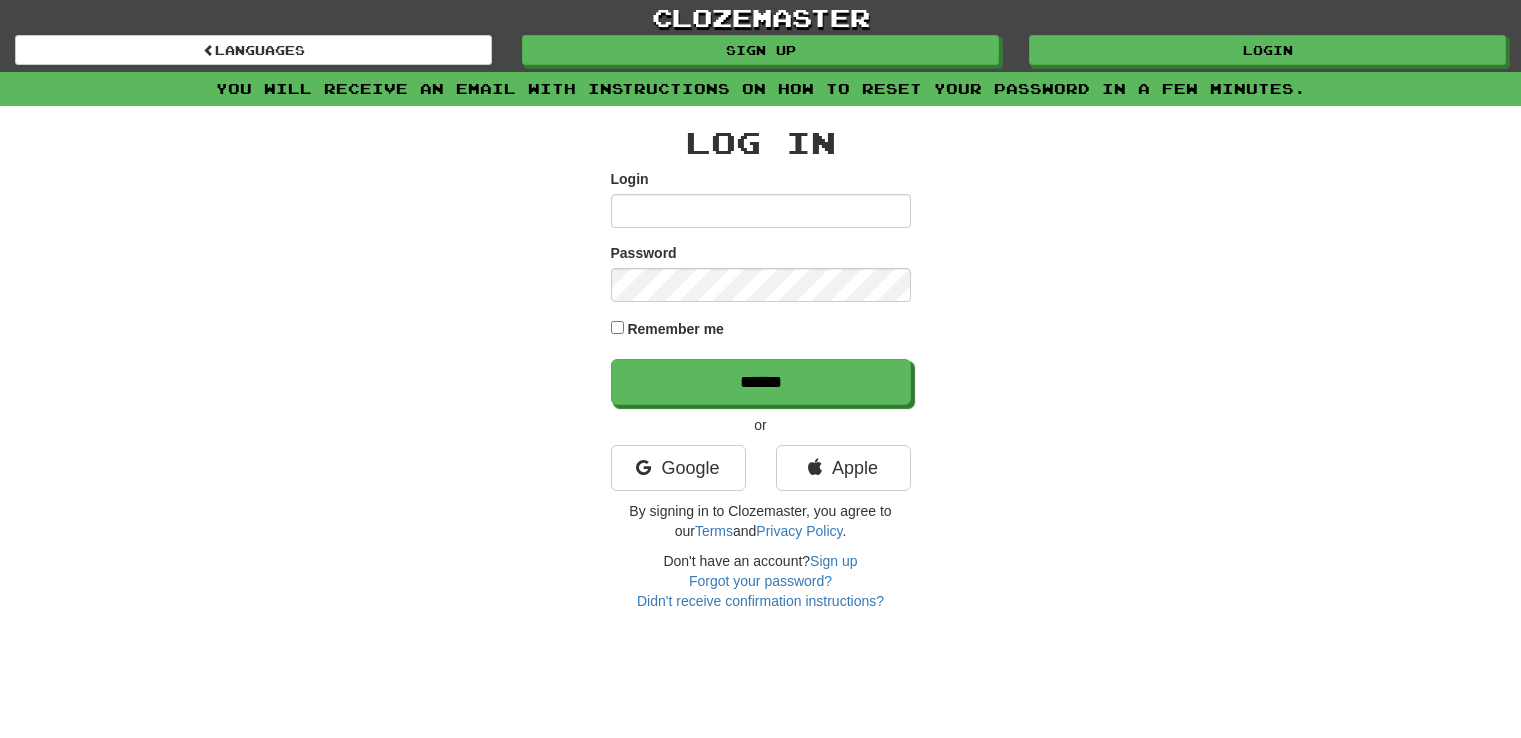 scroll, scrollTop: 0, scrollLeft: 0, axis: both 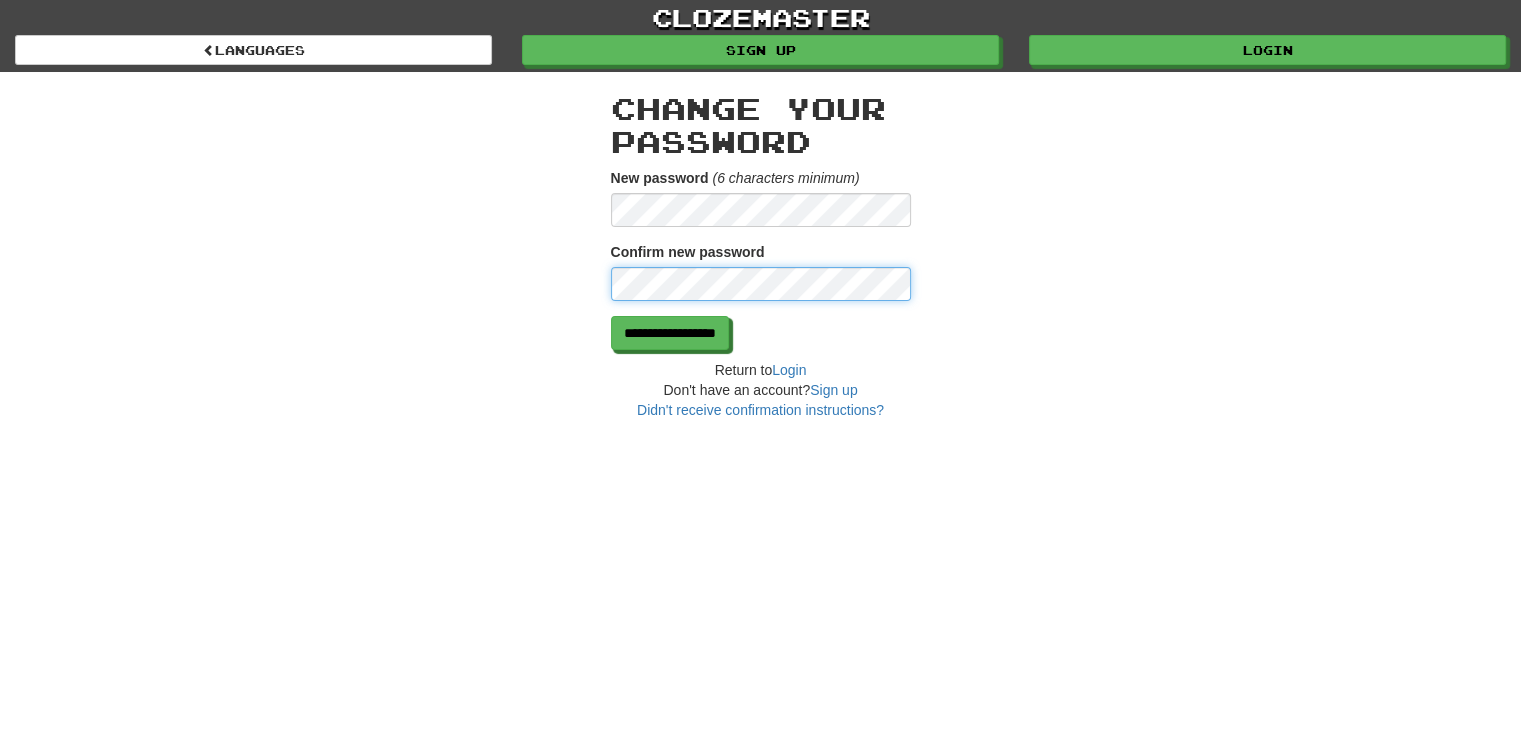 click on "**********" at bounding box center (670, 333) 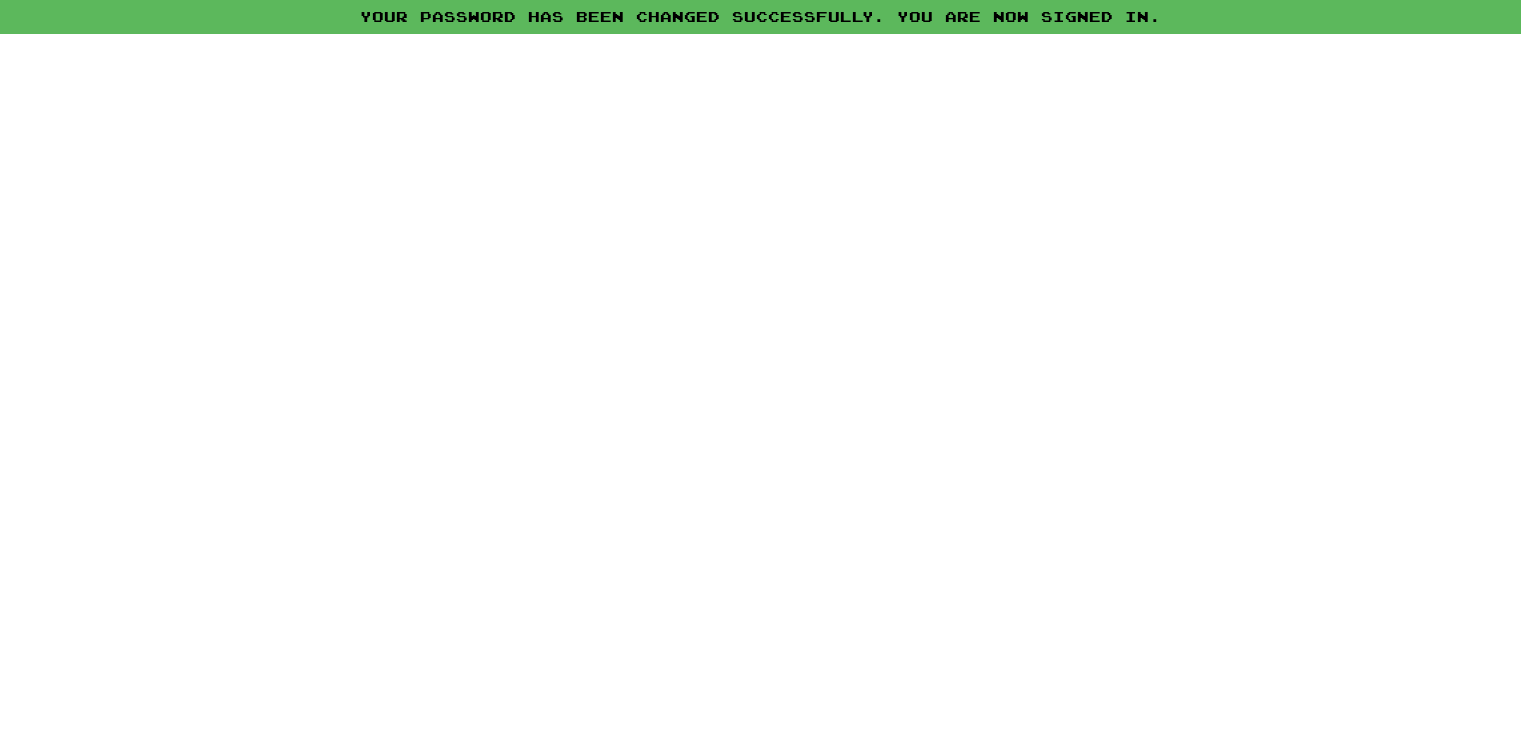 scroll, scrollTop: 0, scrollLeft: 0, axis: both 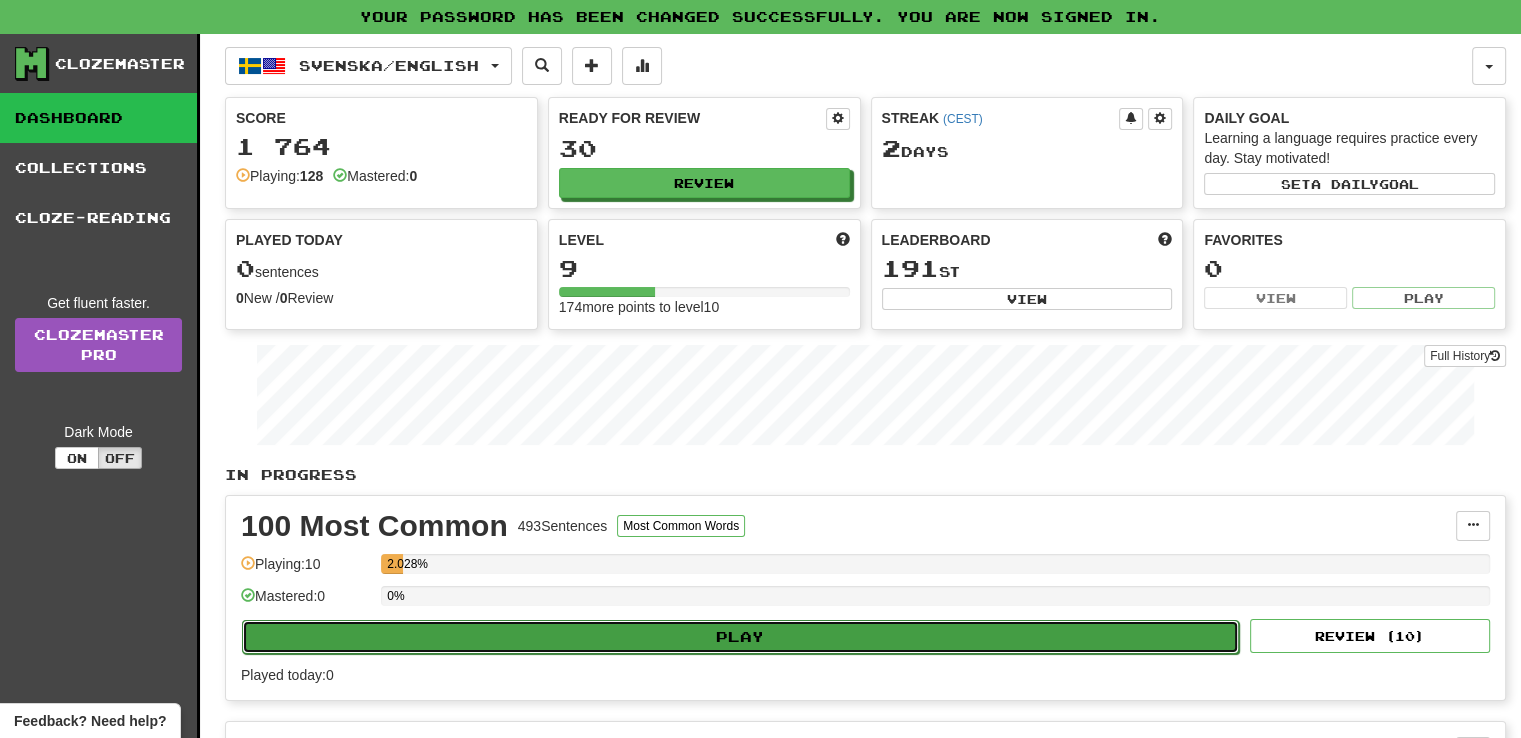 click on "Play" at bounding box center (740, 637) 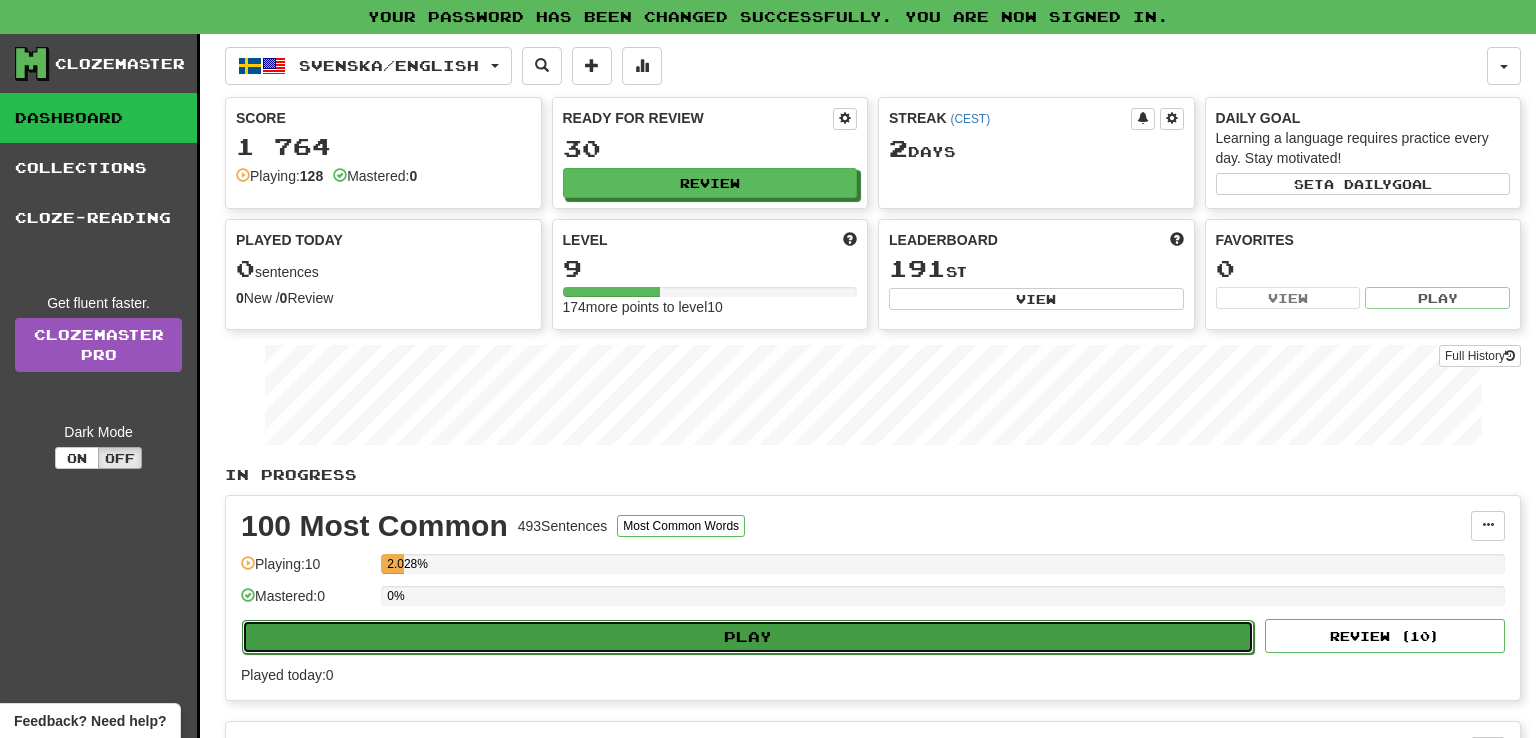 select on "**" 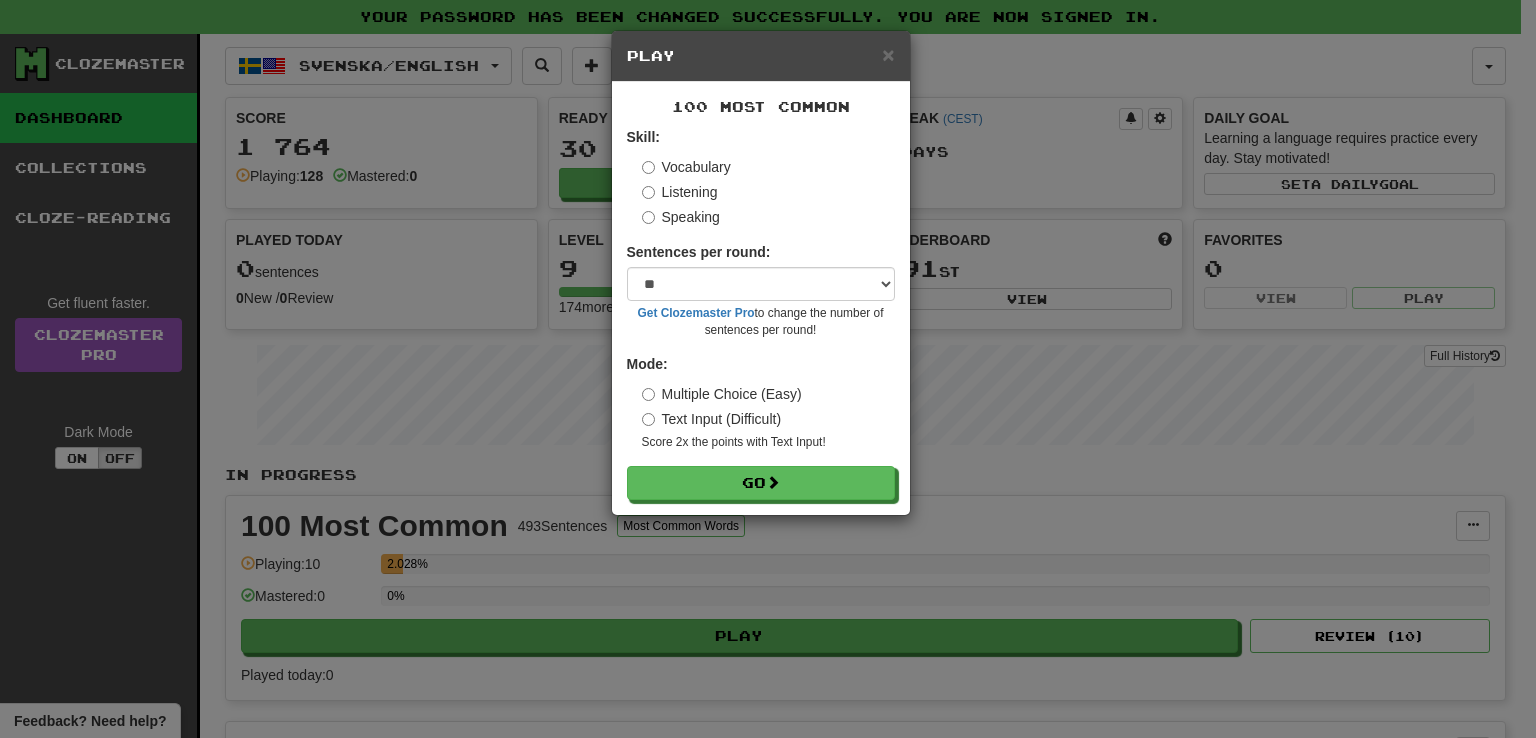 click on "× Play" at bounding box center [761, 56] 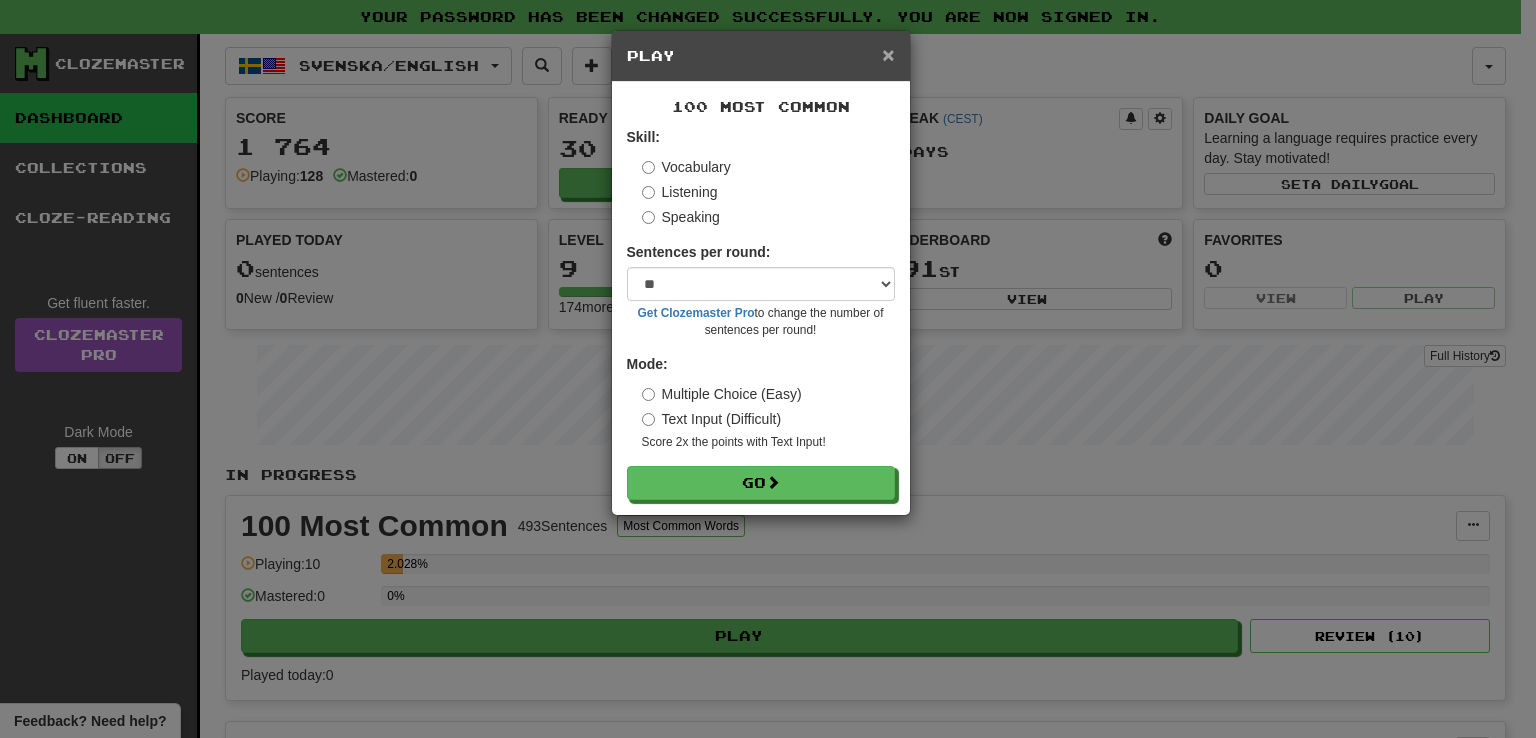 click on "×" at bounding box center (888, 54) 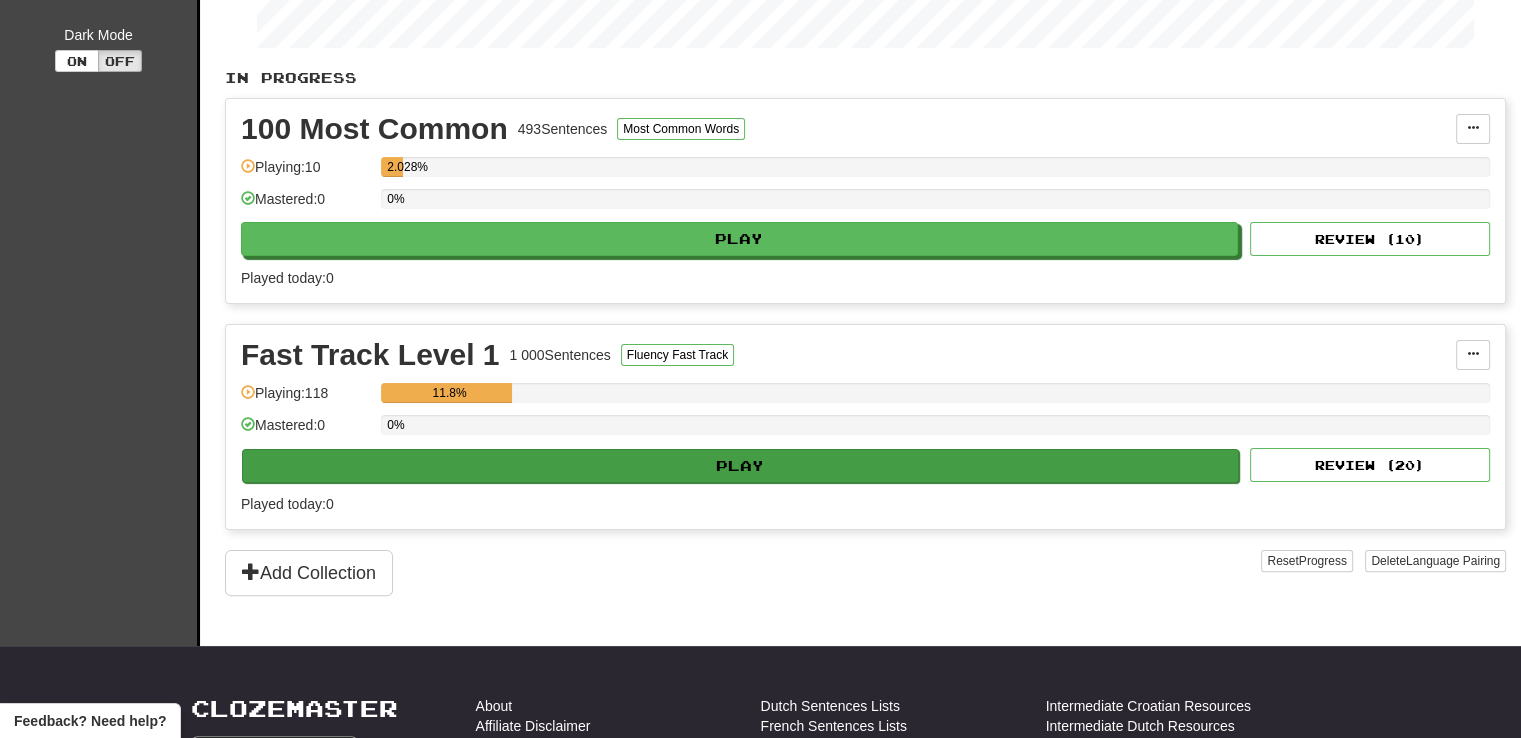 scroll, scrollTop: 400, scrollLeft: 0, axis: vertical 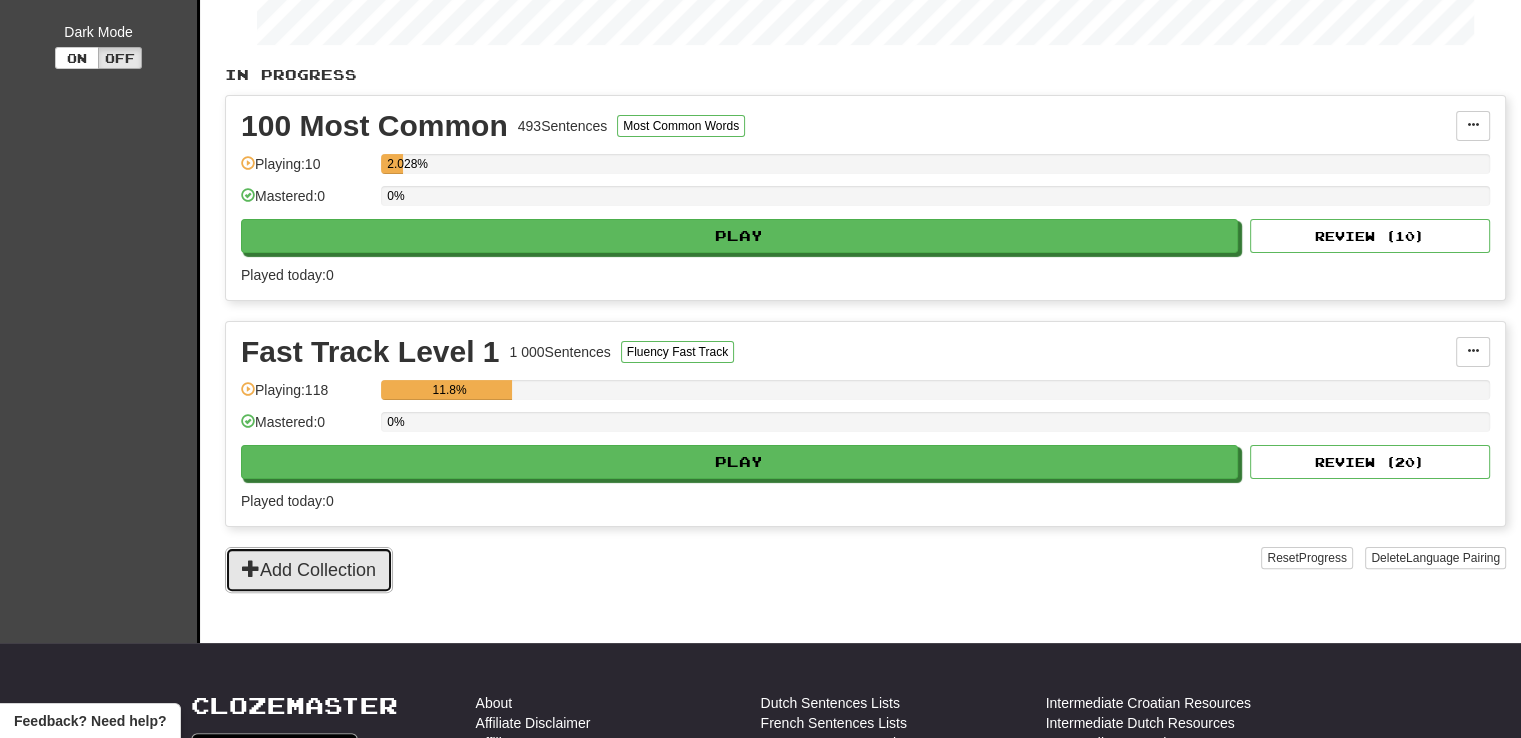 click on "Add Collection" at bounding box center (309, 570) 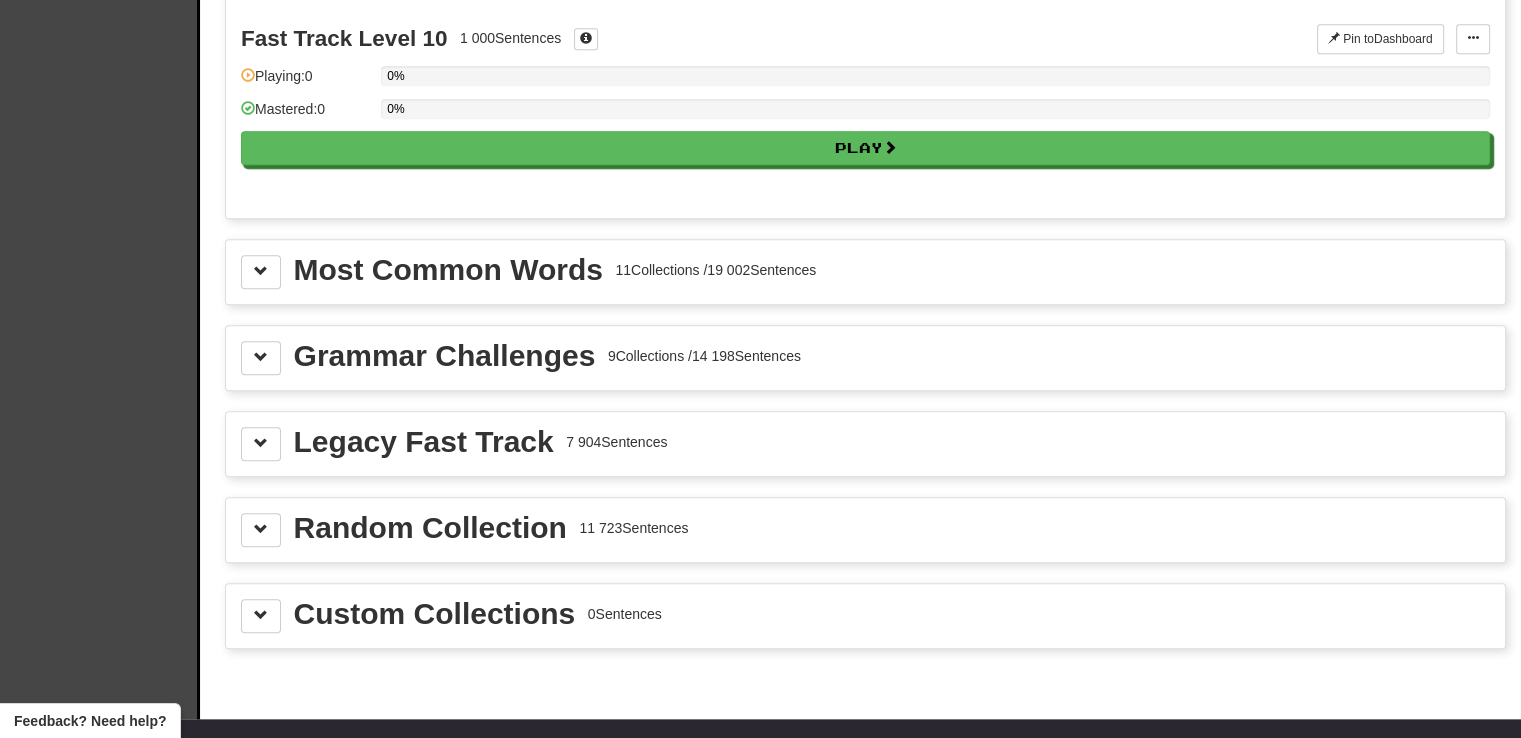 scroll, scrollTop: 2000, scrollLeft: 0, axis: vertical 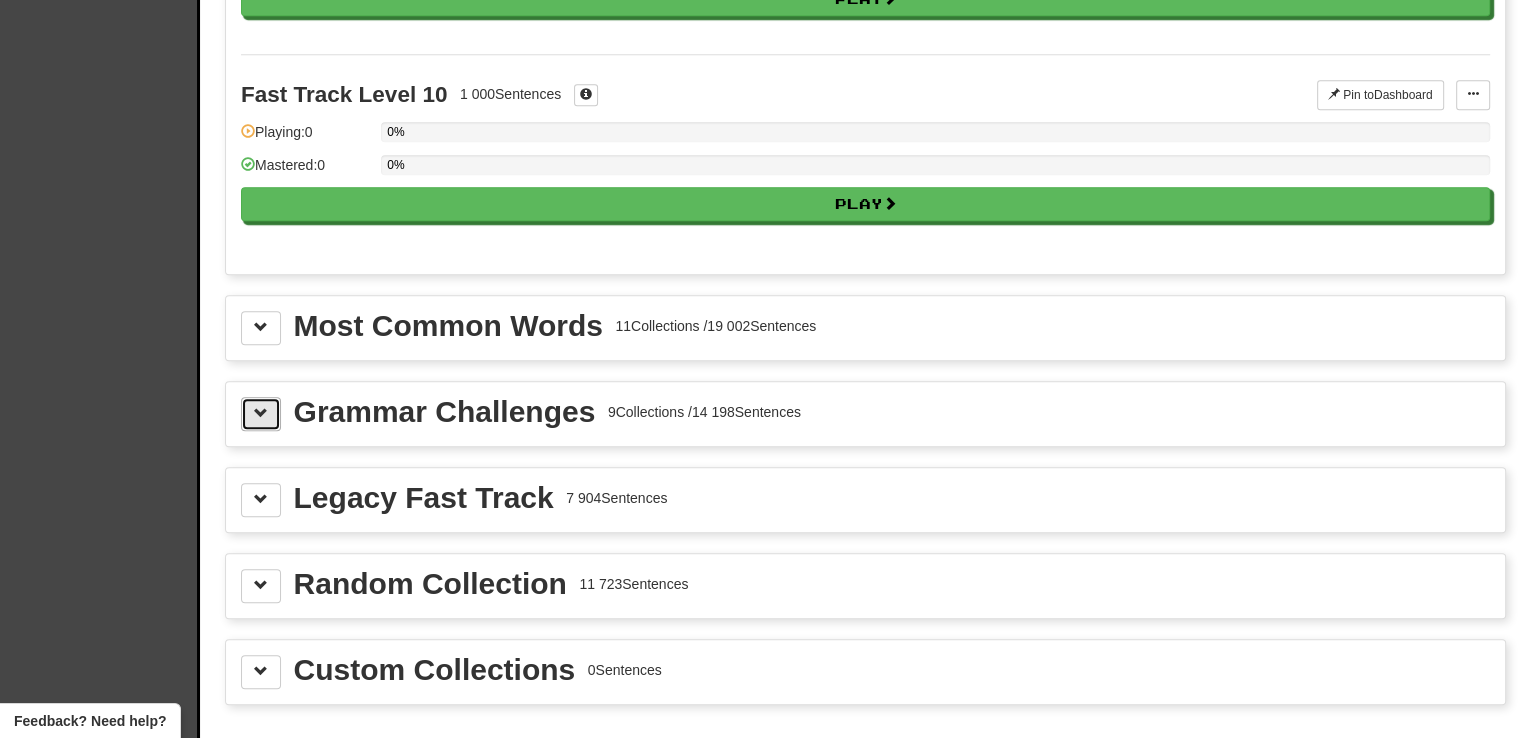 click at bounding box center [261, 414] 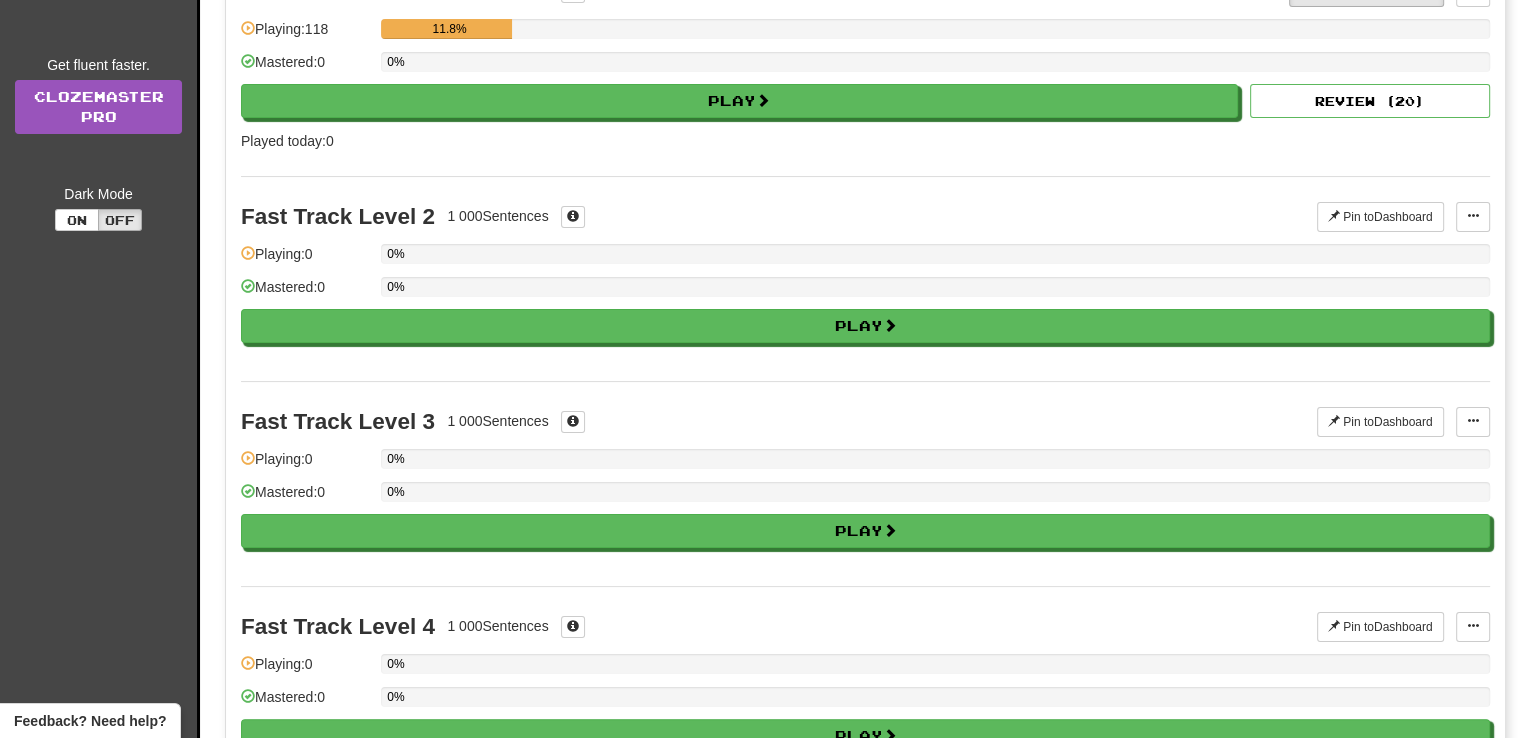 scroll, scrollTop: 0, scrollLeft: 0, axis: both 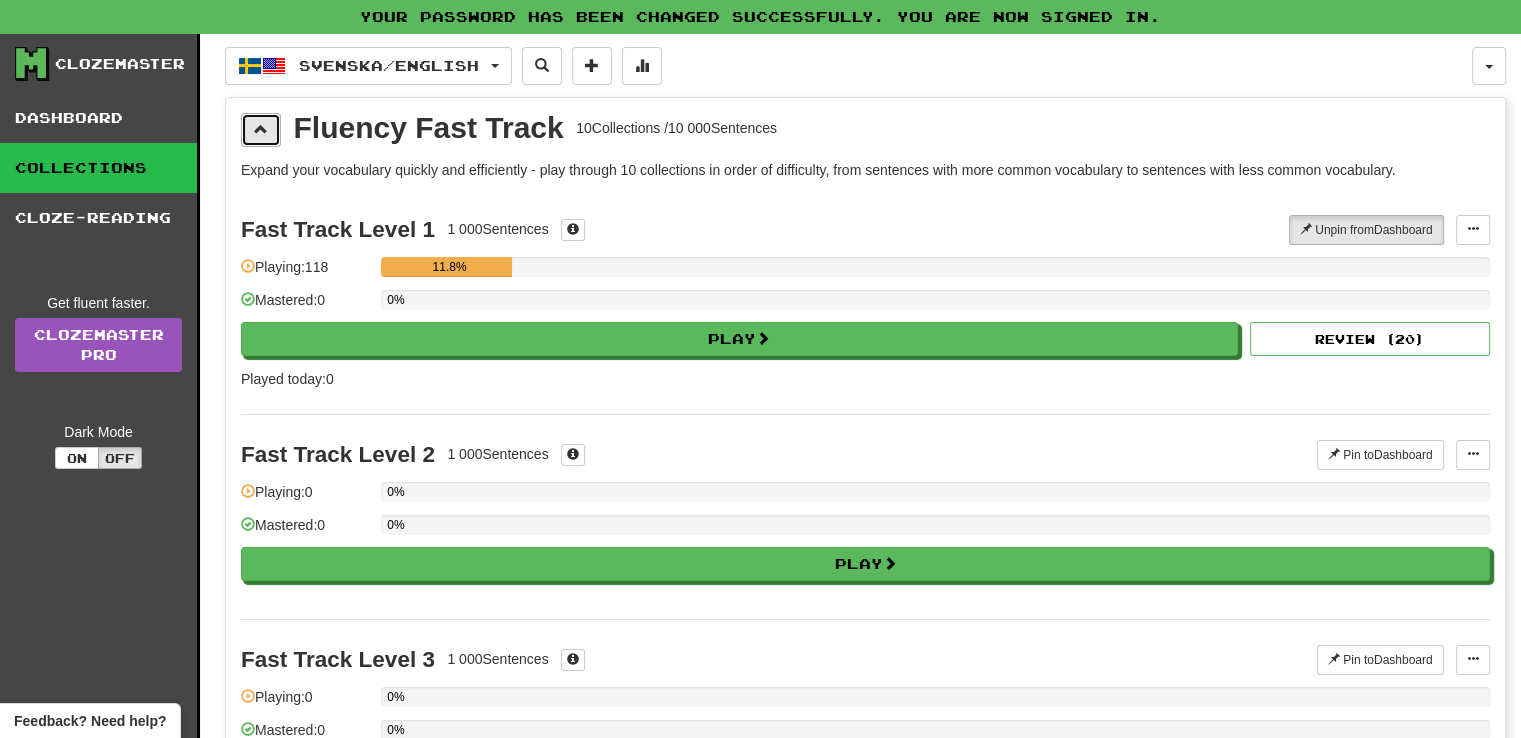 click at bounding box center (261, 129) 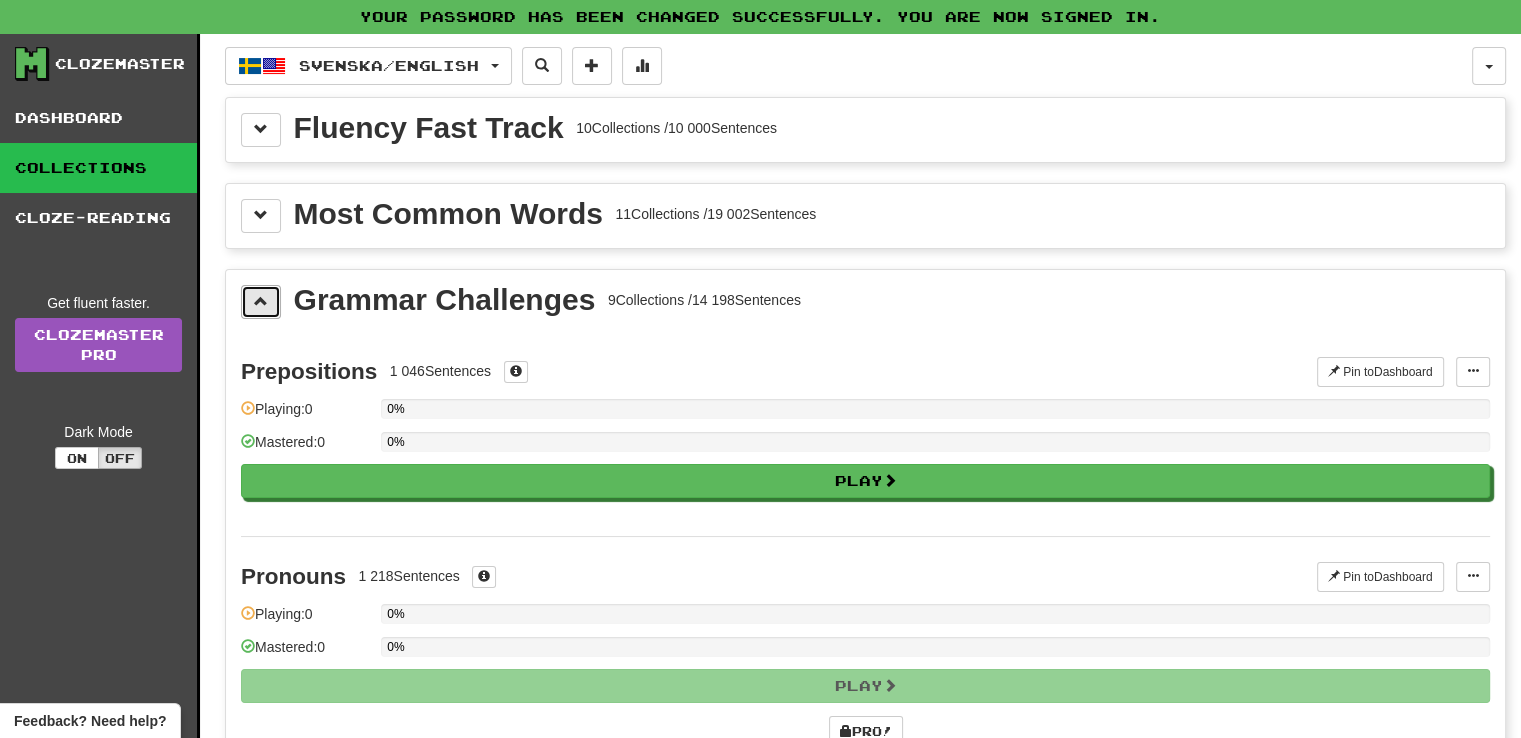click at bounding box center [261, 302] 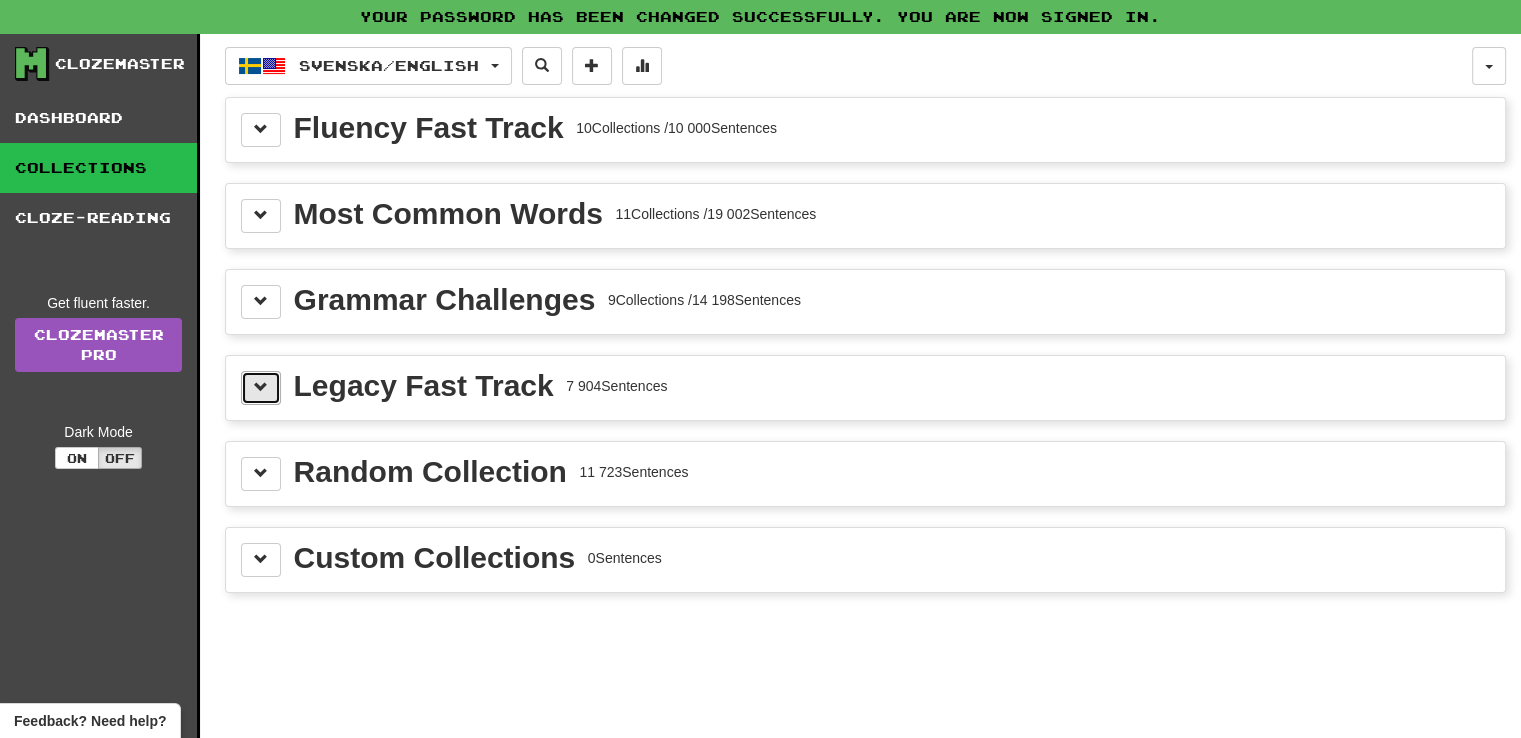 click at bounding box center [261, 387] 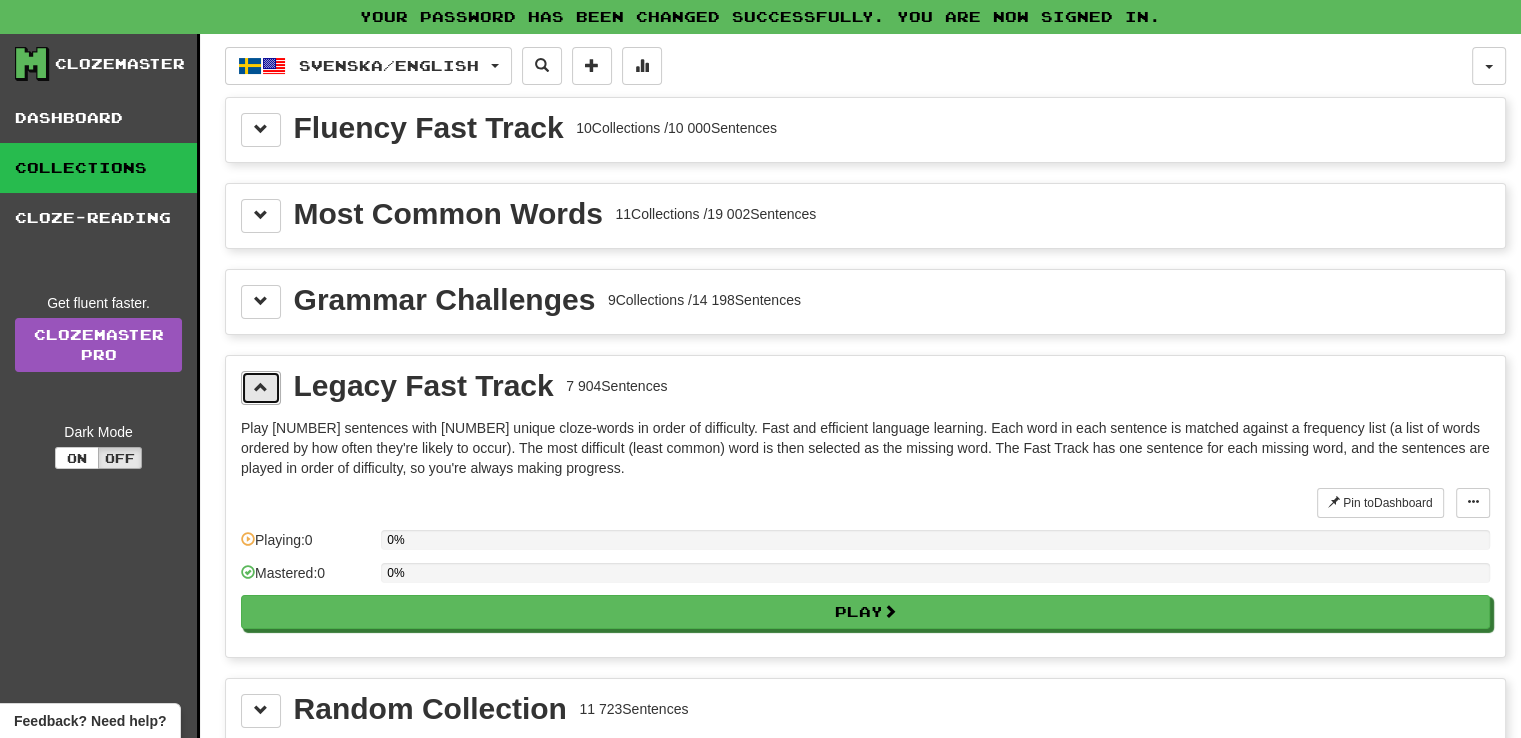 click at bounding box center [261, 387] 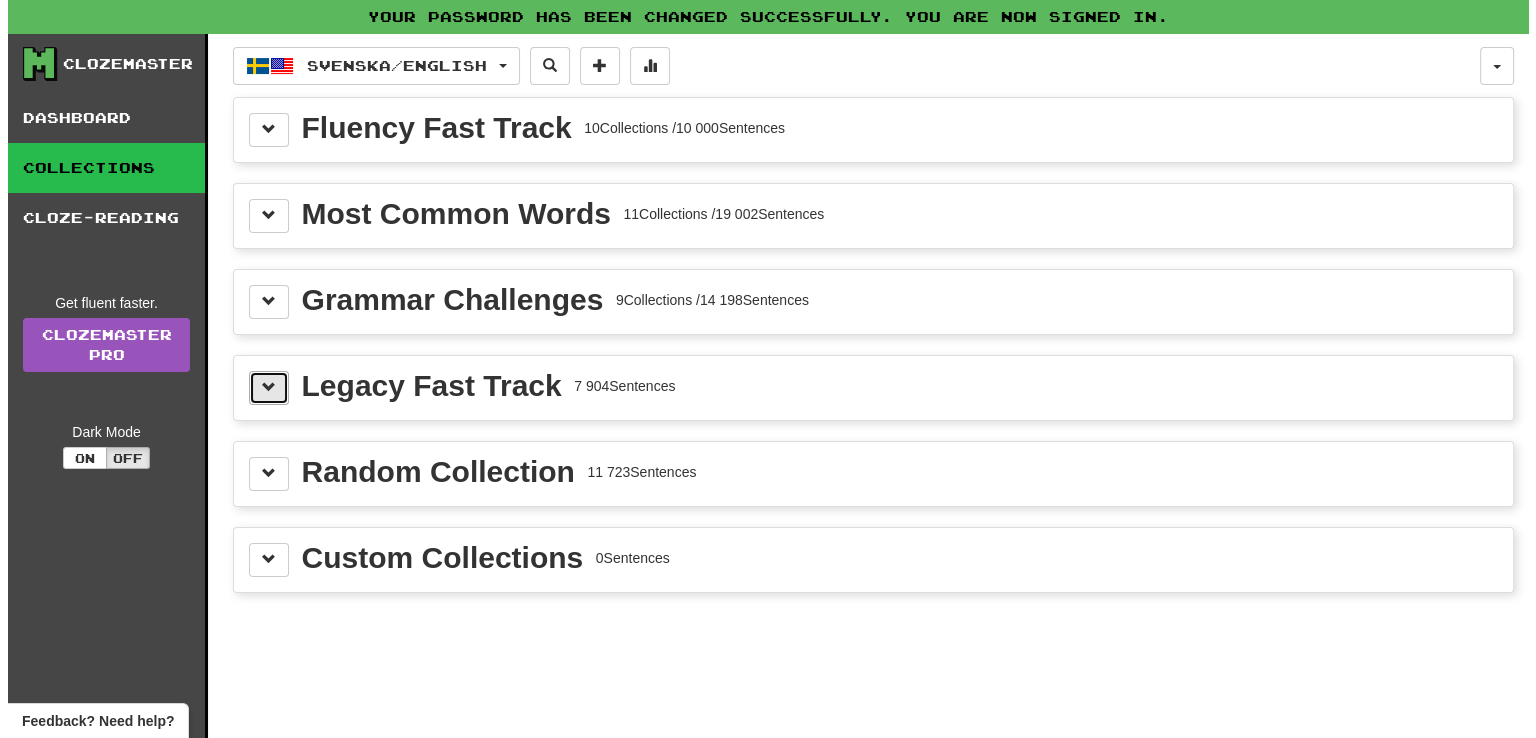 scroll, scrollTop: 133, scrollLeft: 0, axis: vertical 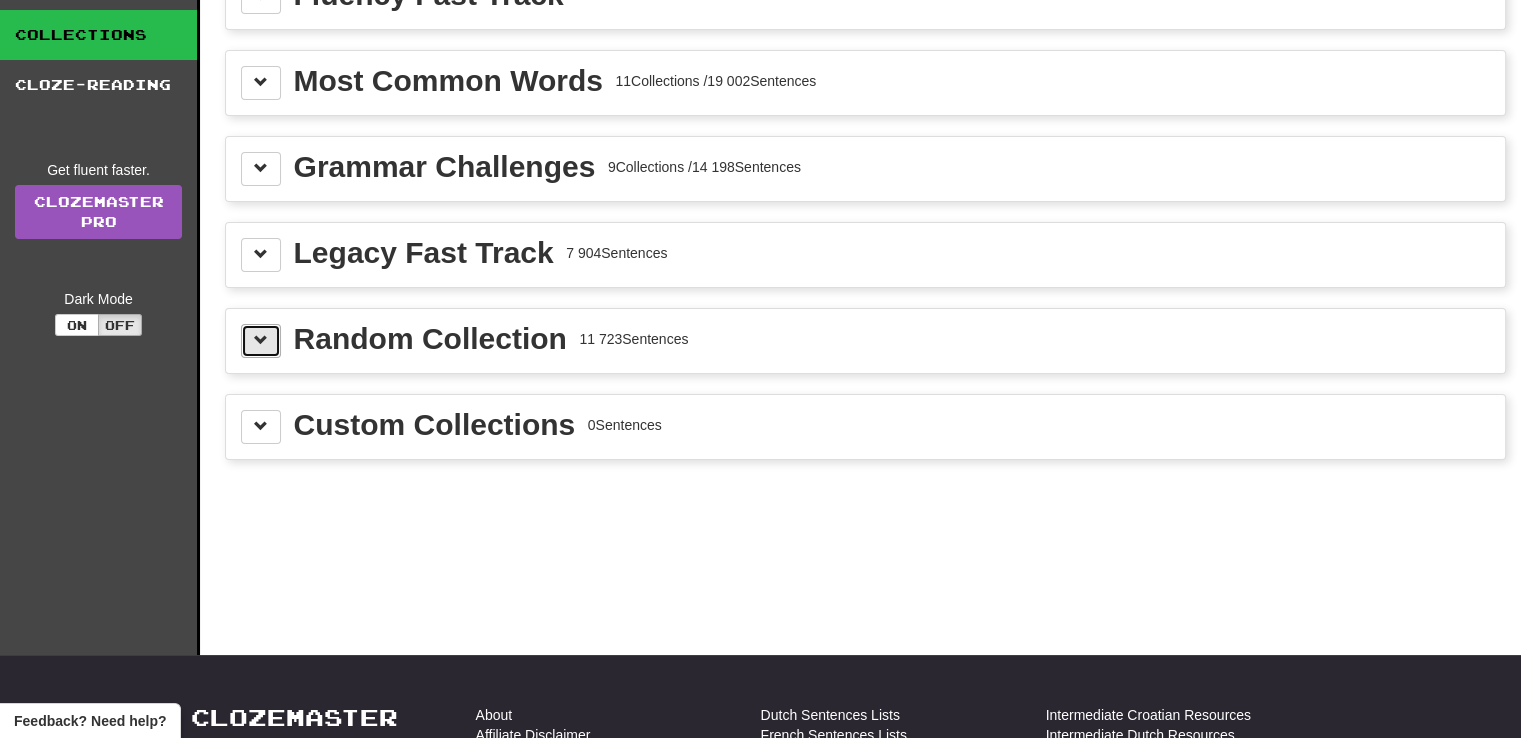 click at bounding box center (261, 341) 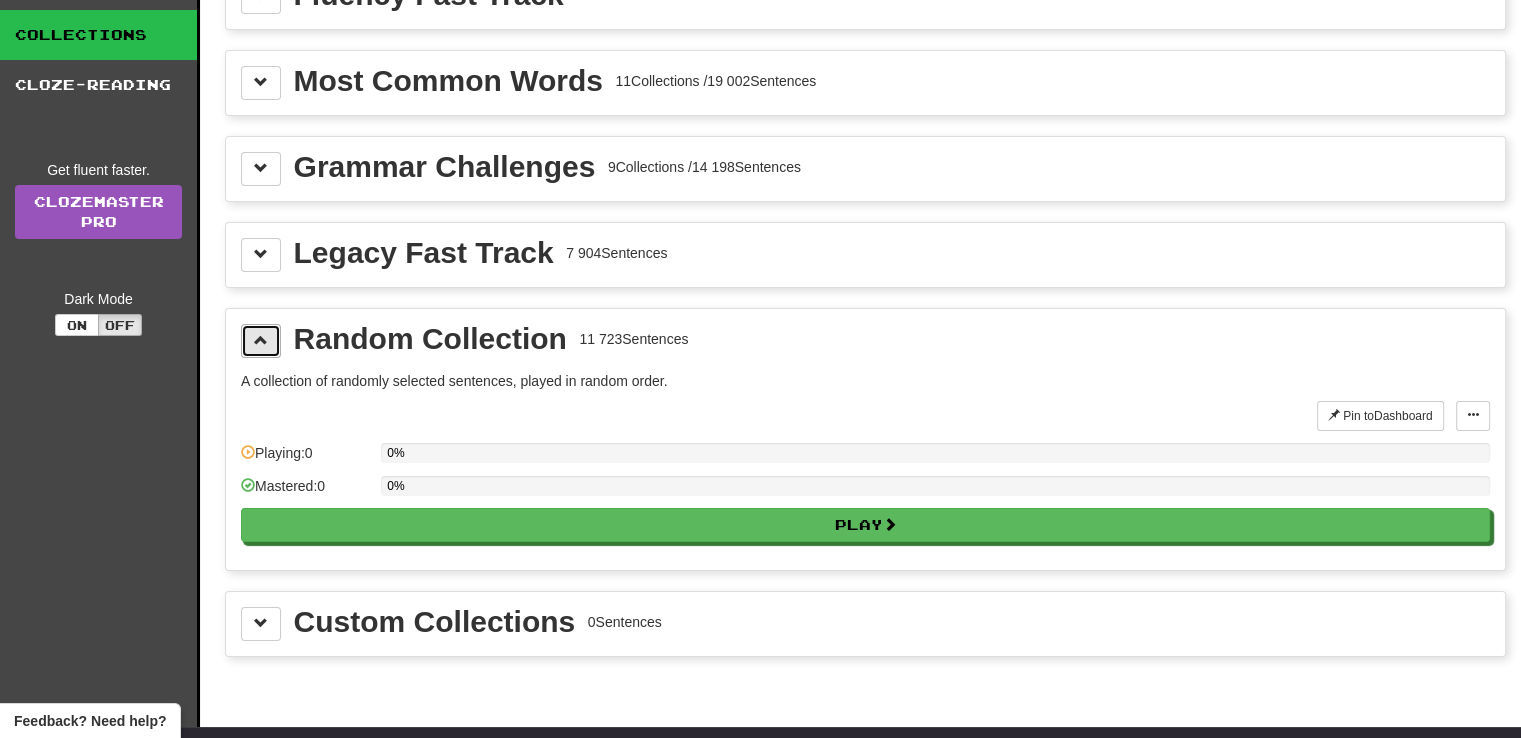 click at bounding box center [261, 341] 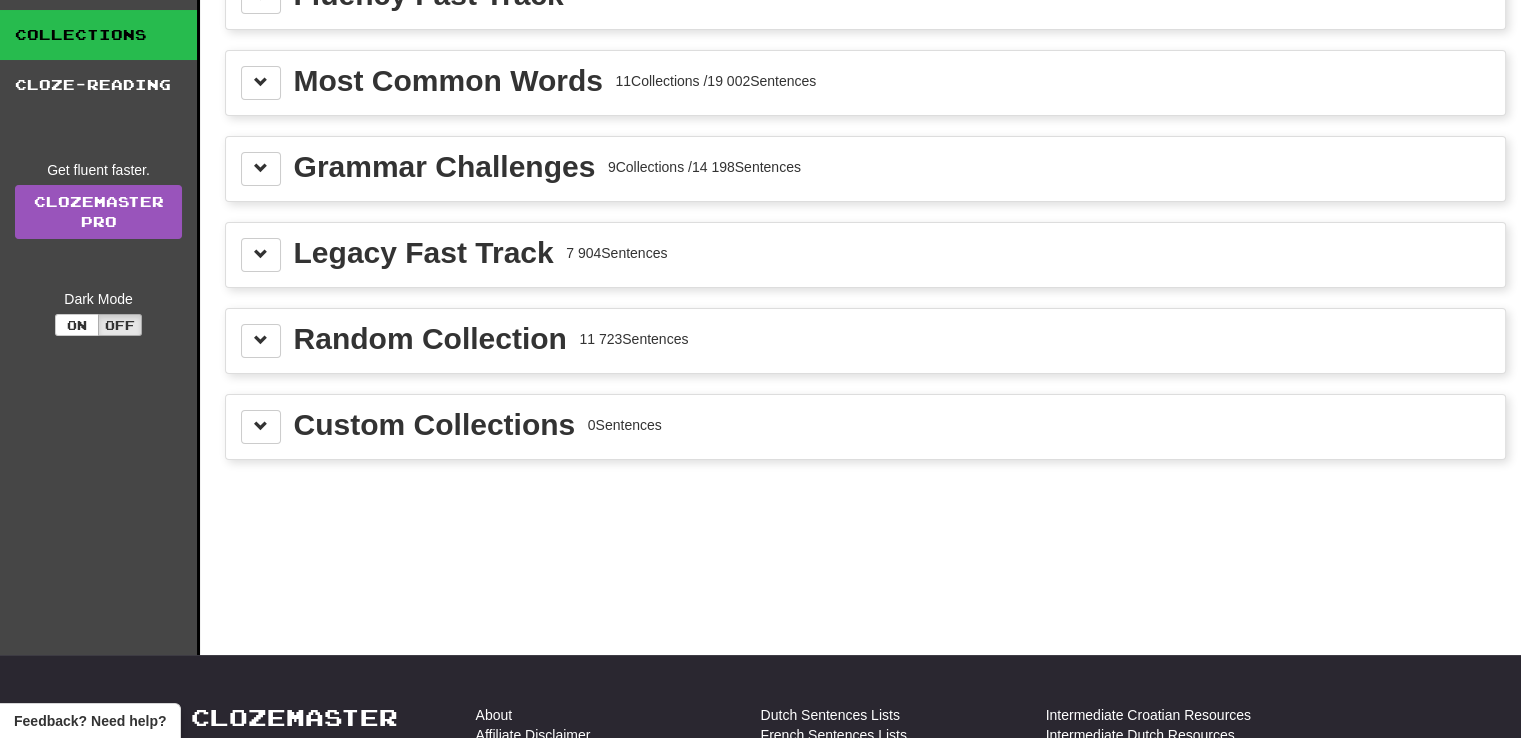 click on "Legacy Fast Track 7 904  Sentences" at bounding box center (865, 255) 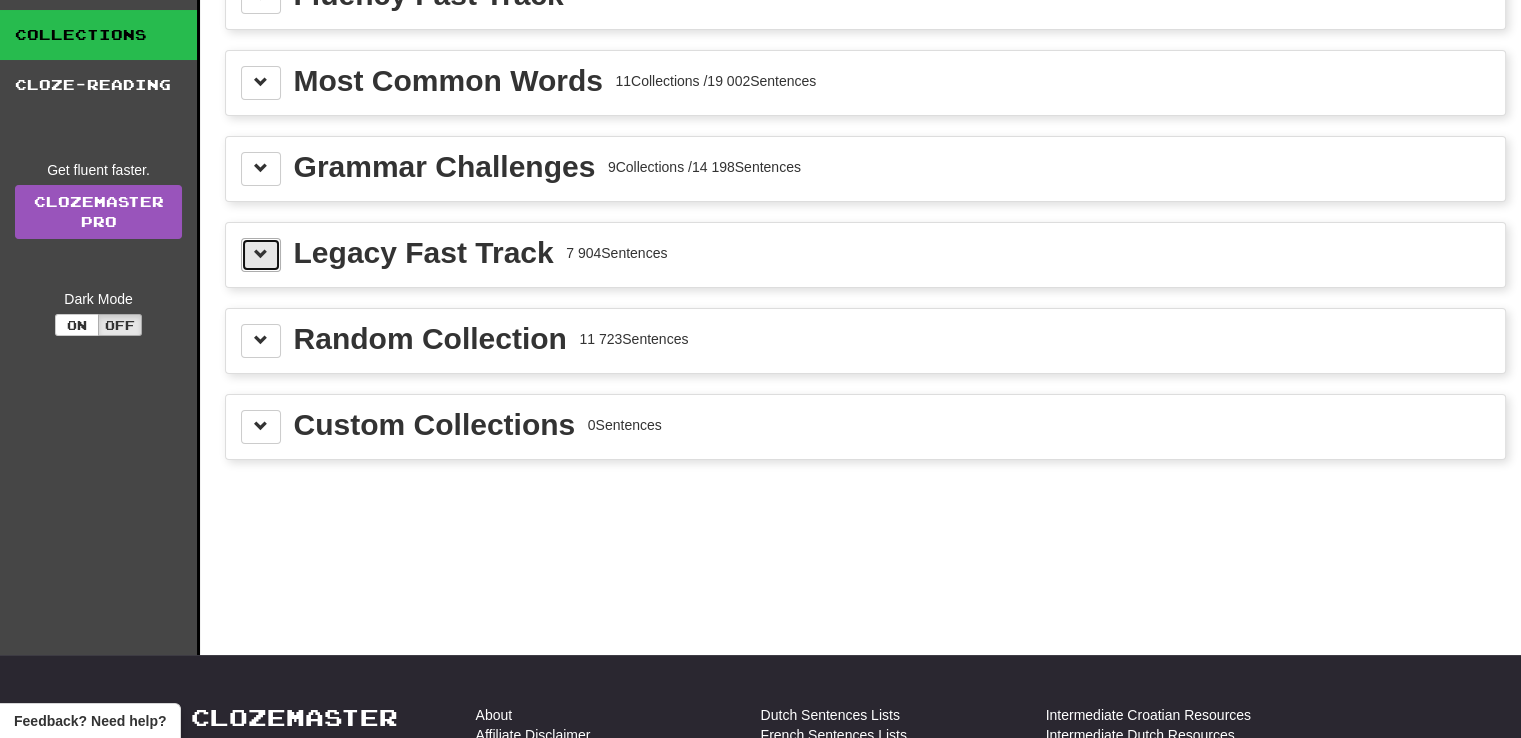 click at bounding box center [261, 255] 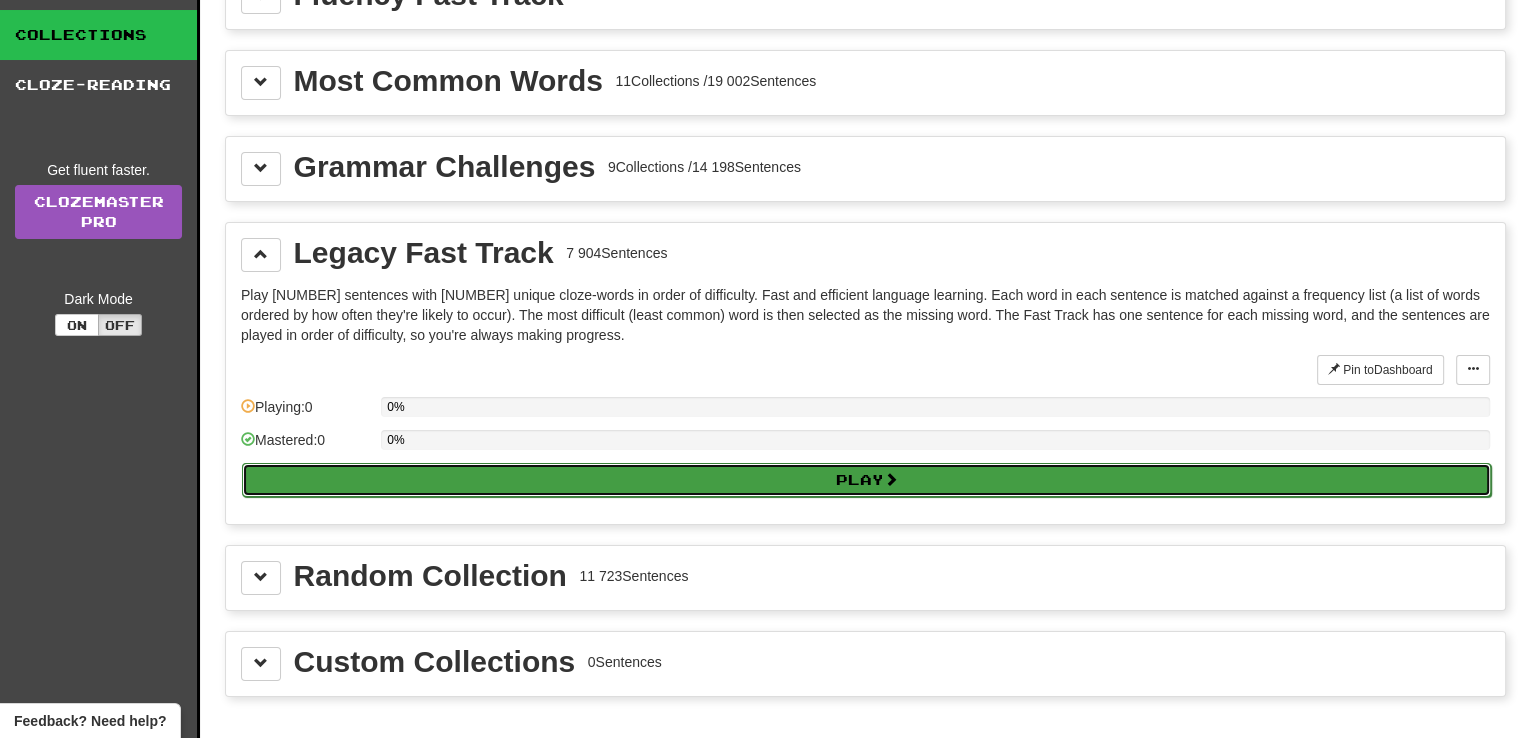 click on "Play" at bounding box center [866, 480] 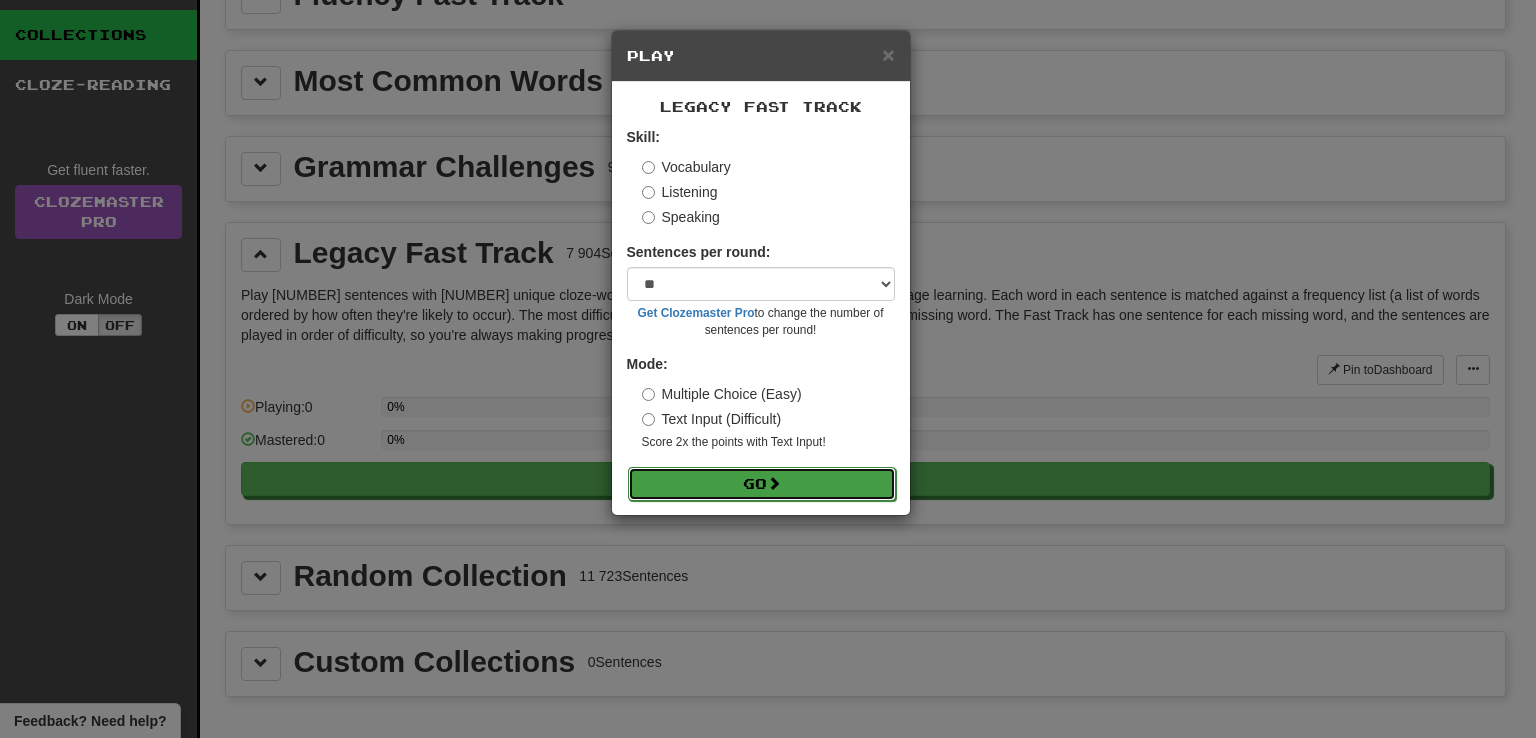 click on "Go" at bounding box center [762, 484] 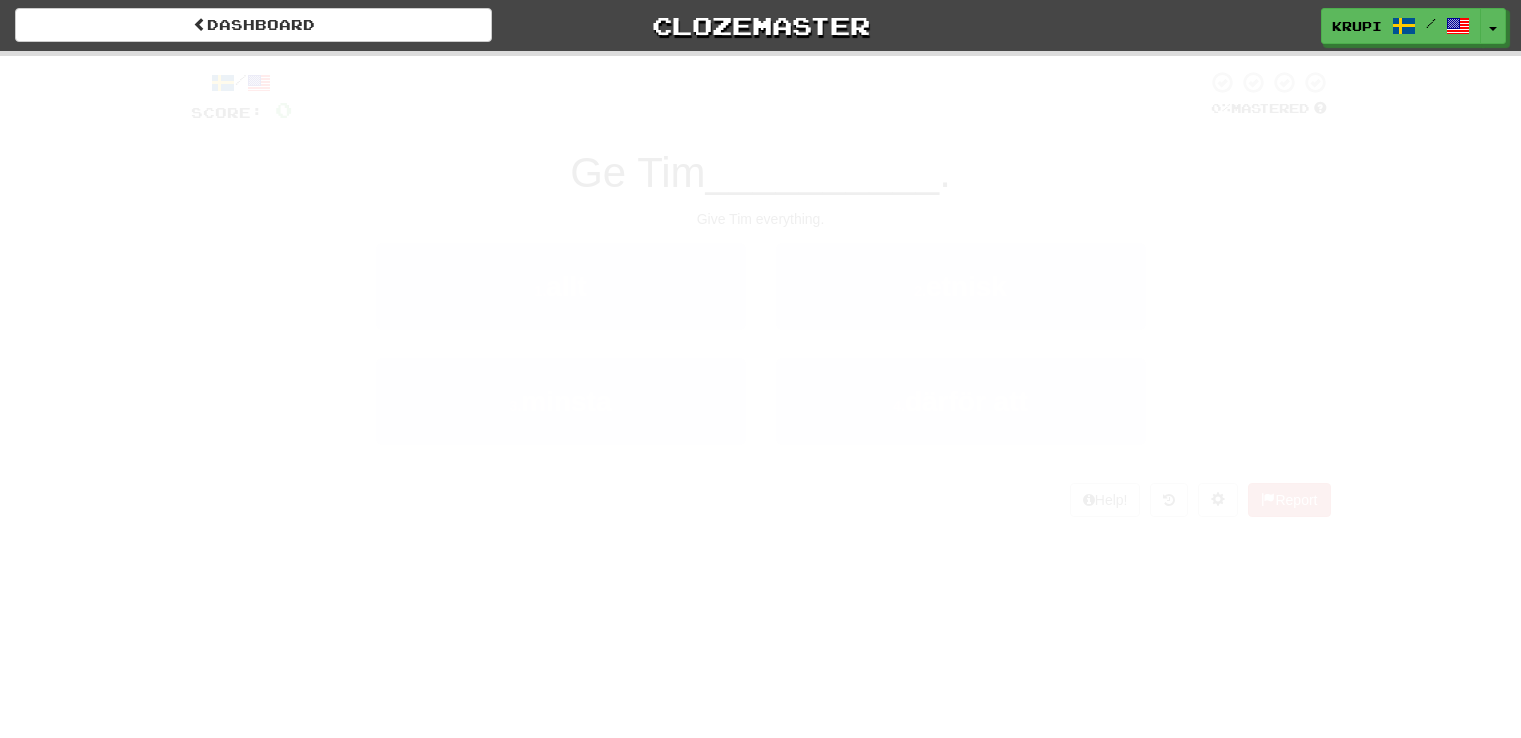 scroll, scrollTop: 0, scrollLeft: 0, axis: both 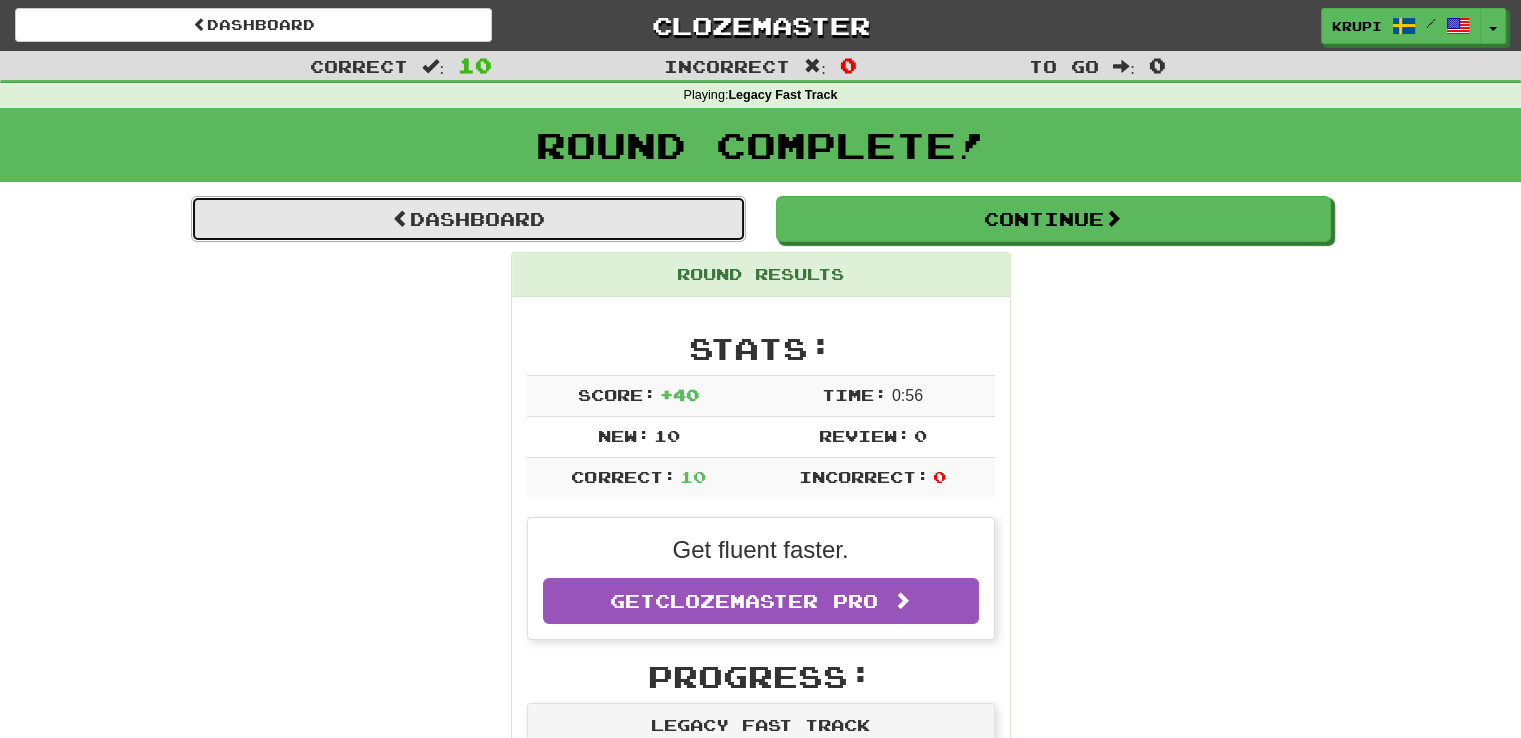 click on "Dashboard" at bounding box center (468, 219) 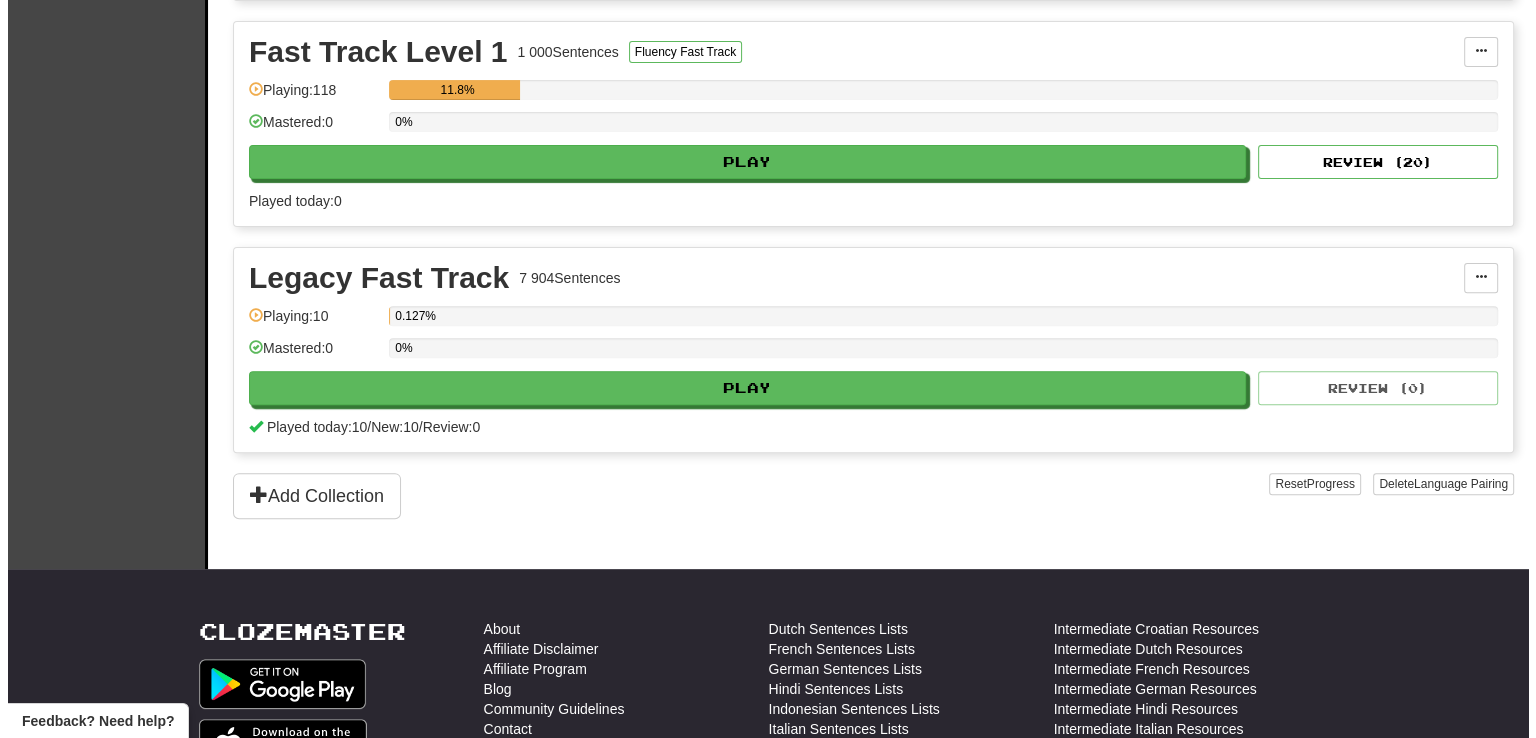 scroll, scrollTop: 533, scrollLeft: 0, axis: vertical 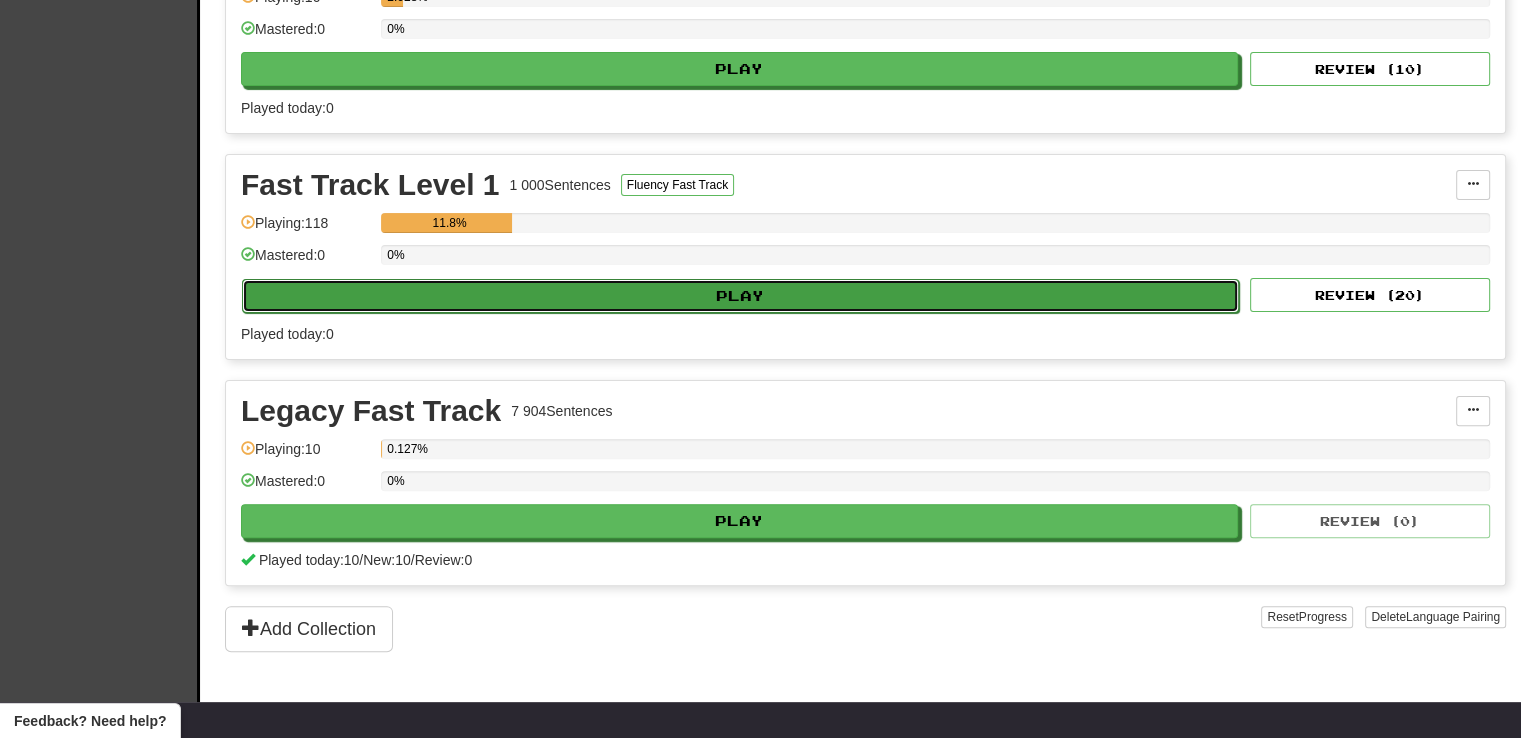 click on "Play" at bounding box center [740, 296] 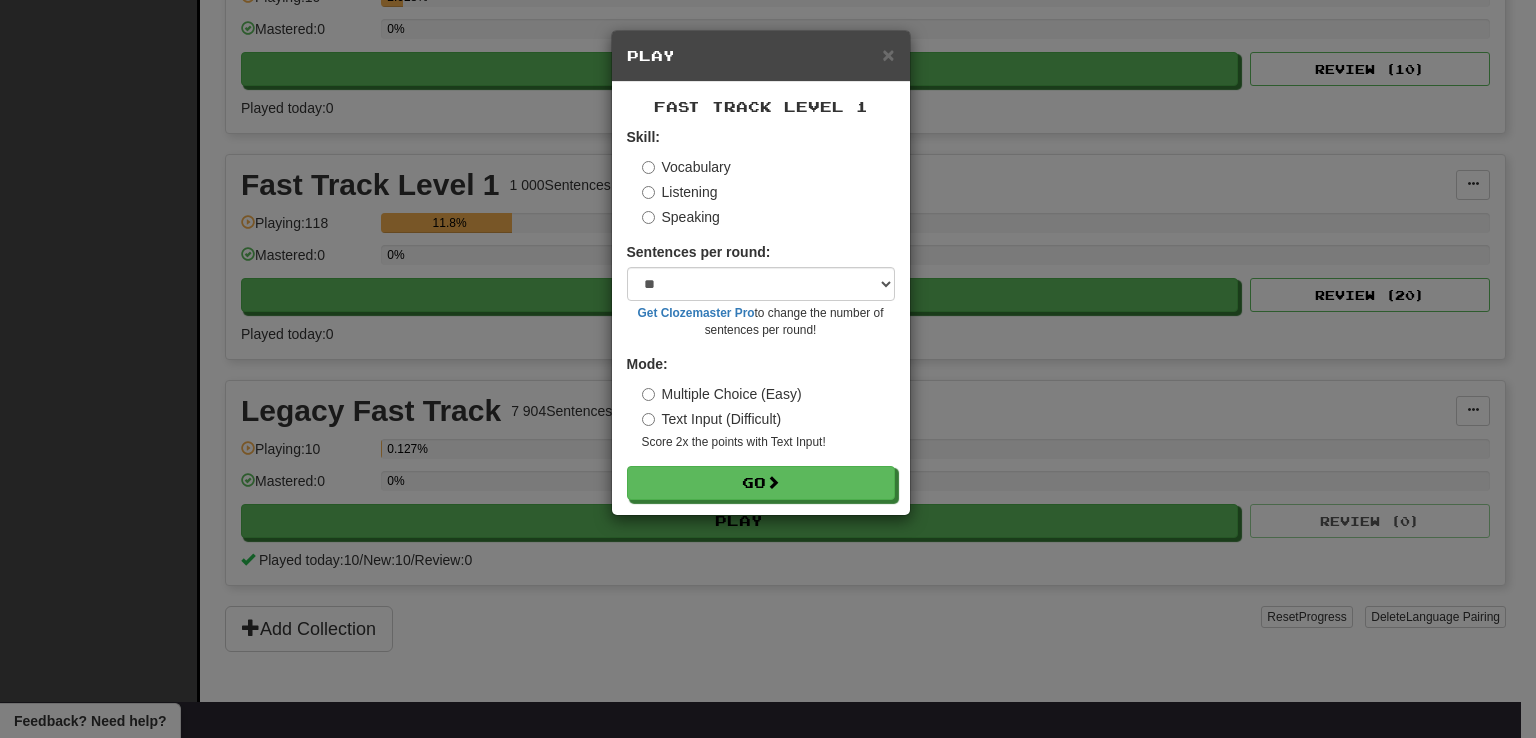 click on "Listening" at bounding box center (680, 192) 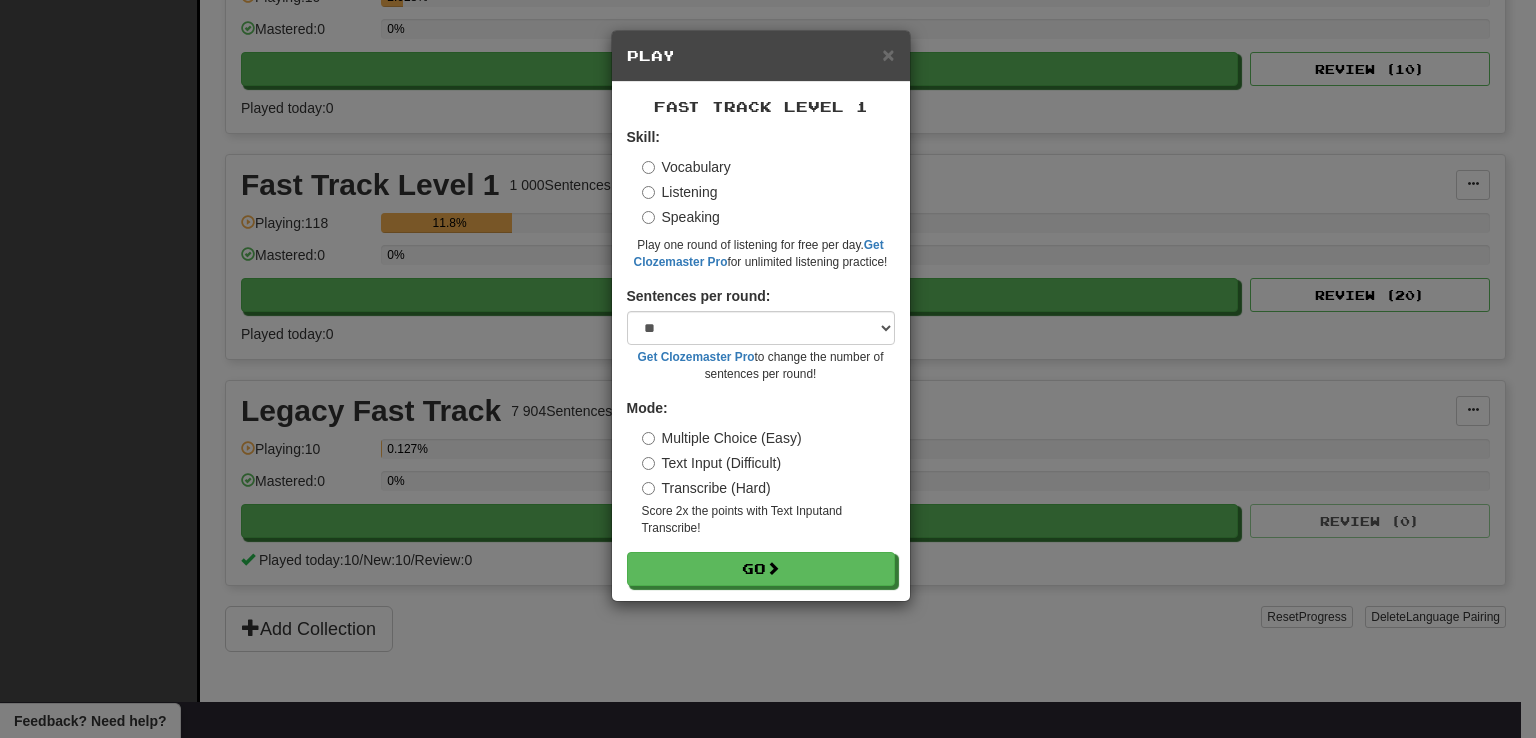 click on "Text Input (Difficult)" at bounding box center [712, 463] 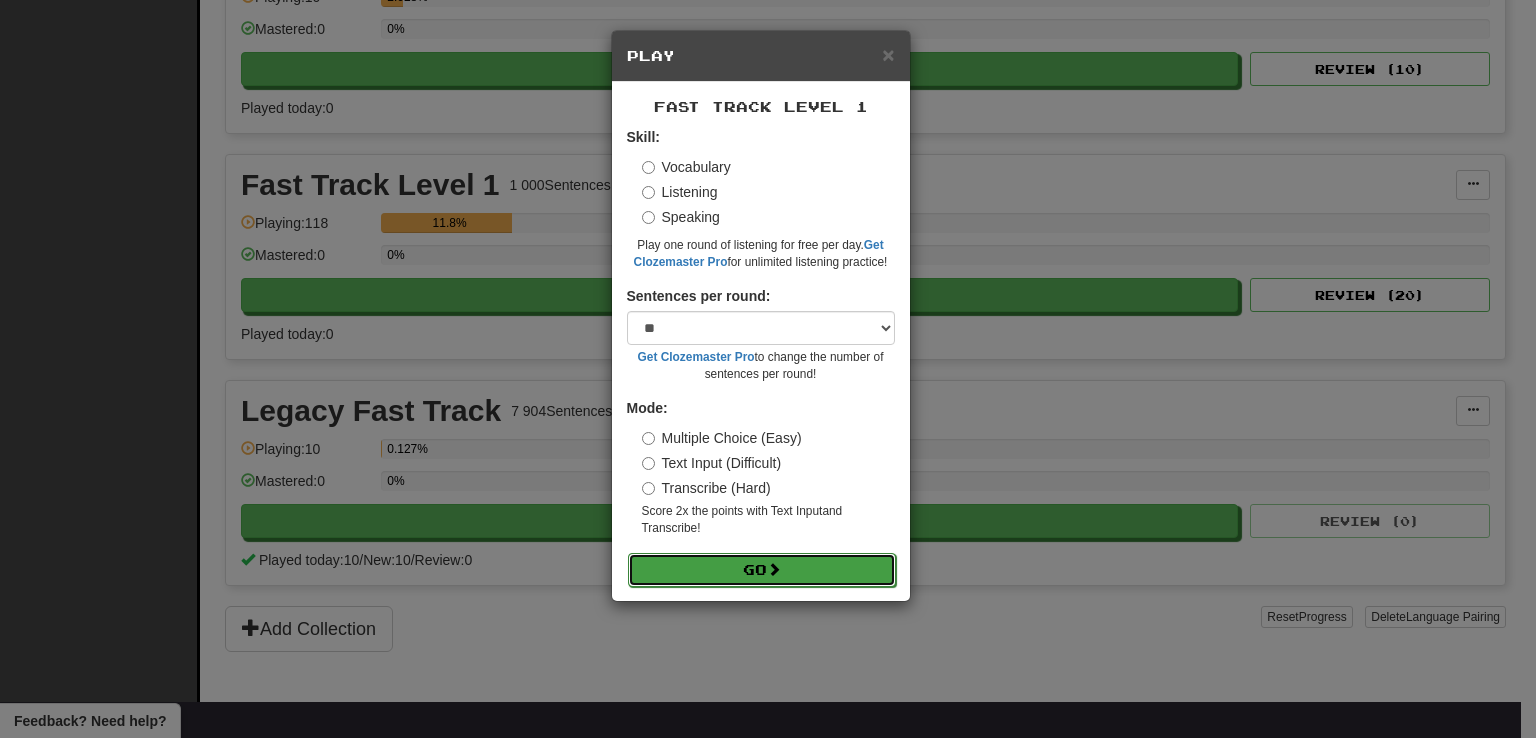click on "Go" at bounding box center (762, 570) 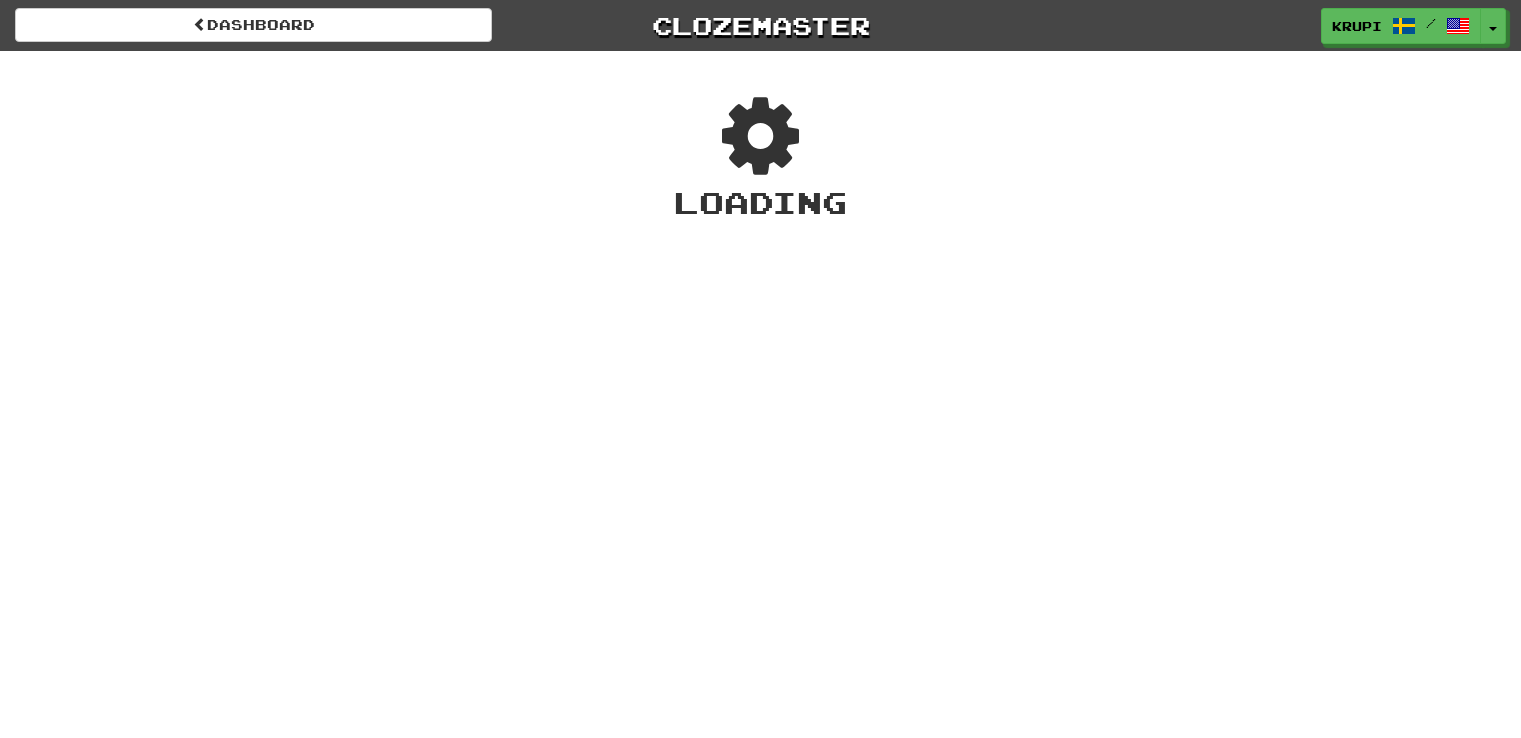 scroll, scrollTop: 0, scrollLeft: 0, axis: both 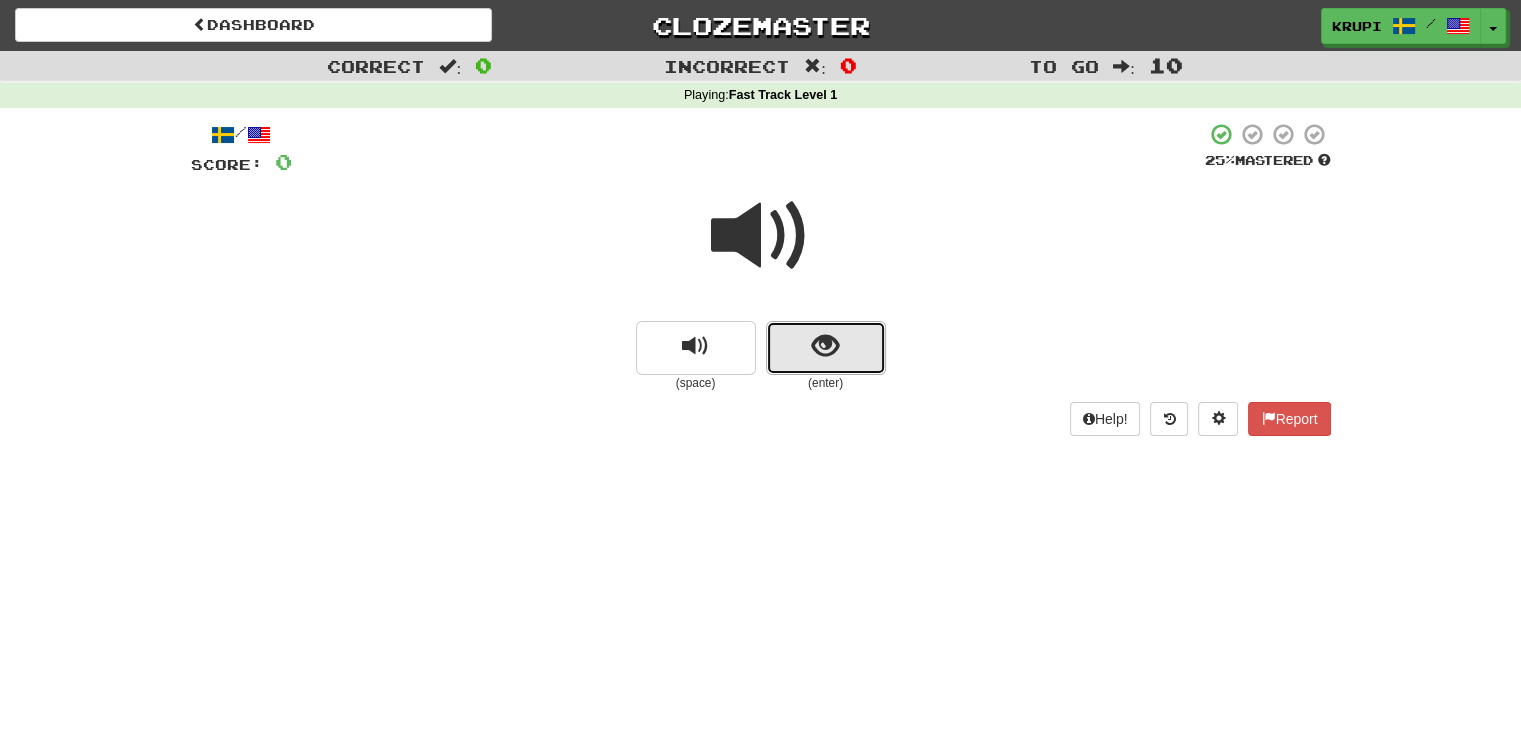click at bounding box center [826, 348] 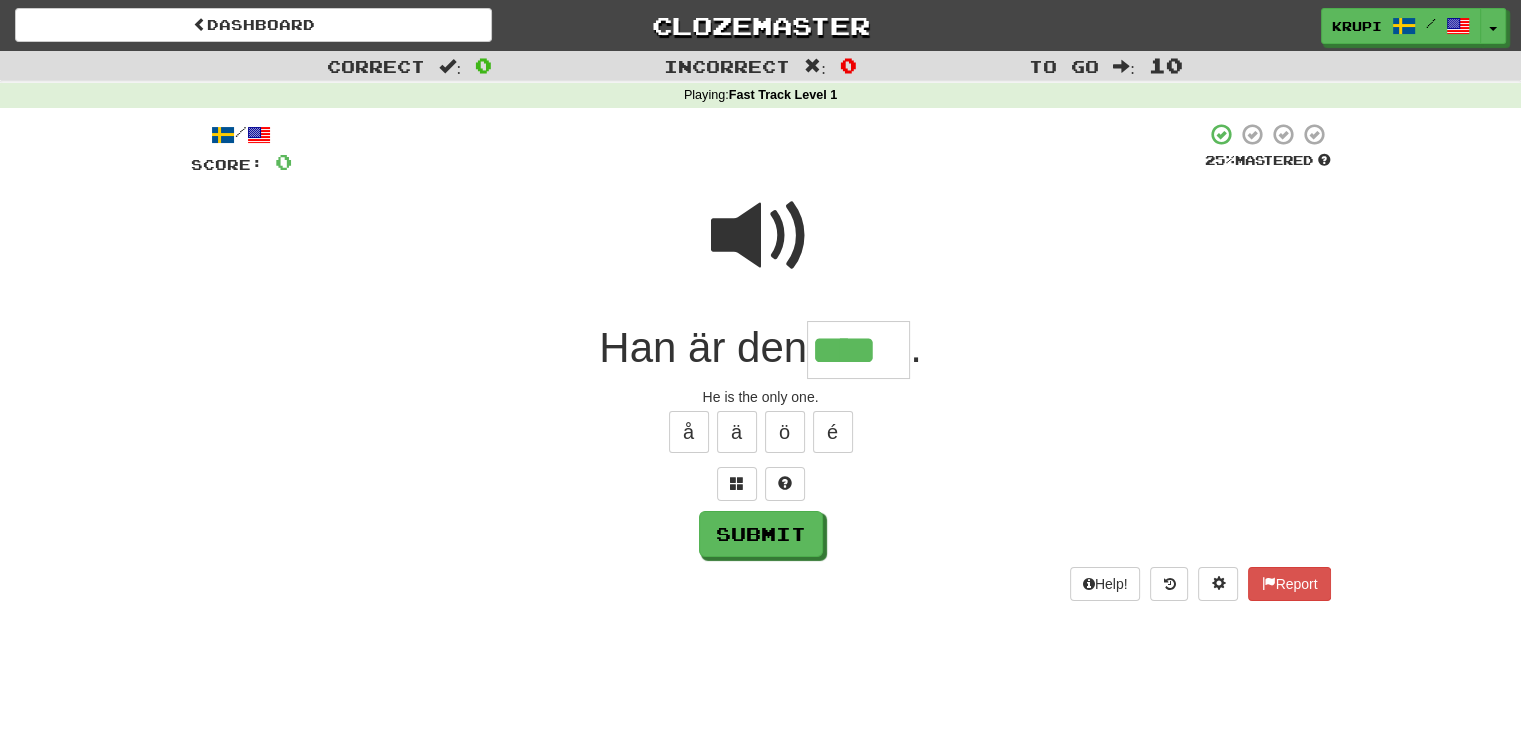 type on "****" 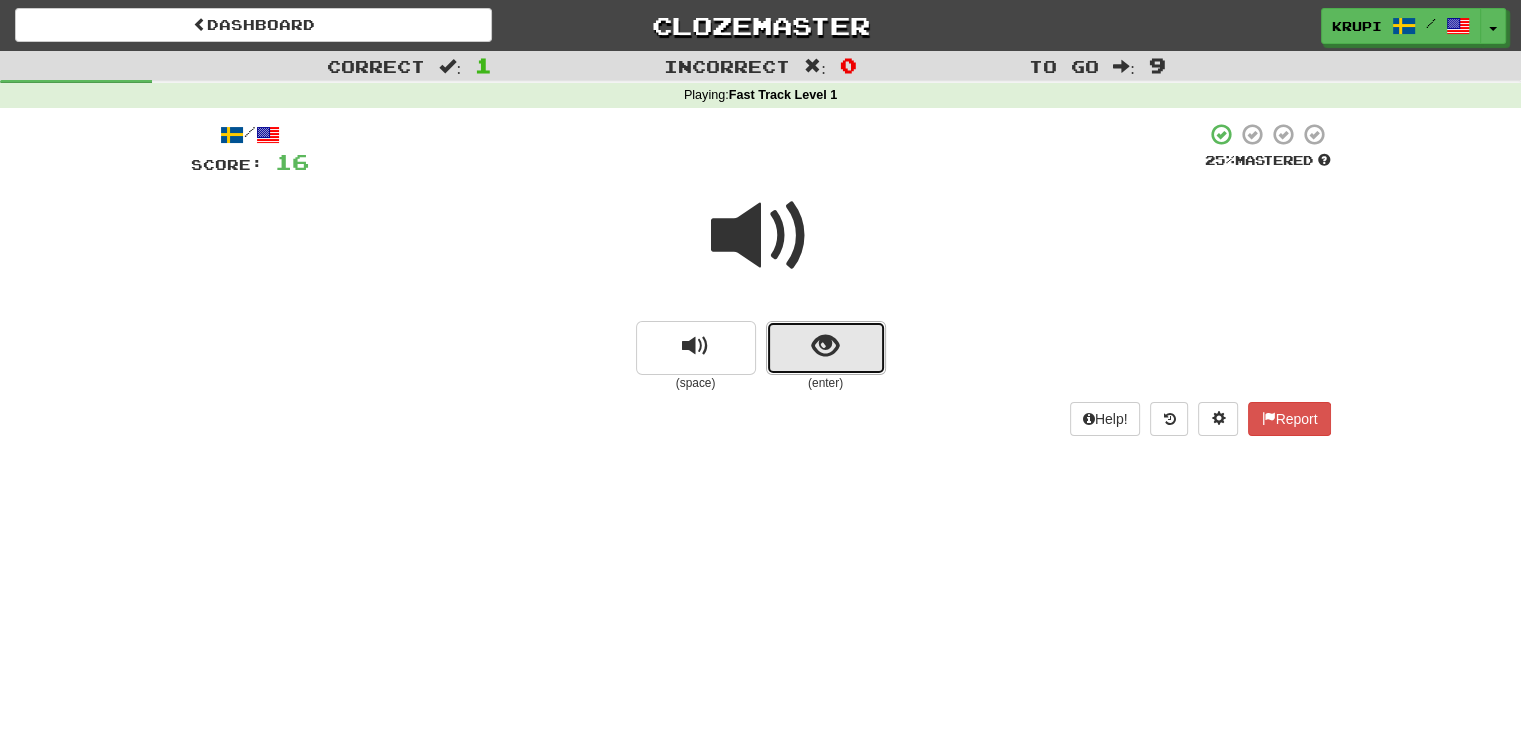 click at bounding box center [826, 348] 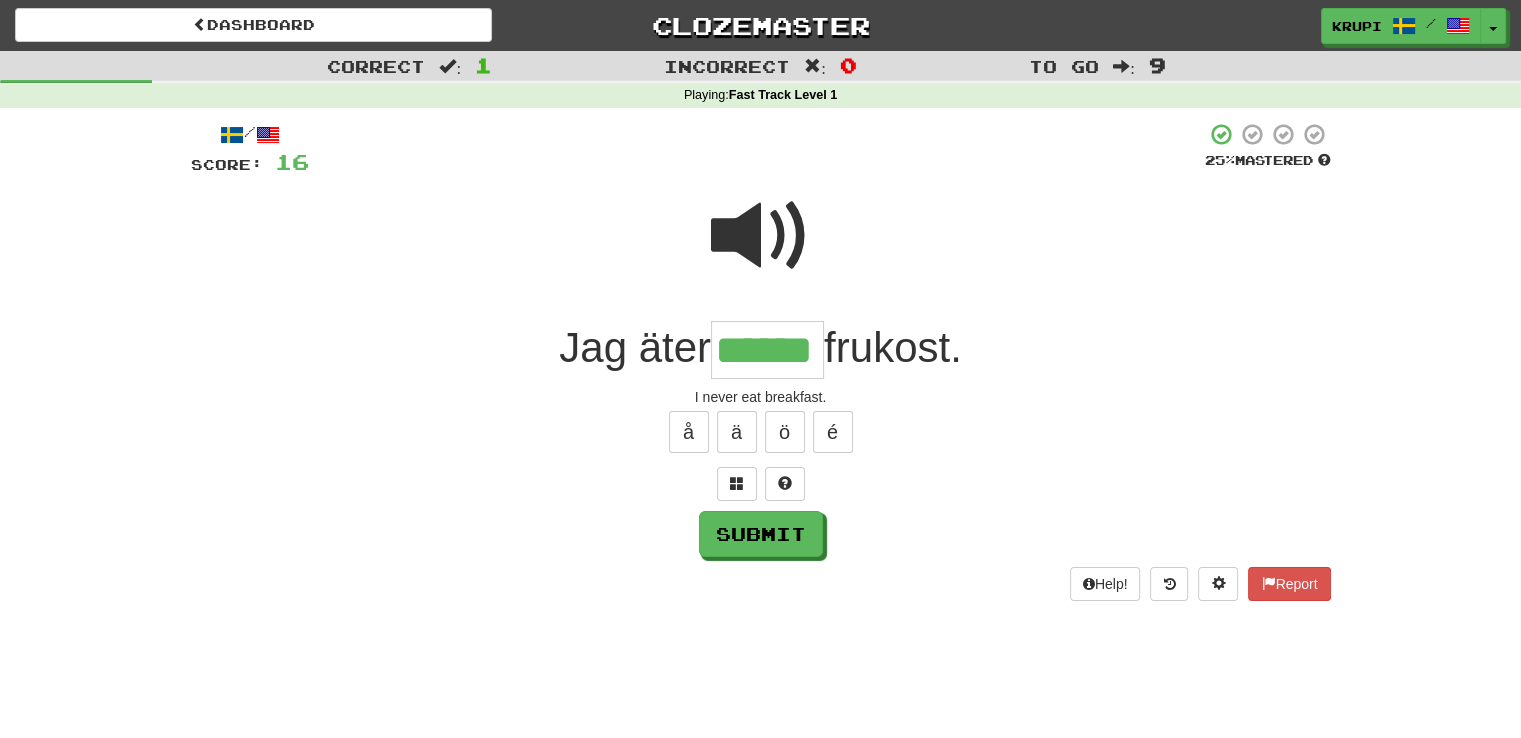 type on "******" 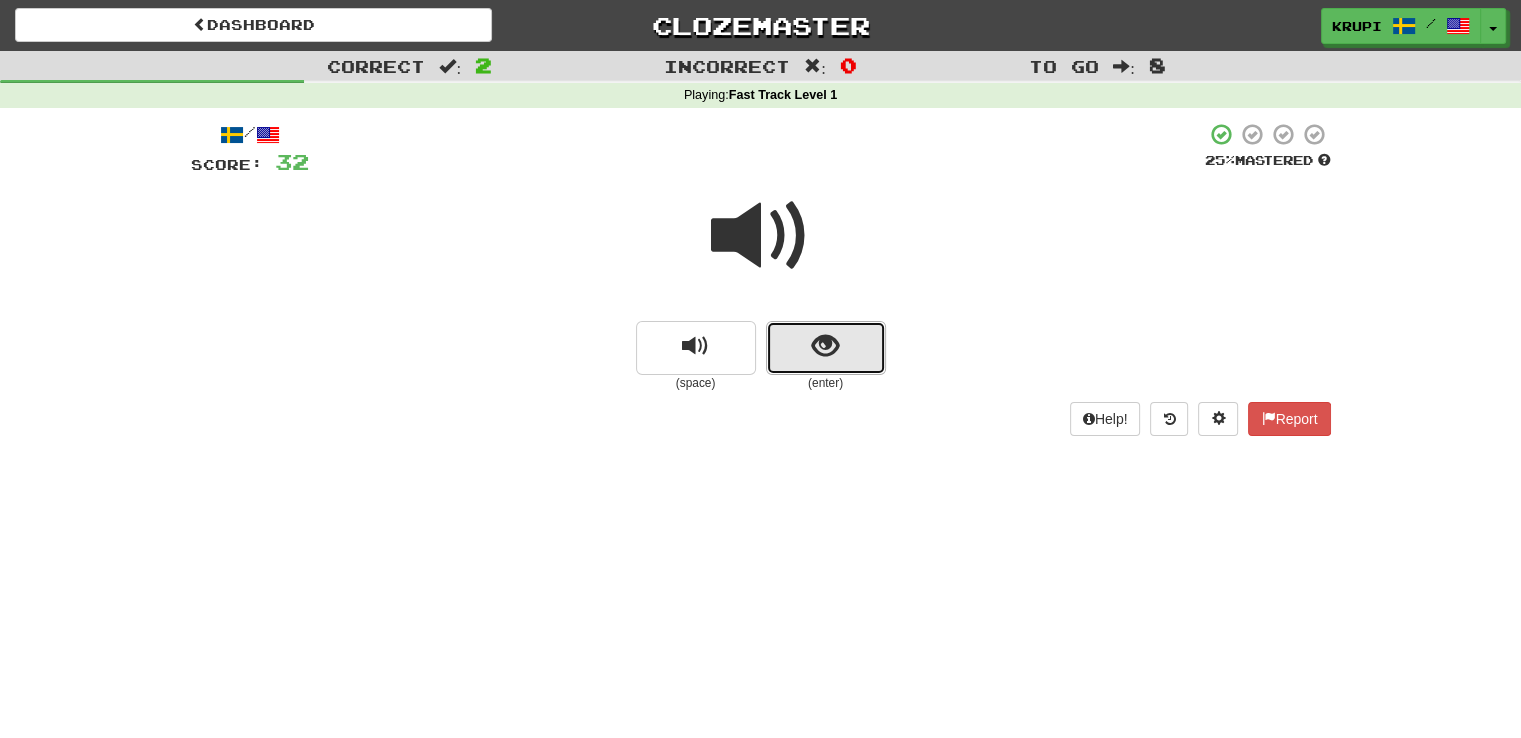 click at bounding box center (826, 348) 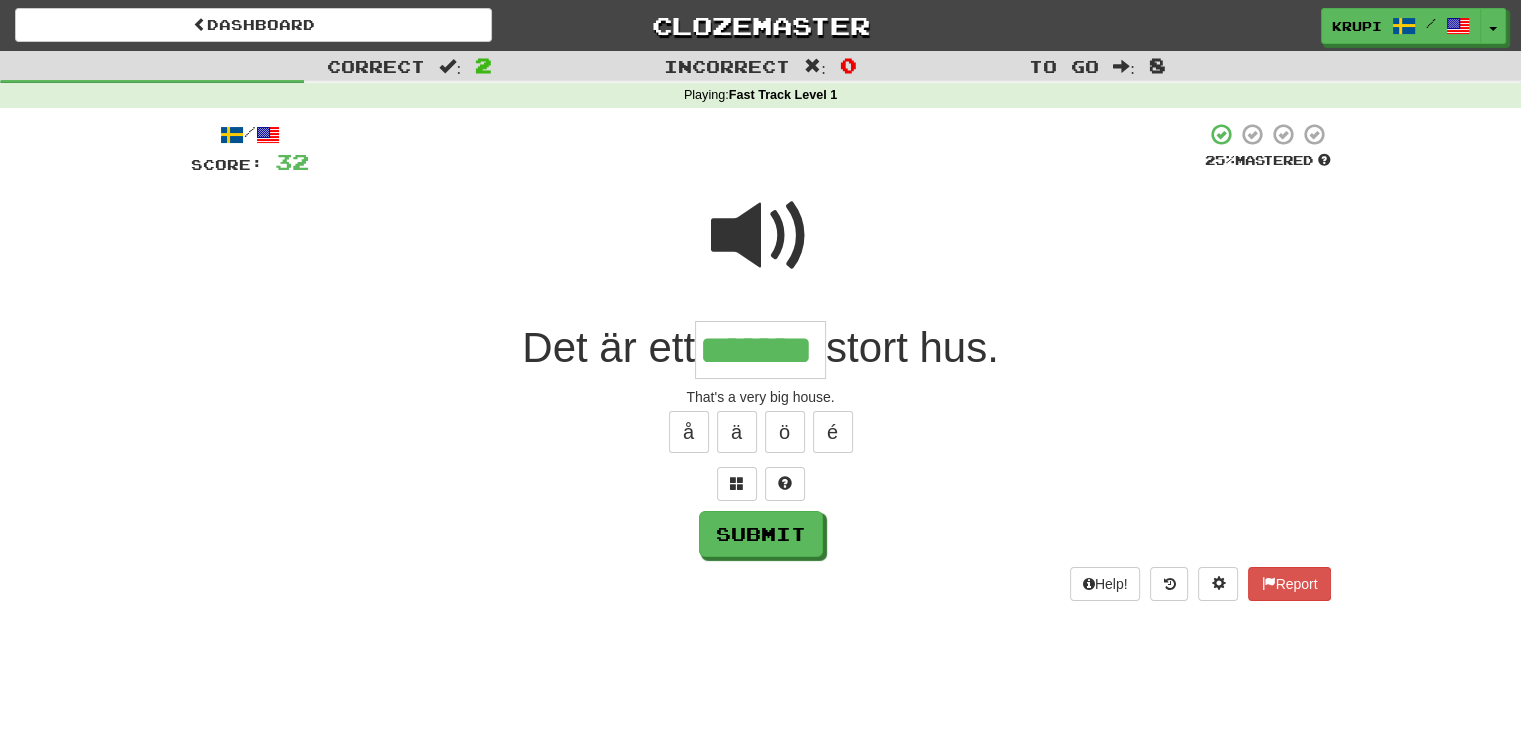 type on "*******" 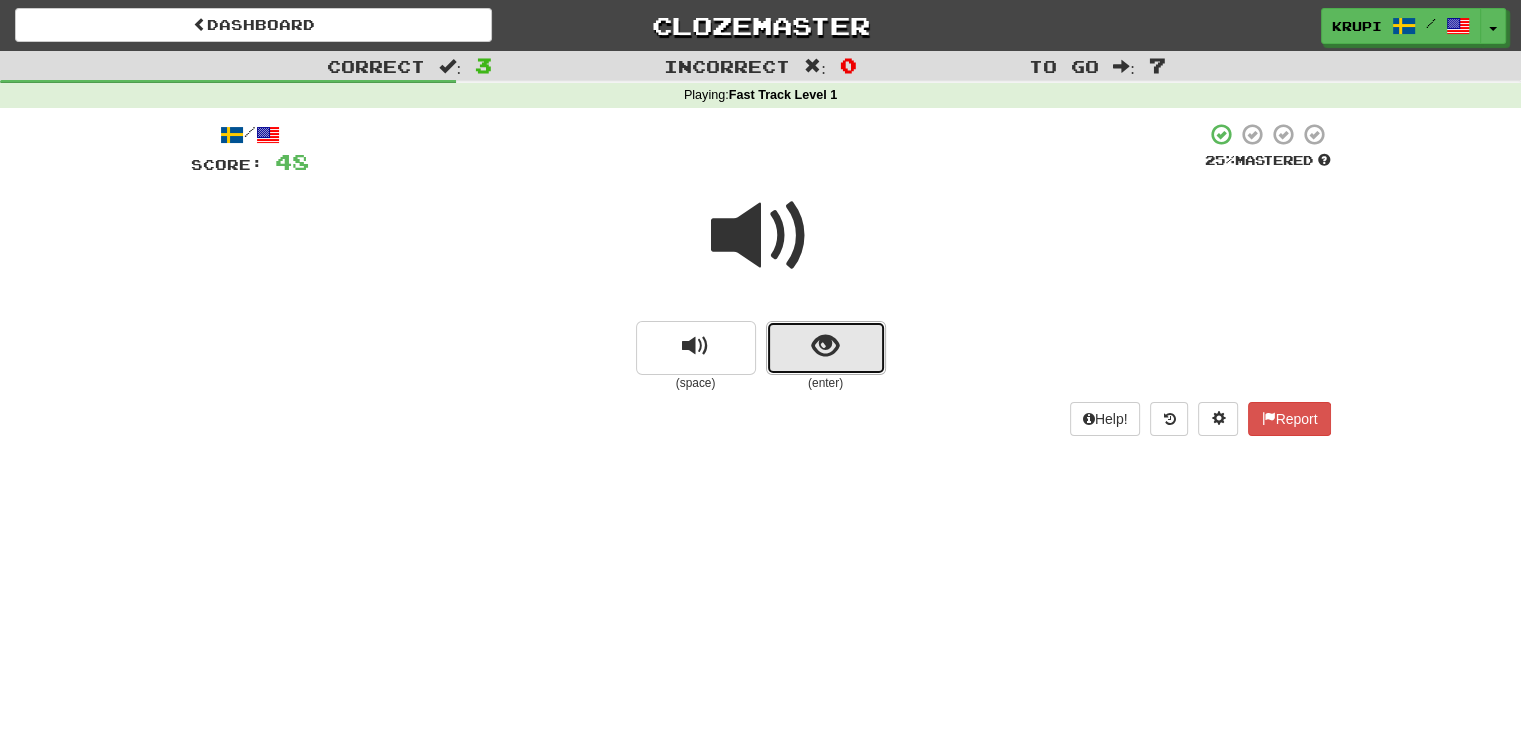 click at bounding box center (826, 348) 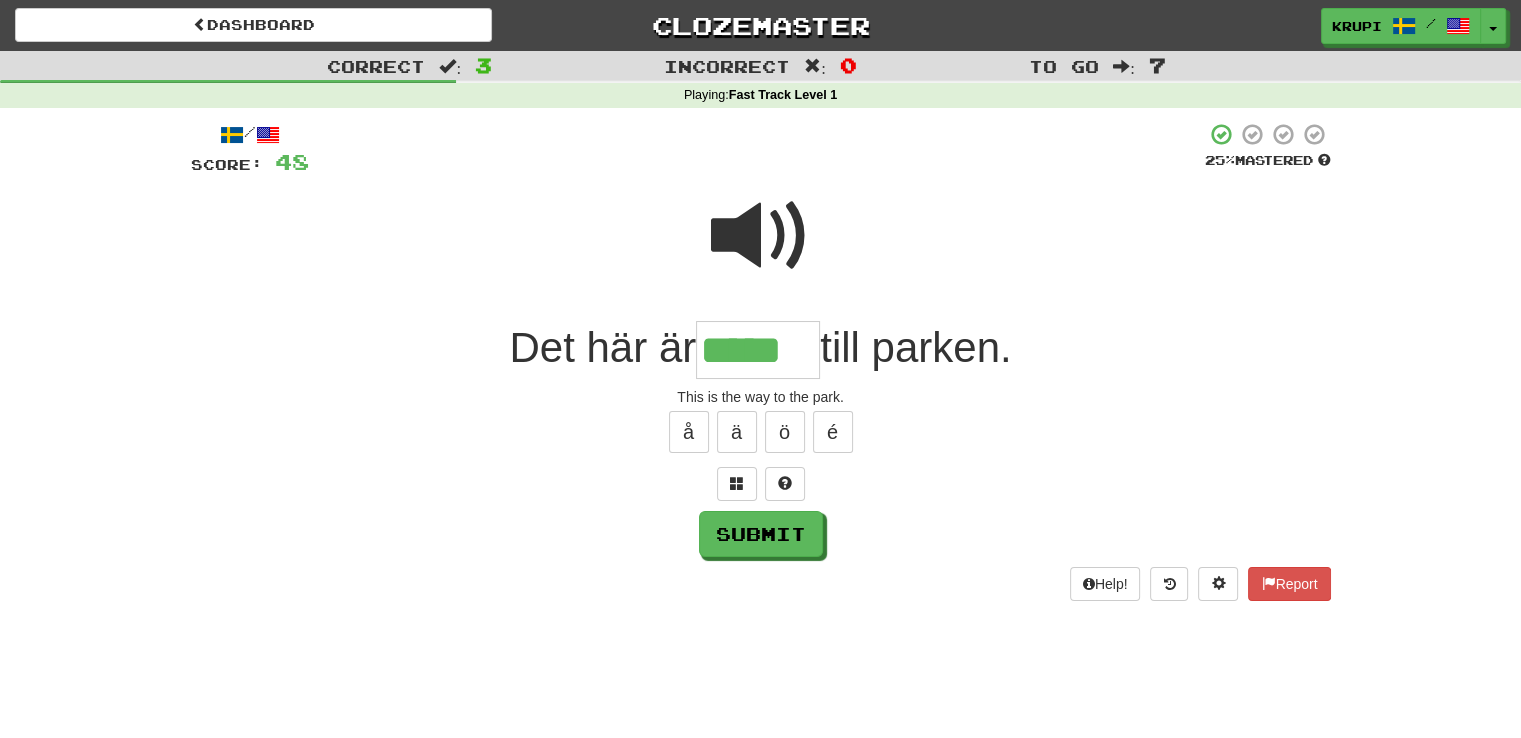 type on "*****" 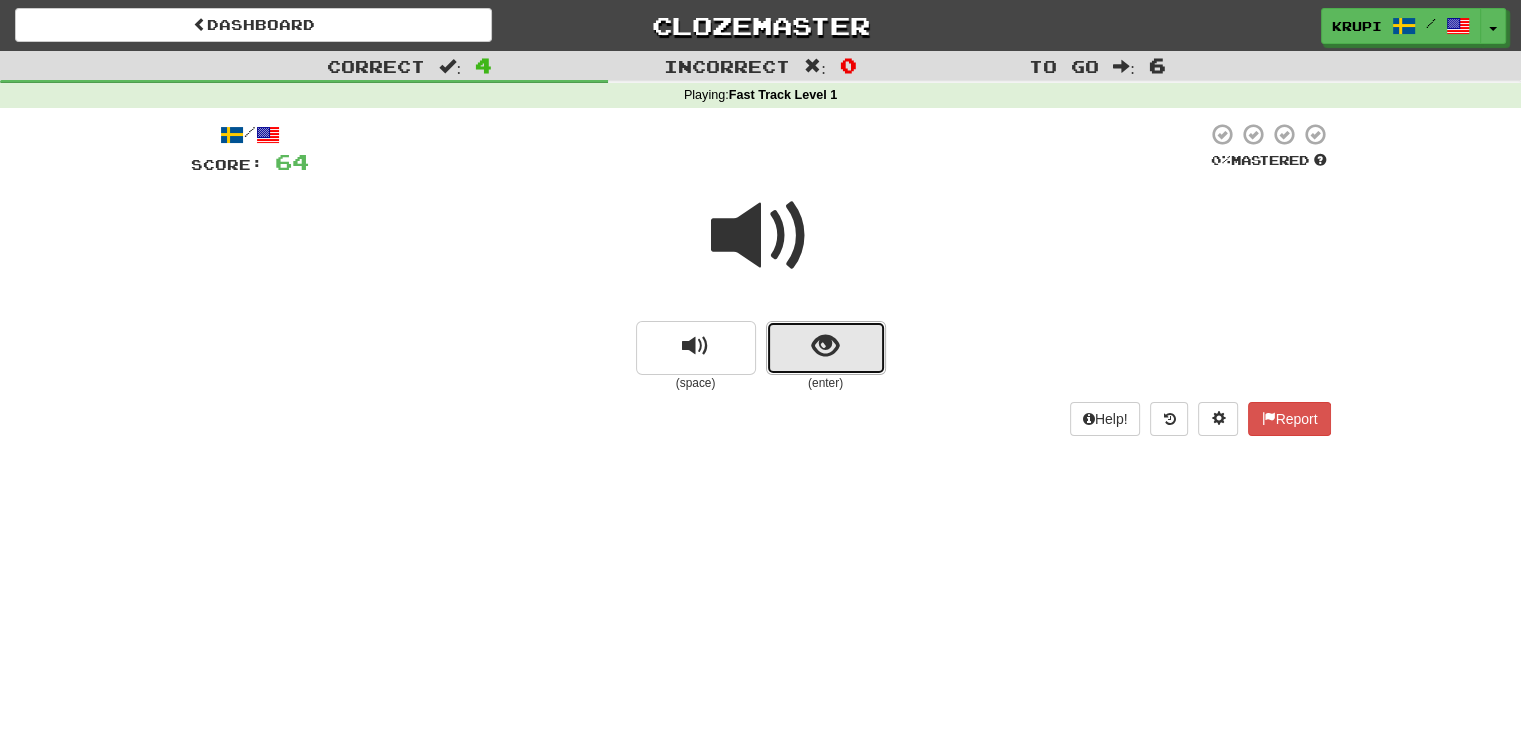 click at bounding box center [826, 348] 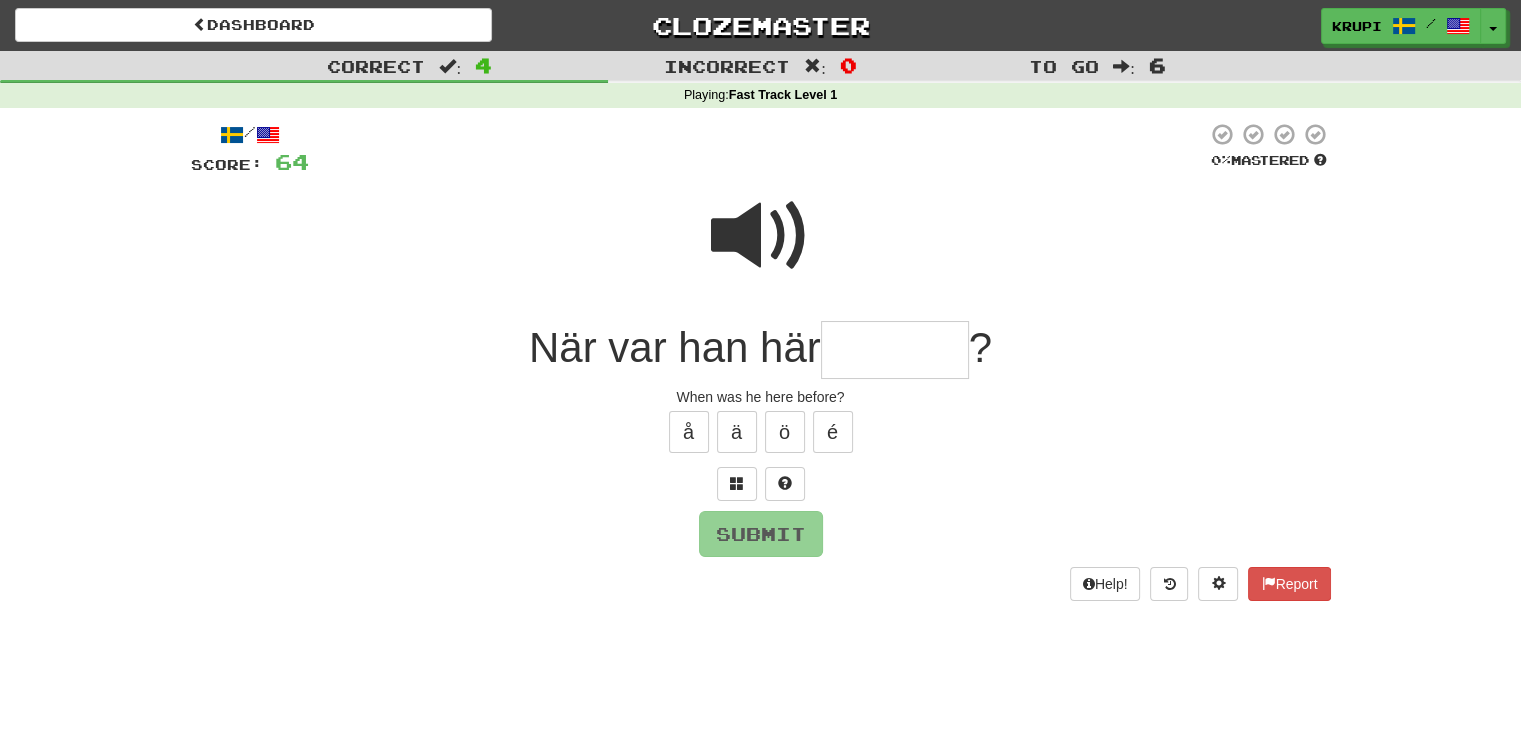 click at bounding box center [761, 236] 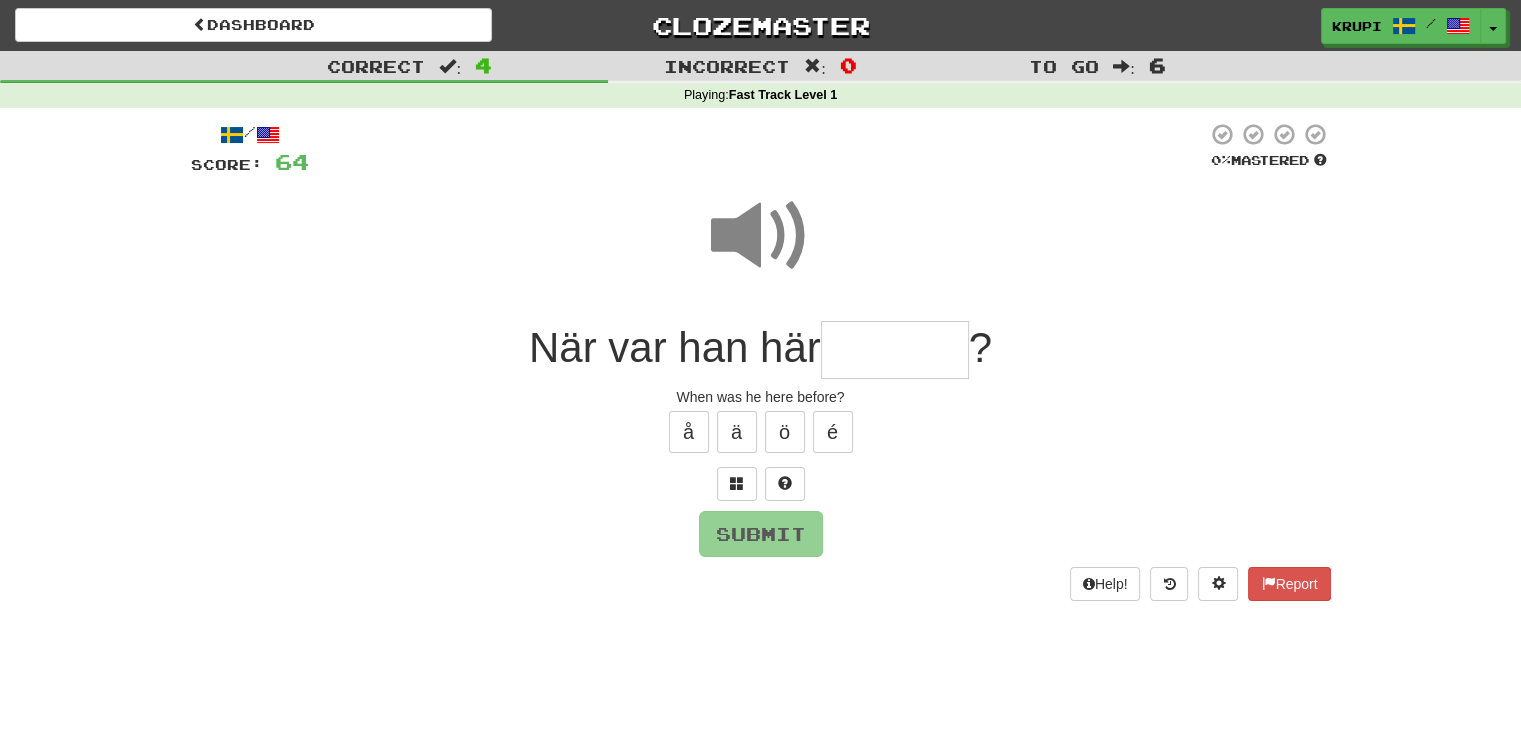 click at bounding box center (895, 350) 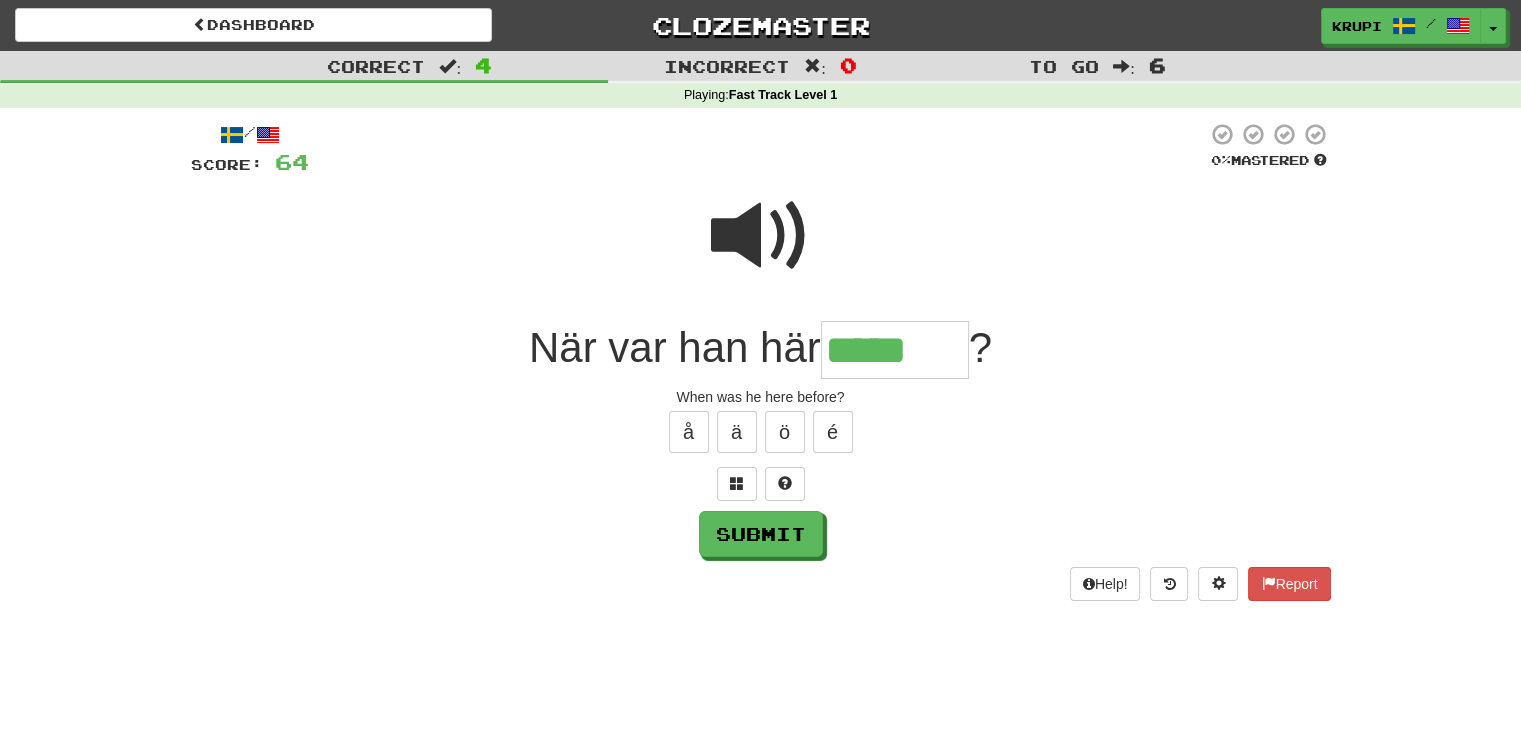 type on "********" 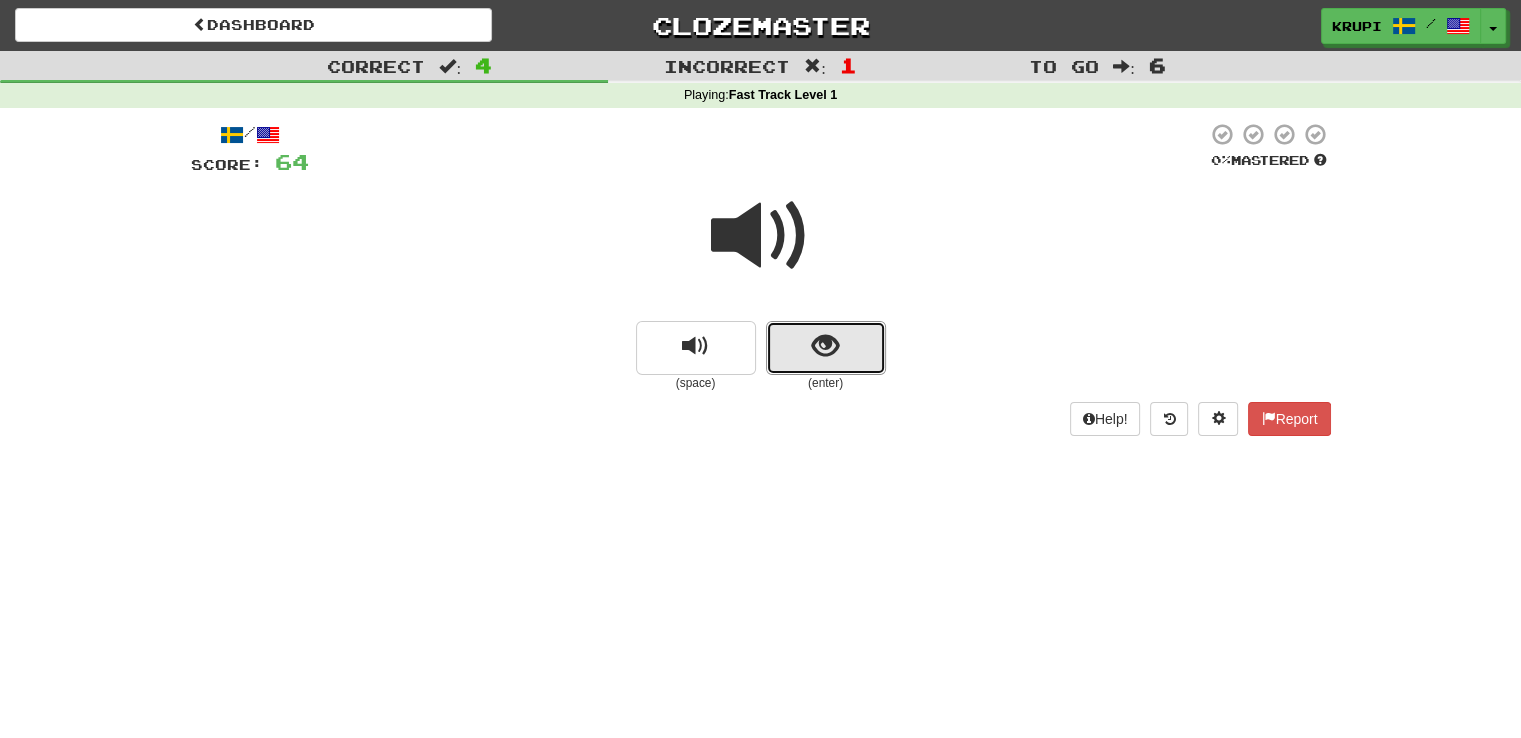 click at bounding box center (825, 346) 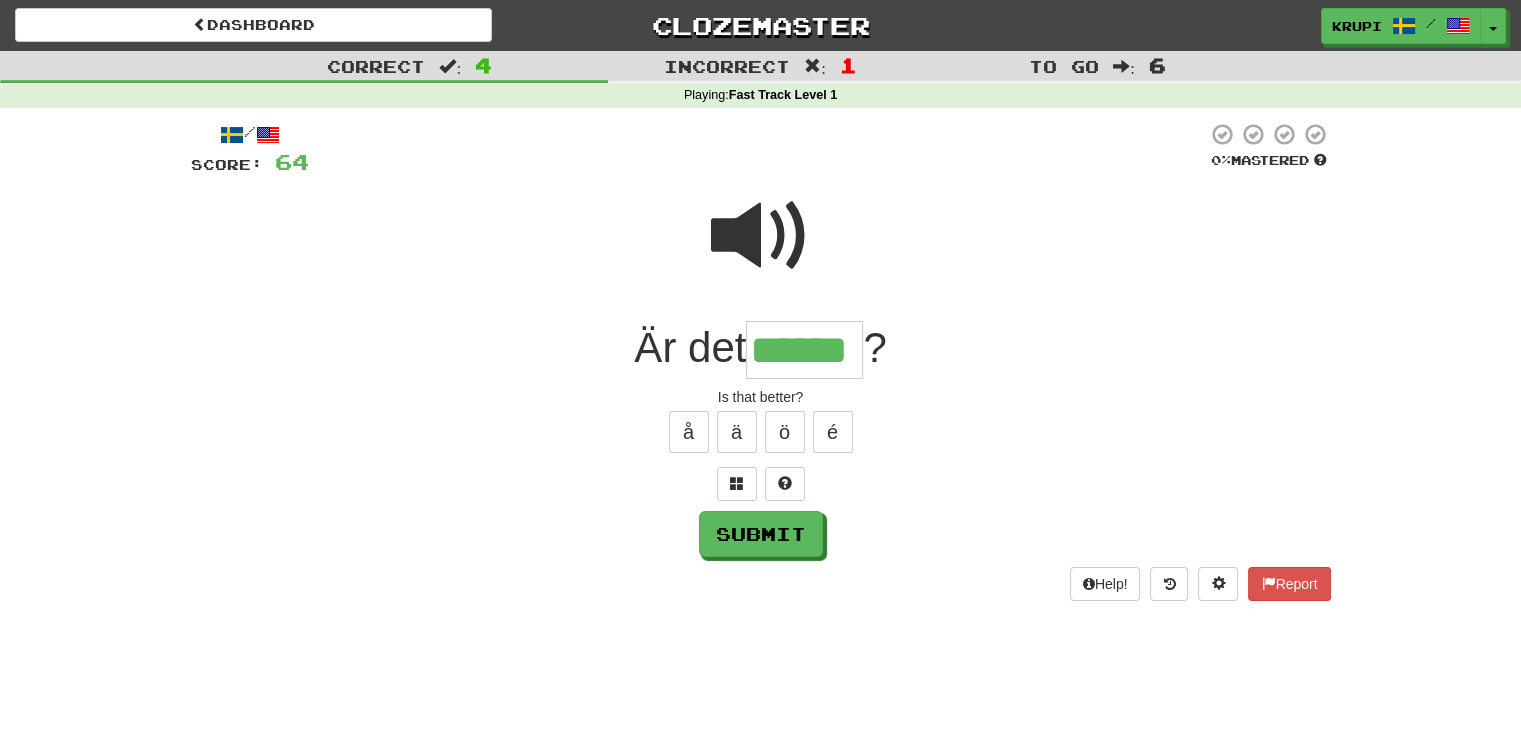 type on "******" 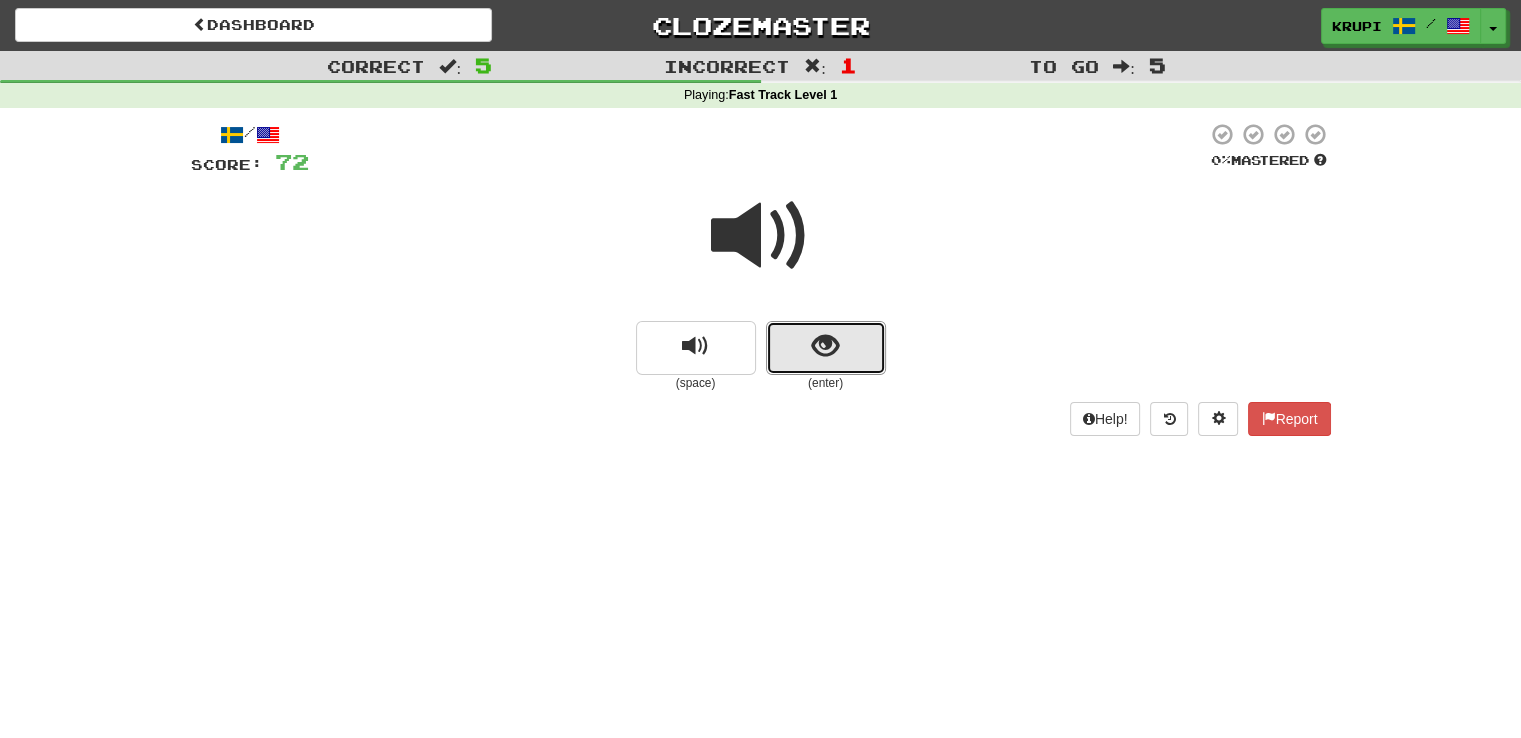 click at bounding box center [826, 348] 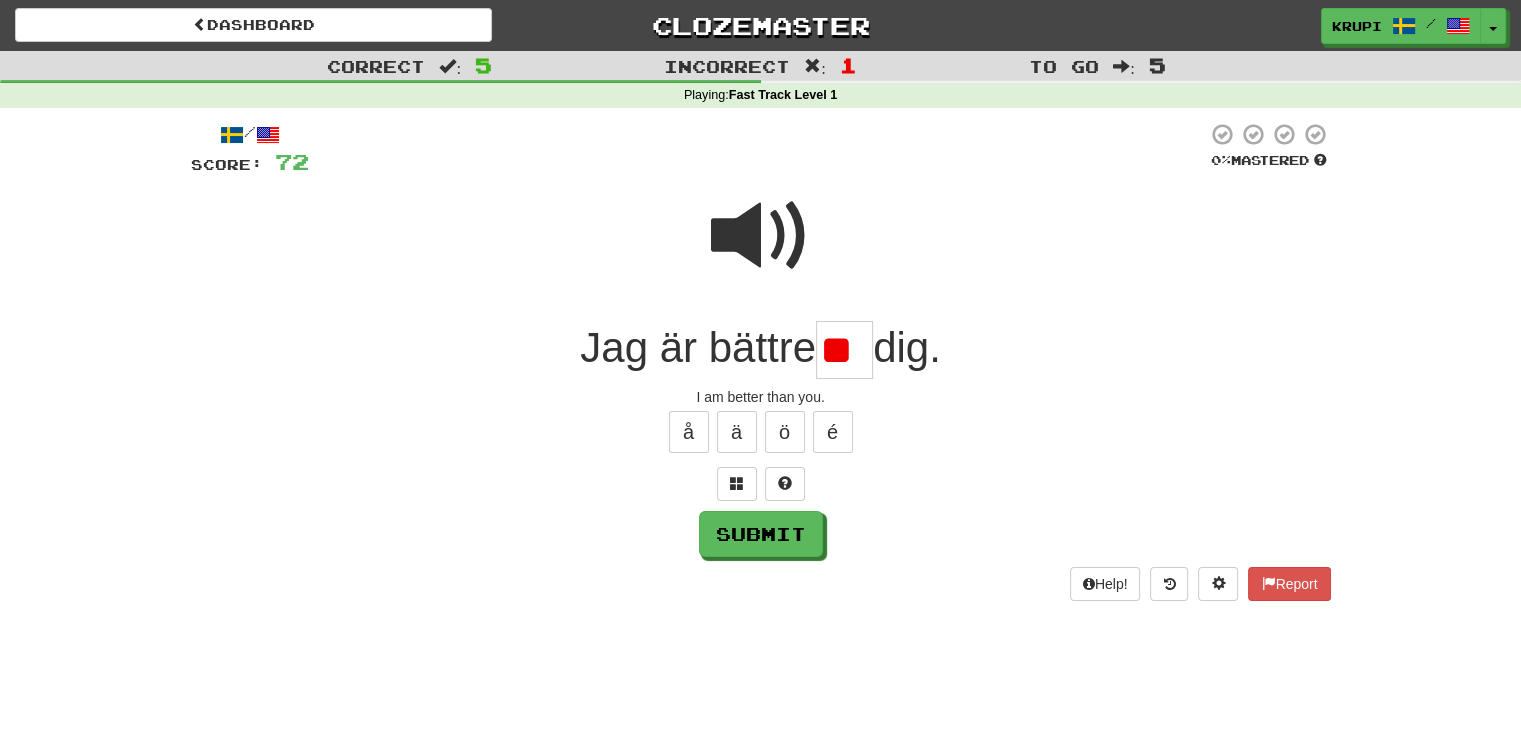 type on "*" 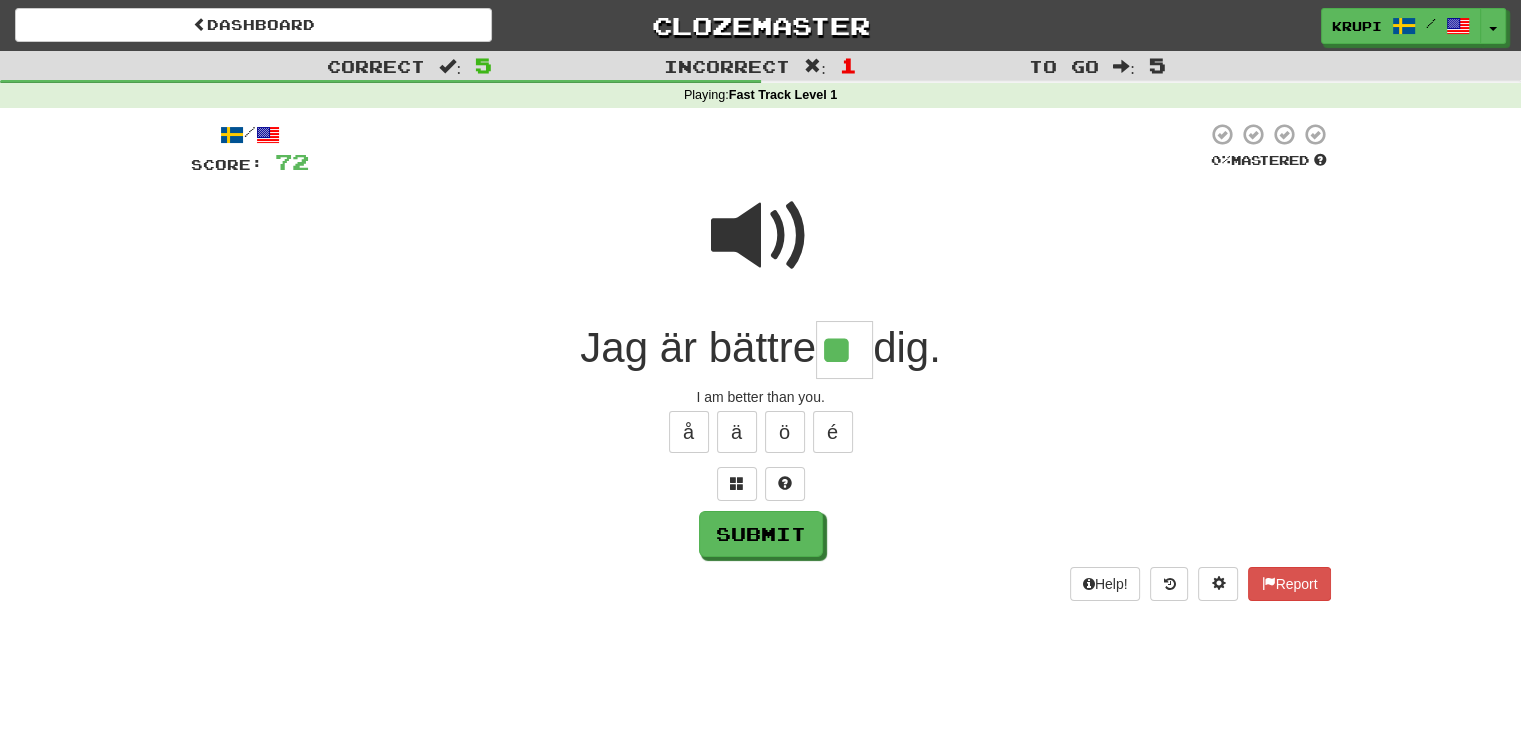 type on "**" 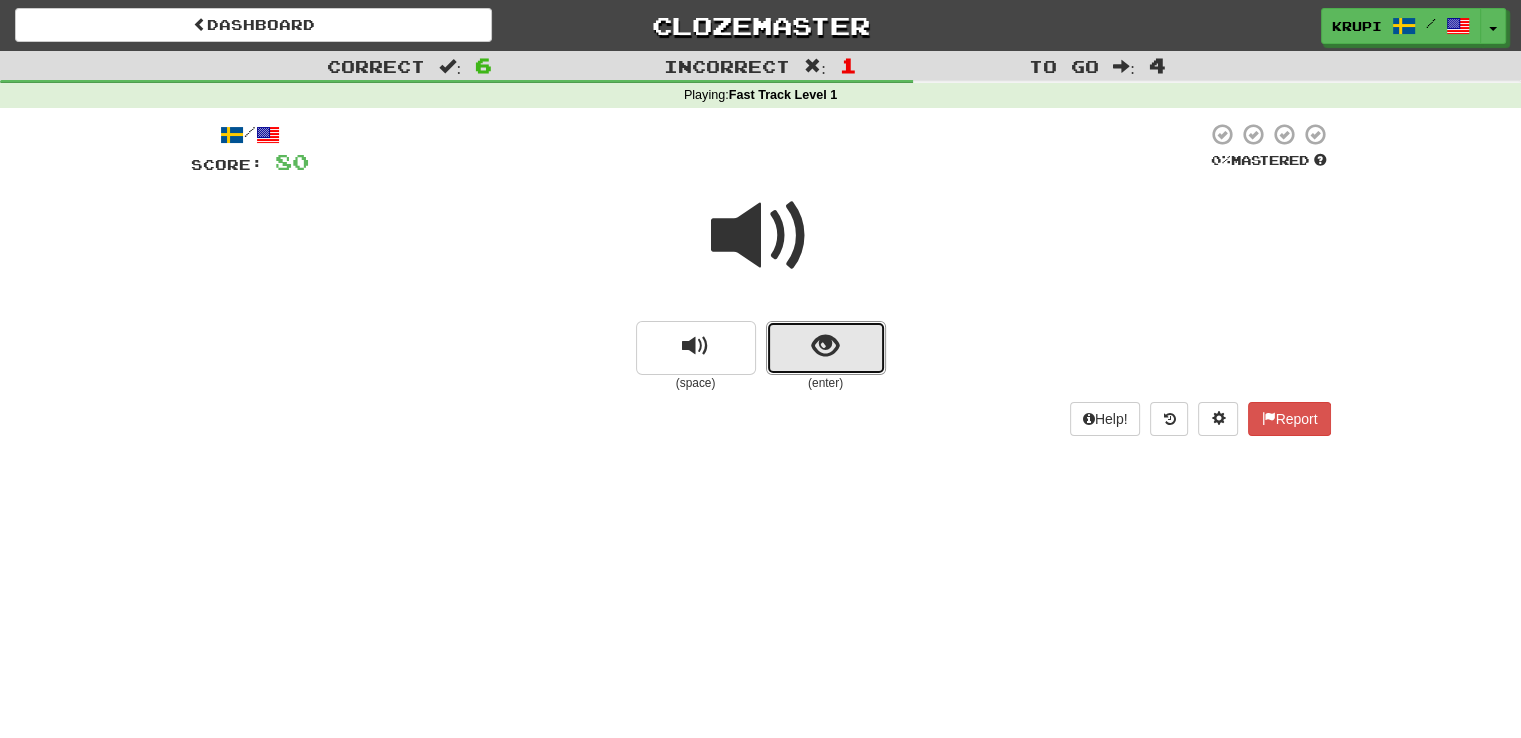 click at bounding box center [826, 348] 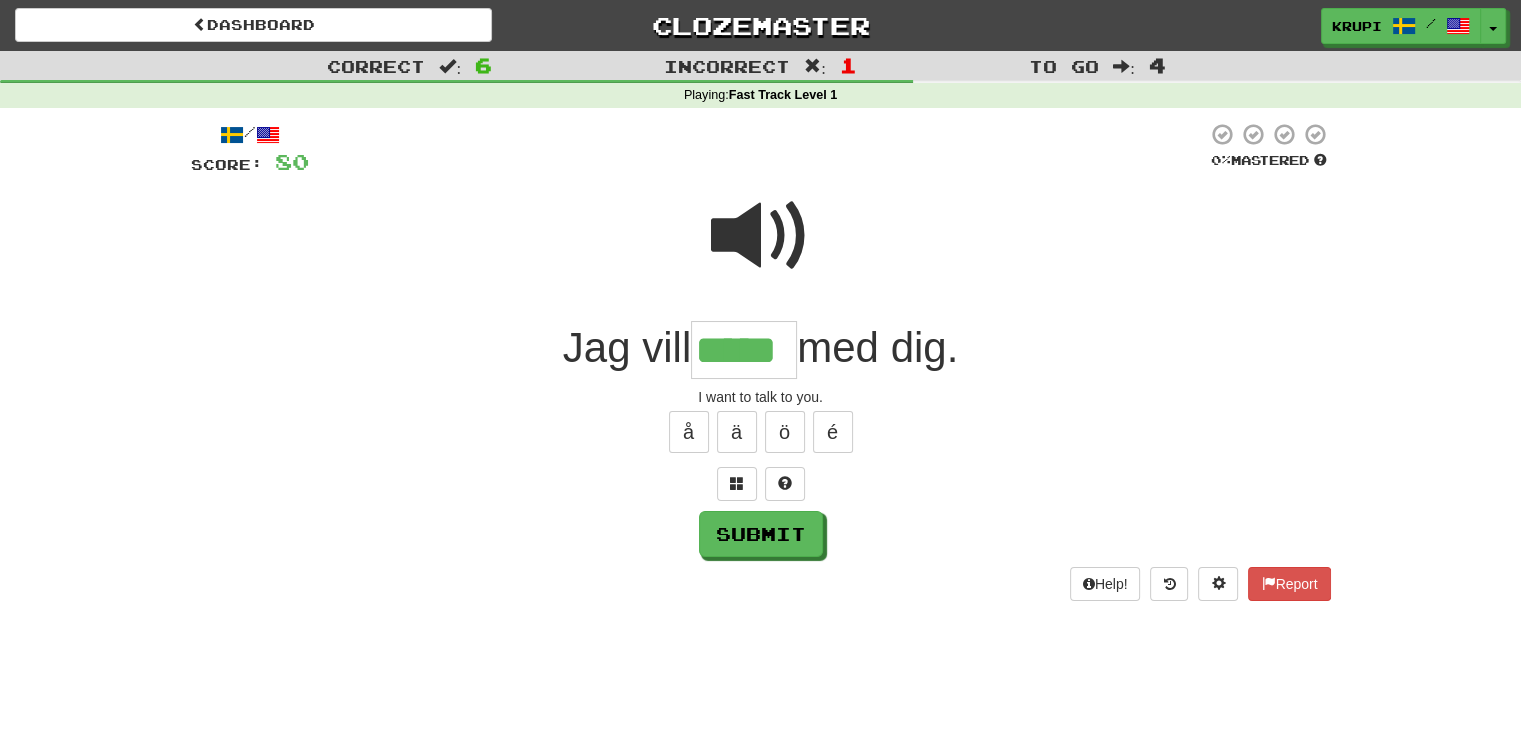 scroll, scrollTop: 0, scrollLeft: 0, axis: both 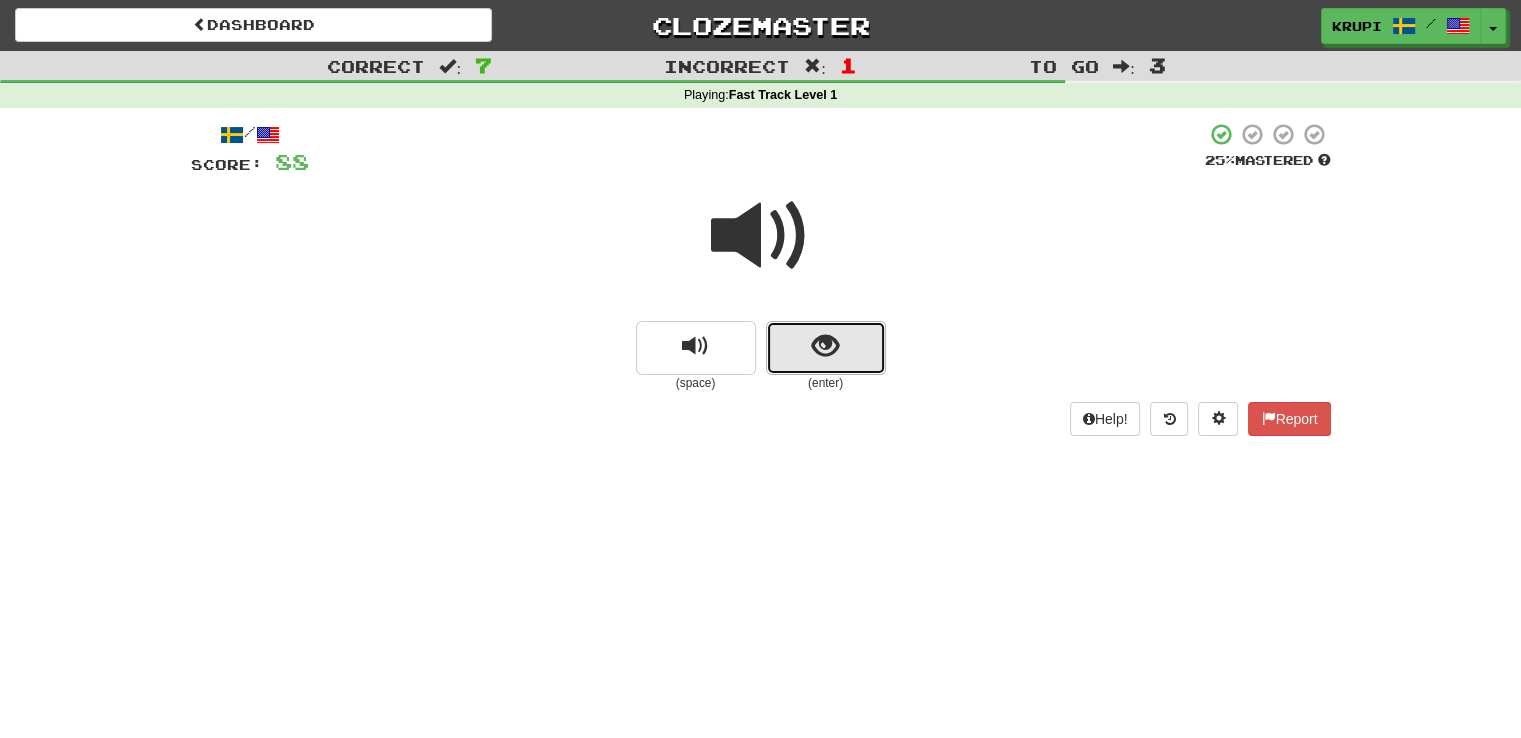 click at bounding box center (826, 348) 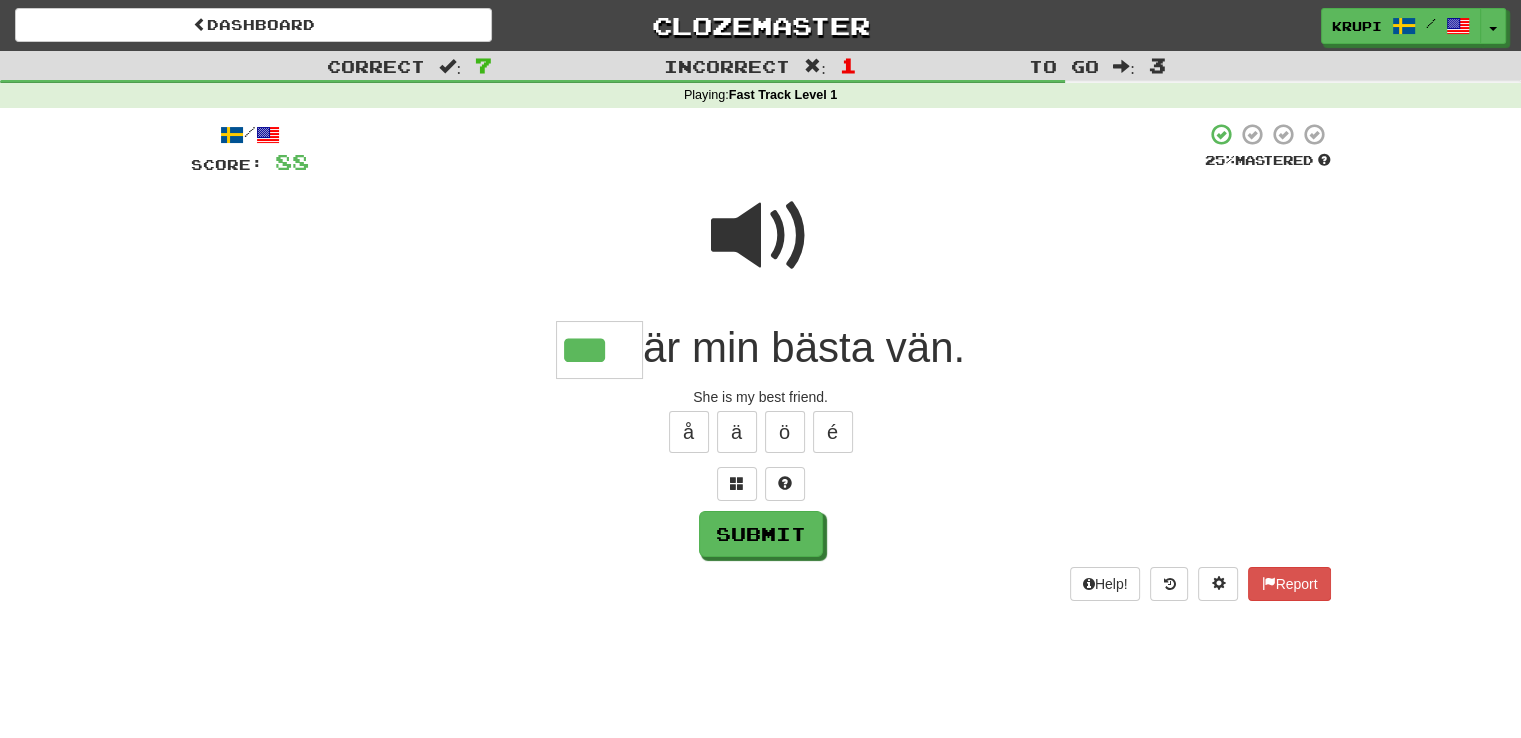 type on "***" 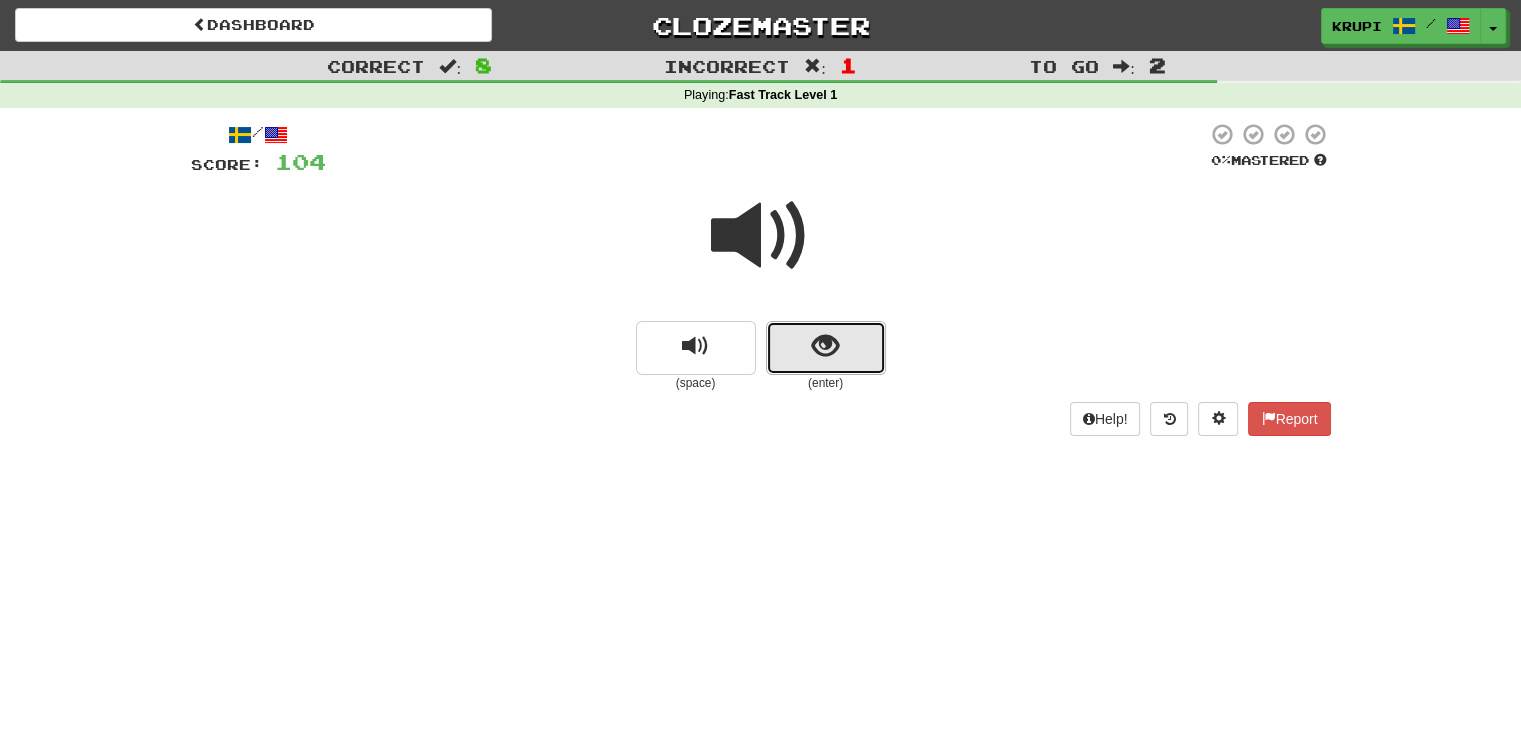 click at bounding box center (825, 346) 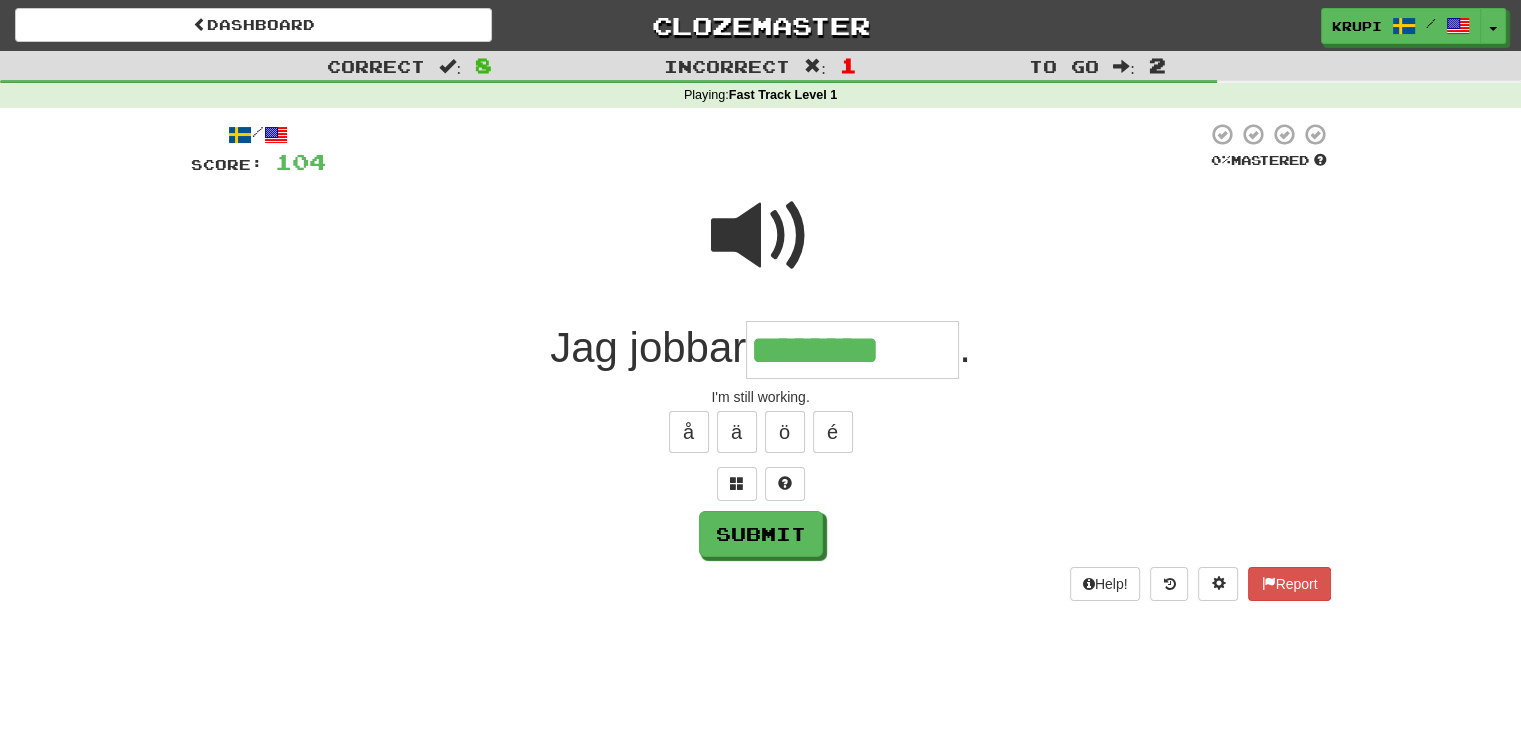 click at bounding box center [761, 236] 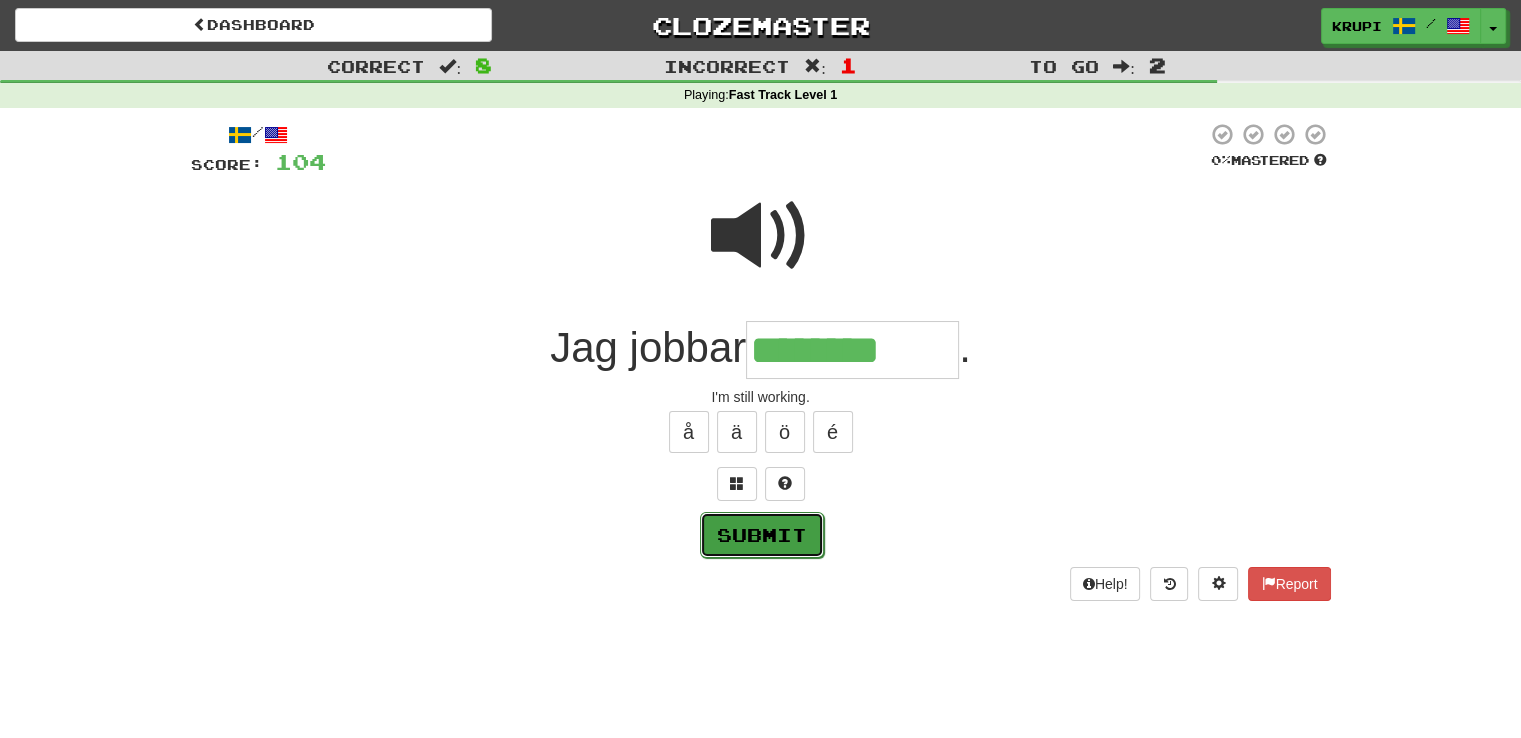click on "Submit" at bounding box center (762, 535) 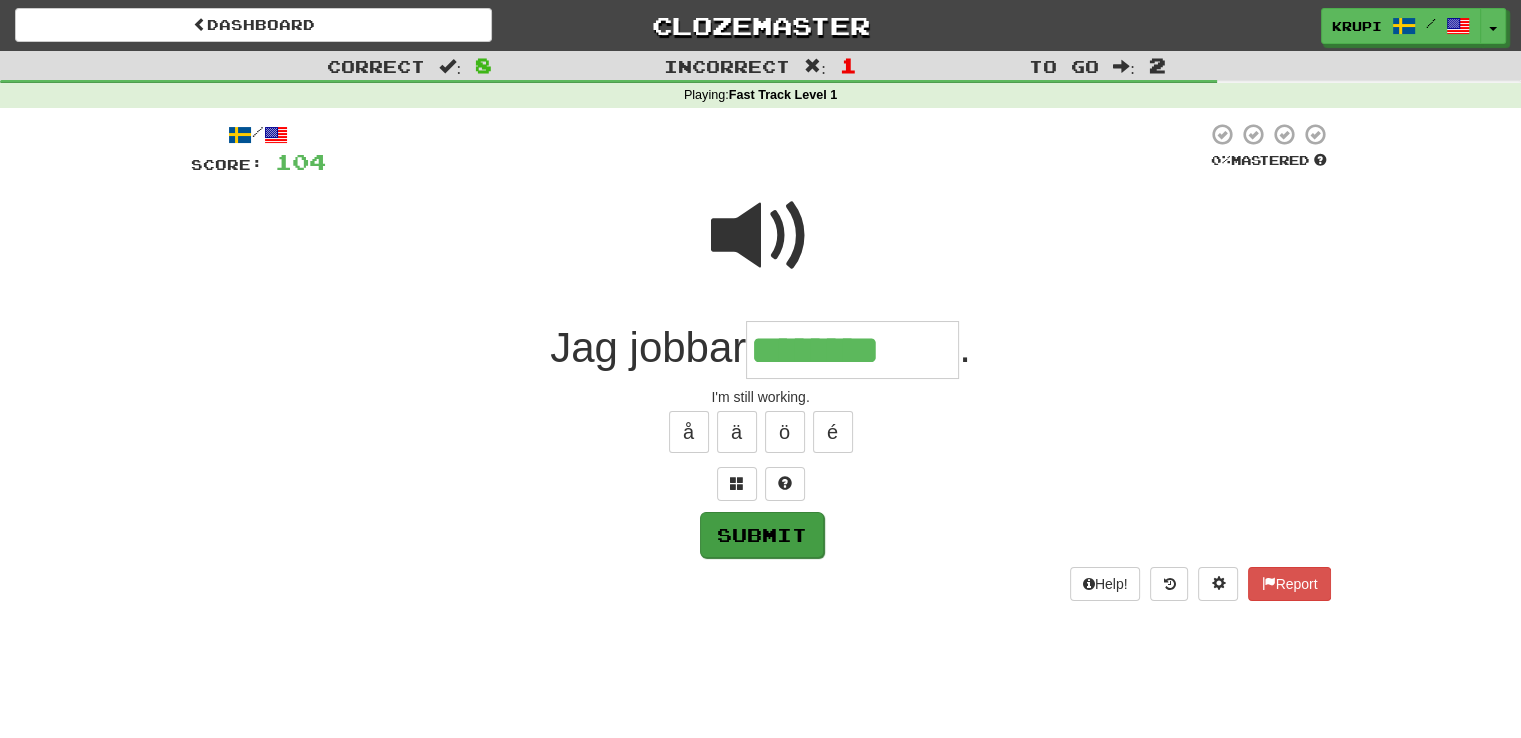 type on "**********" 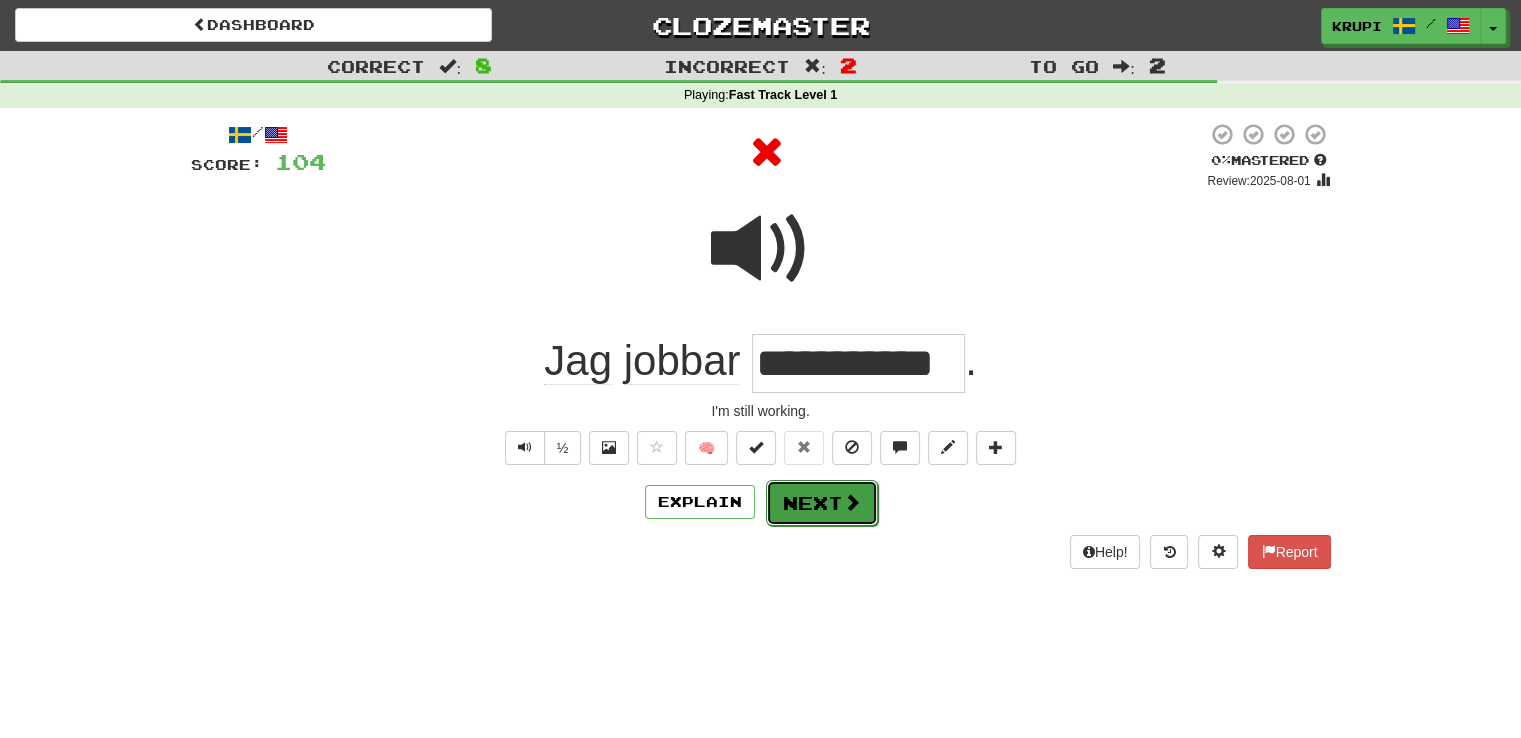 click on "Next" at bounding box center [822, 503] 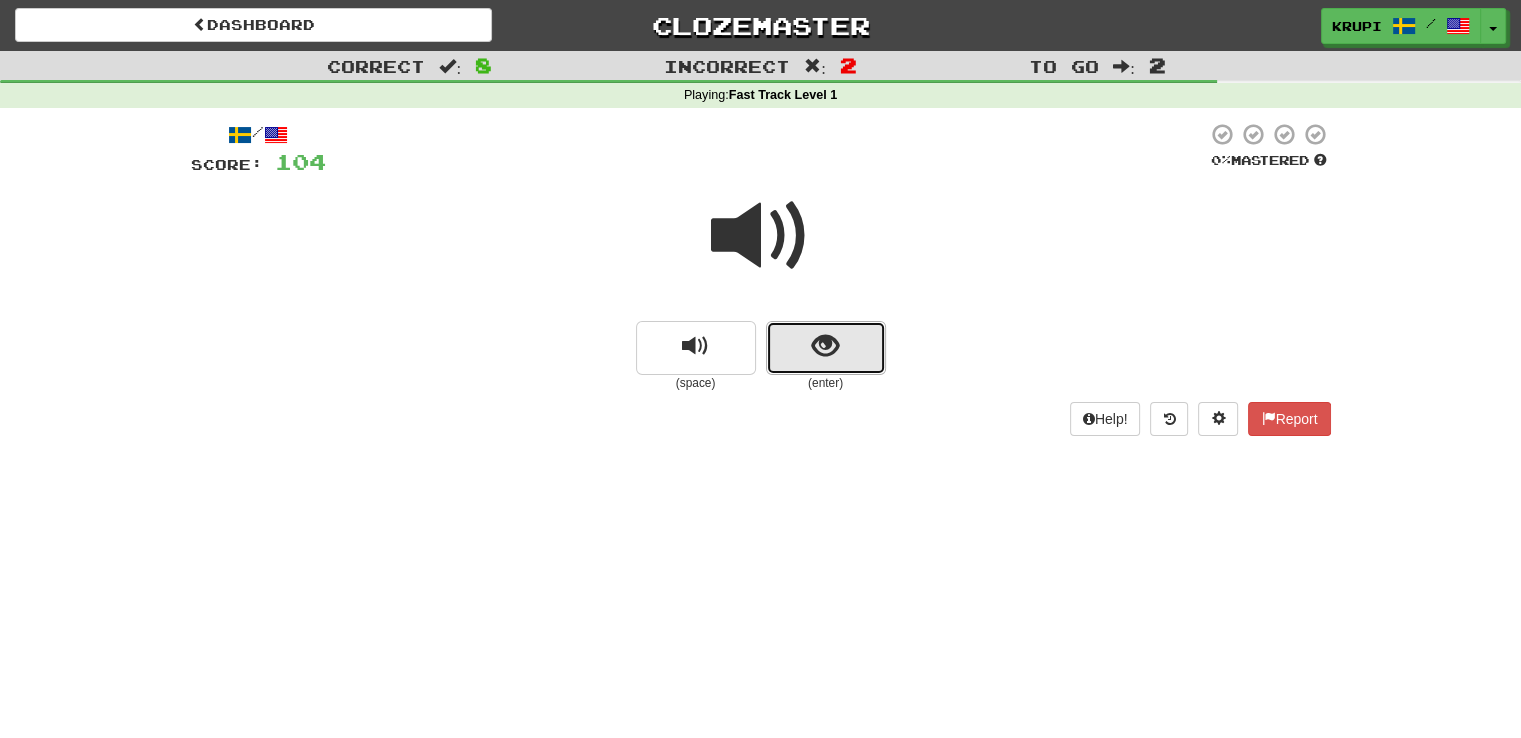 click at bounding box center (826, 348) 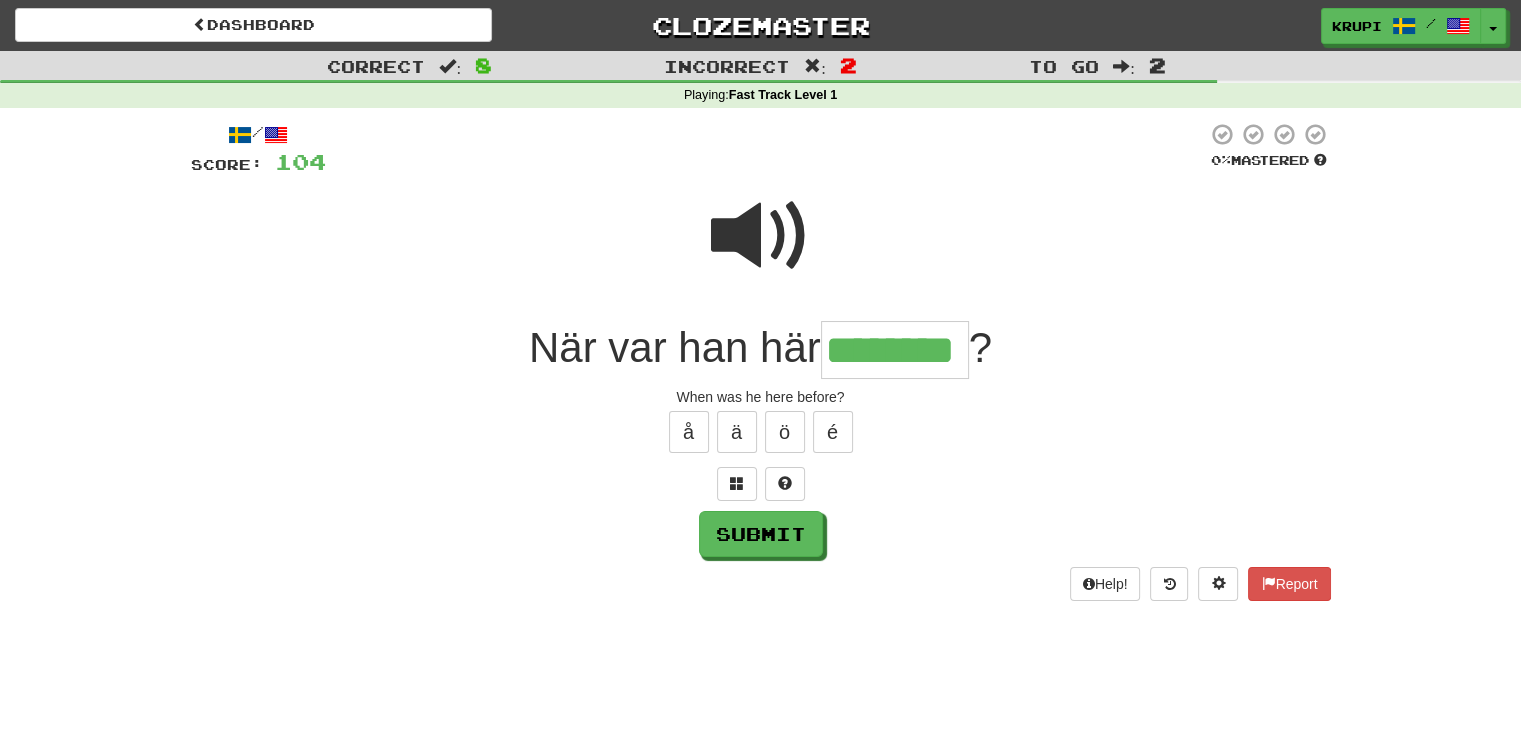 type on "********" 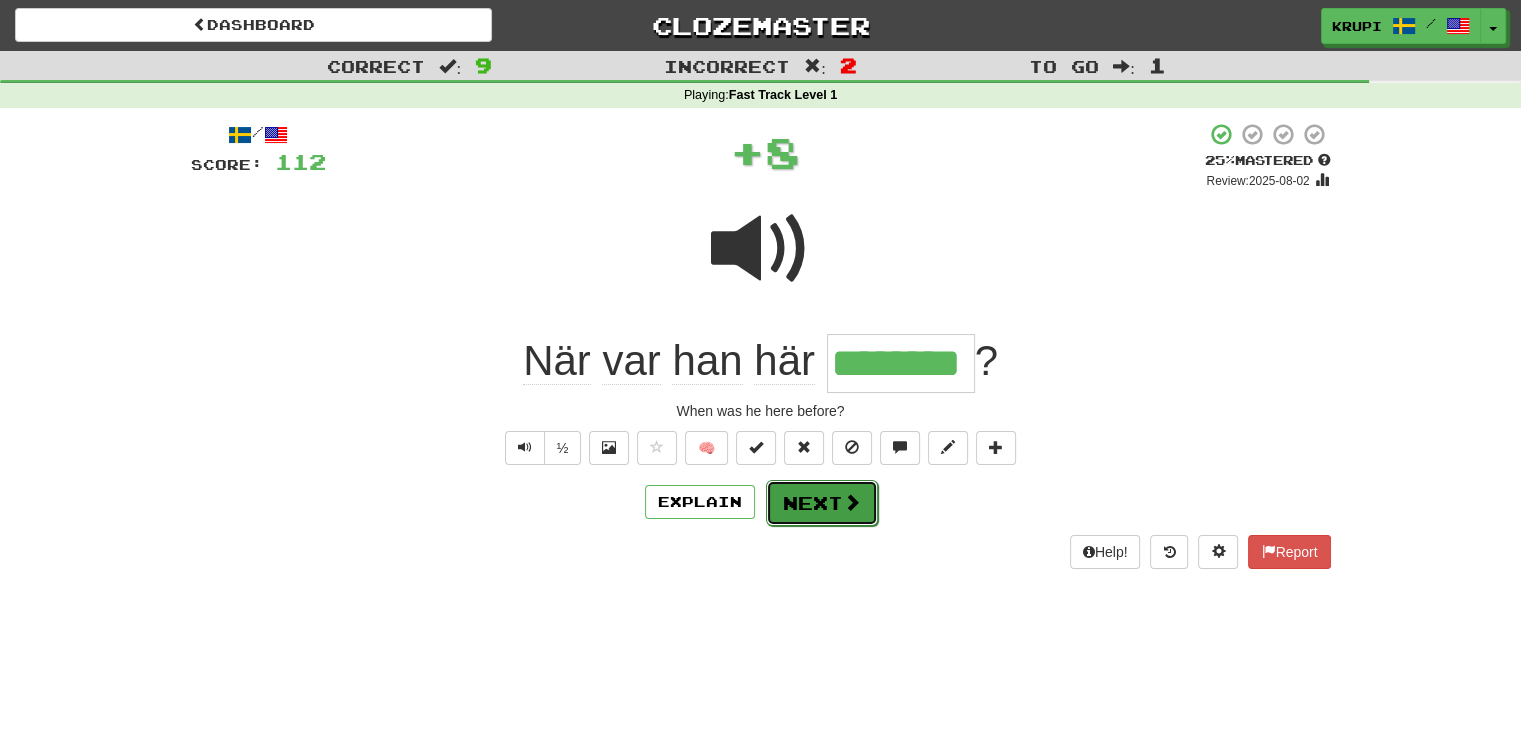 click on "Next" at bounding box center (822, 503) 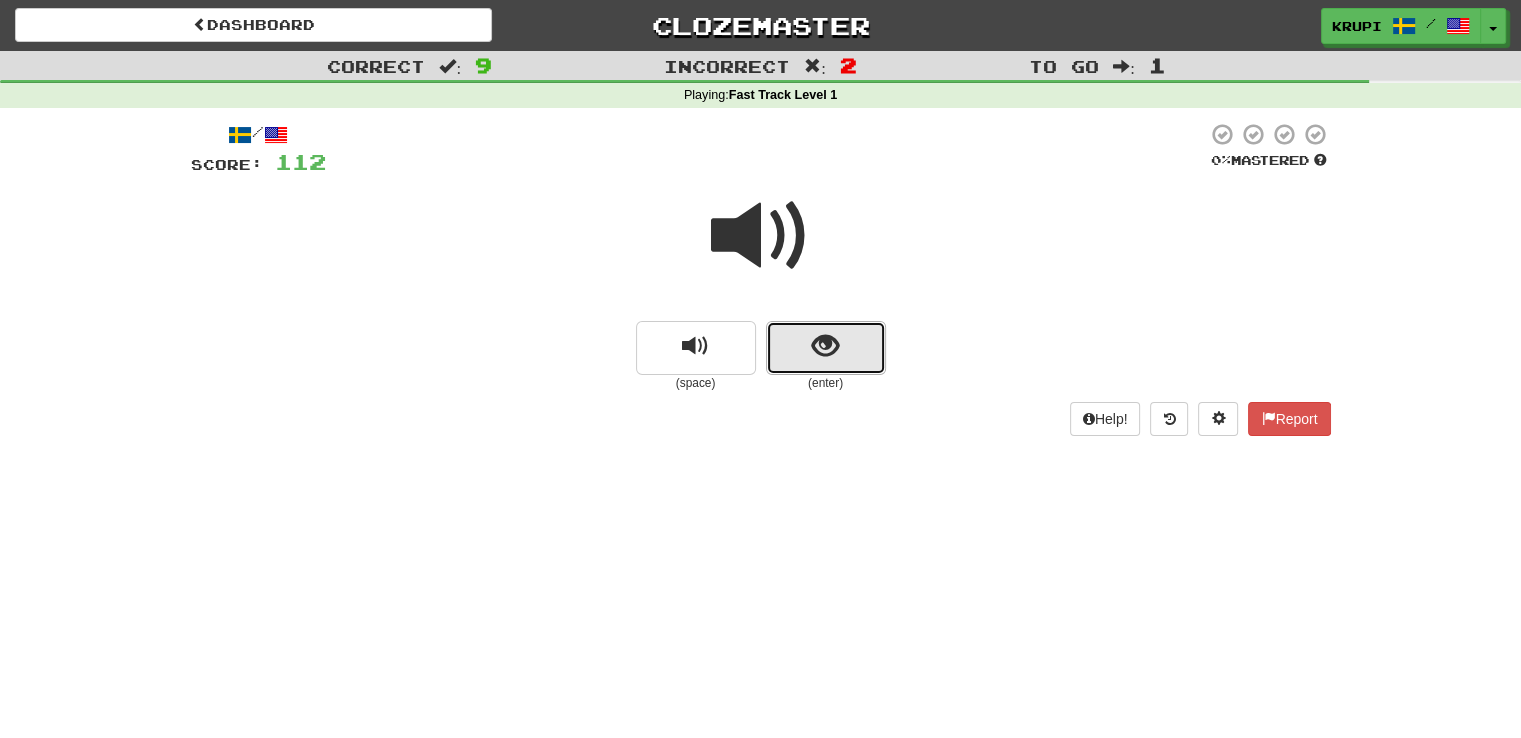 click at bounding box center (826, 348) 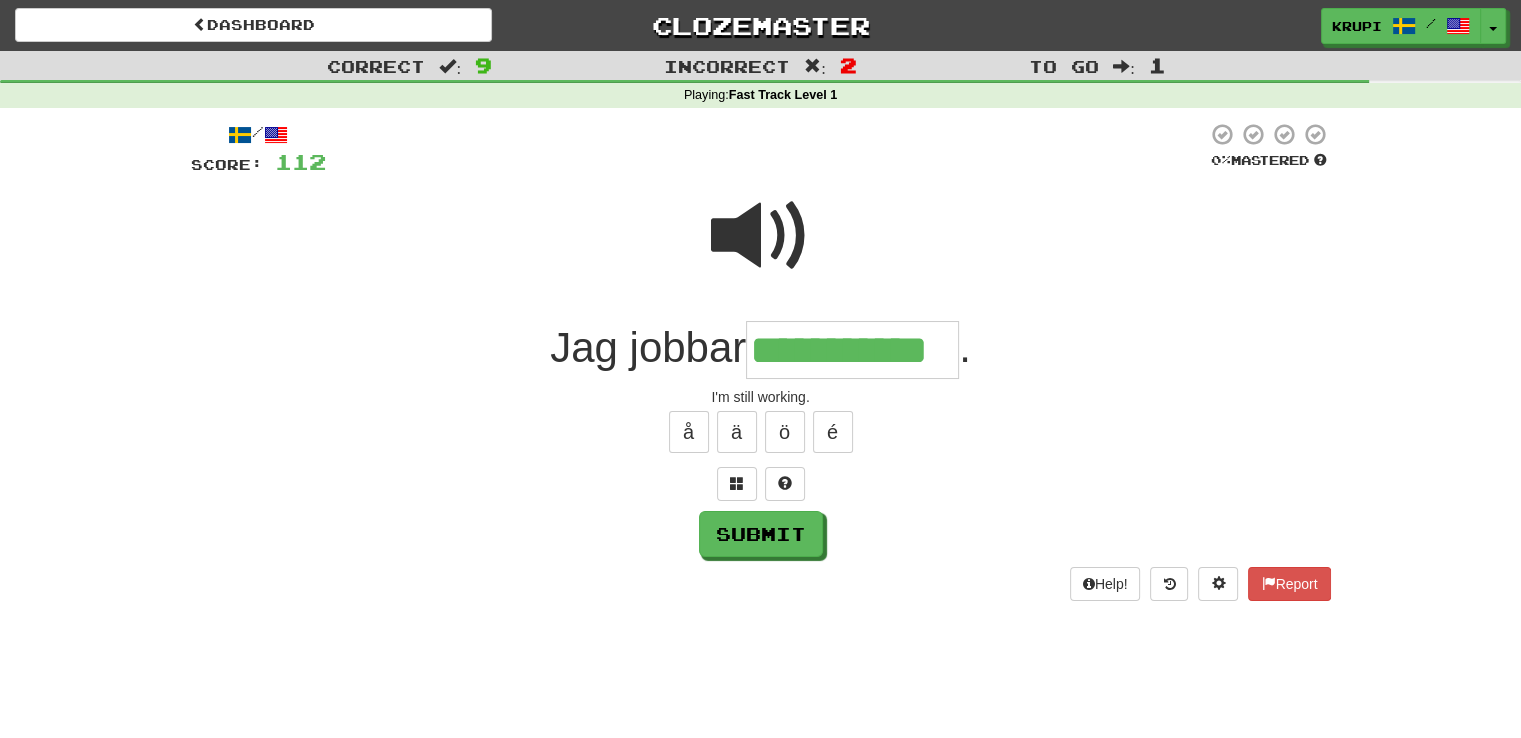 type on "**********" 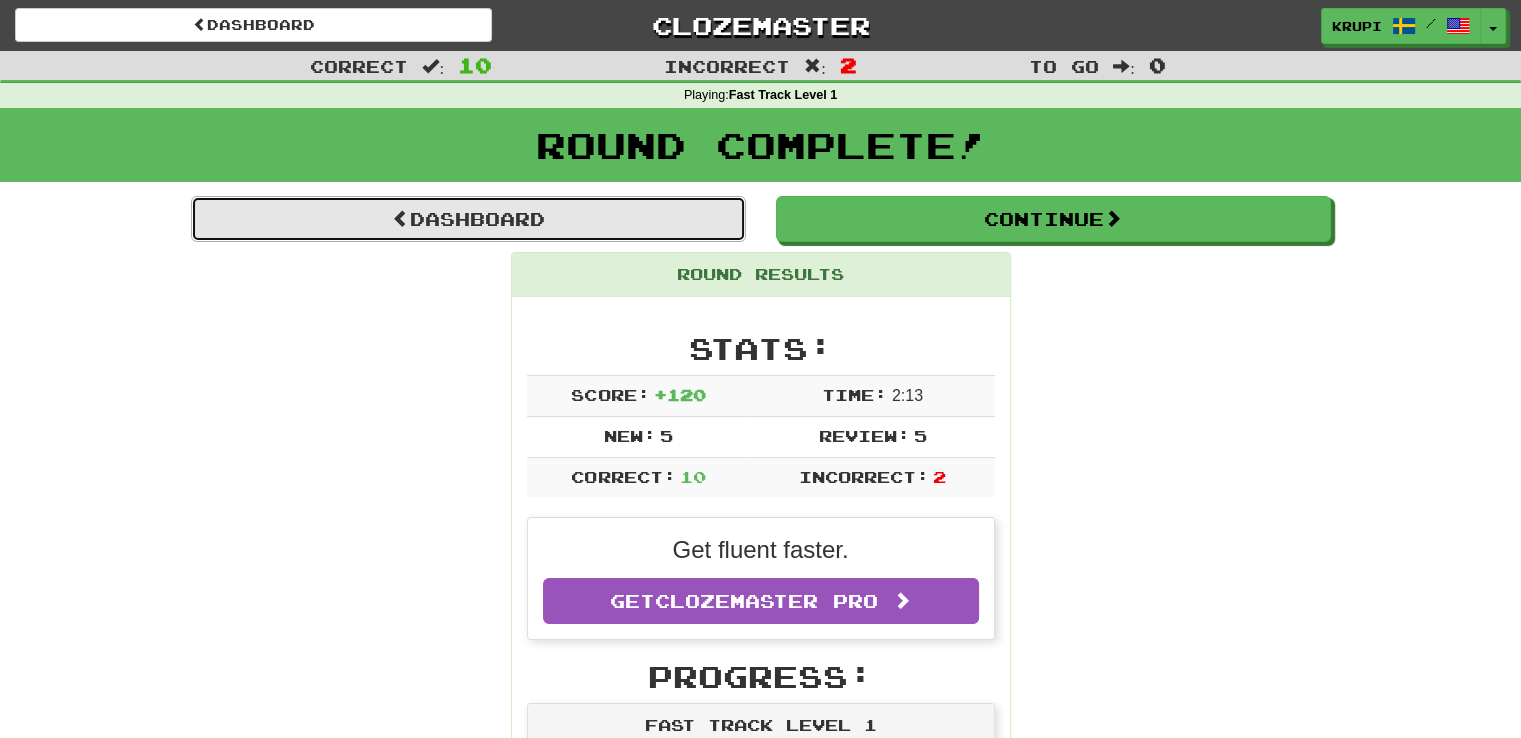 click on "Dashboard" at bounding box center (468, 219) 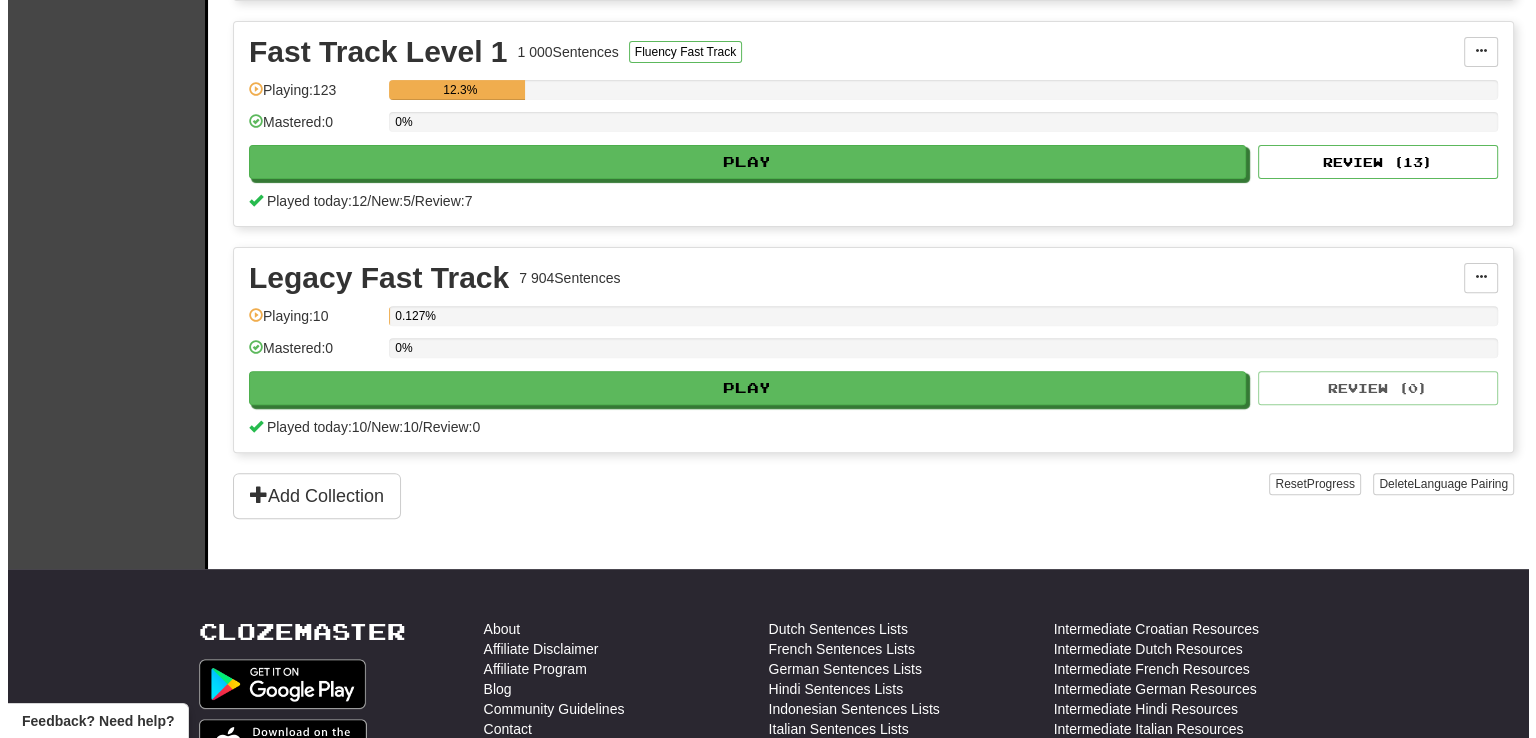 scroll, scrollTop: 533, scrollLeft: 0, axis: vertical 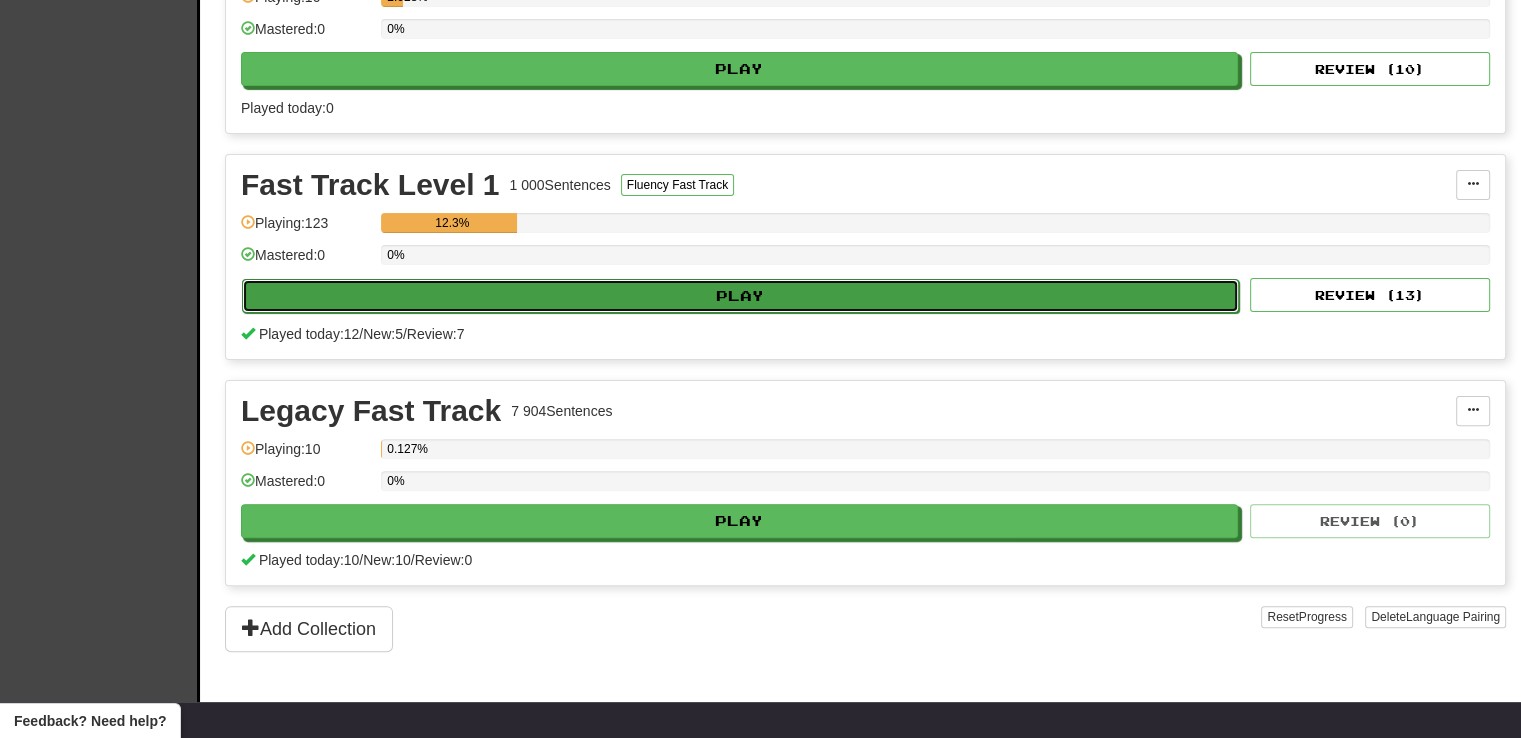 click on "Play" at bounding box center (740, 296) 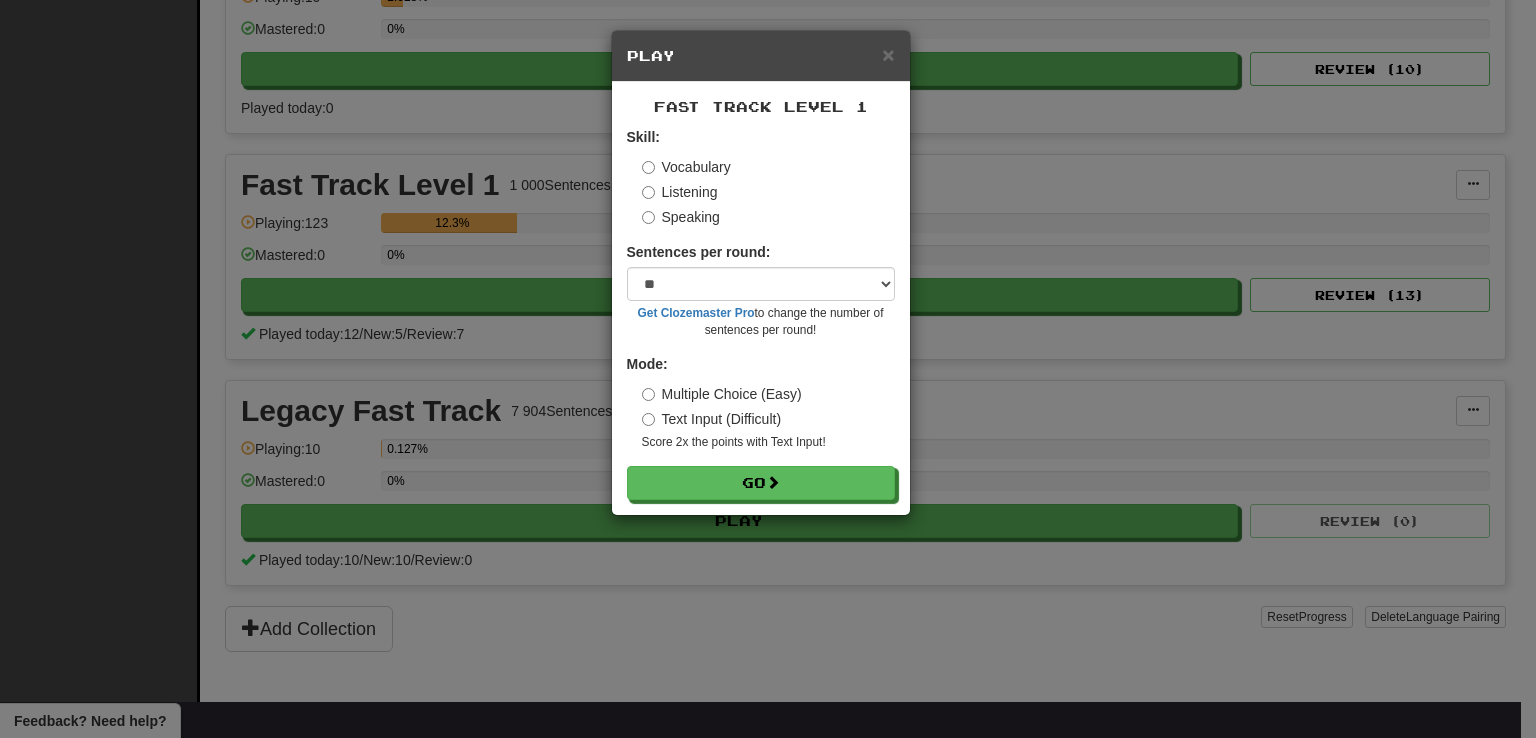 click on "Speaking" at bounding box center [681, 217] 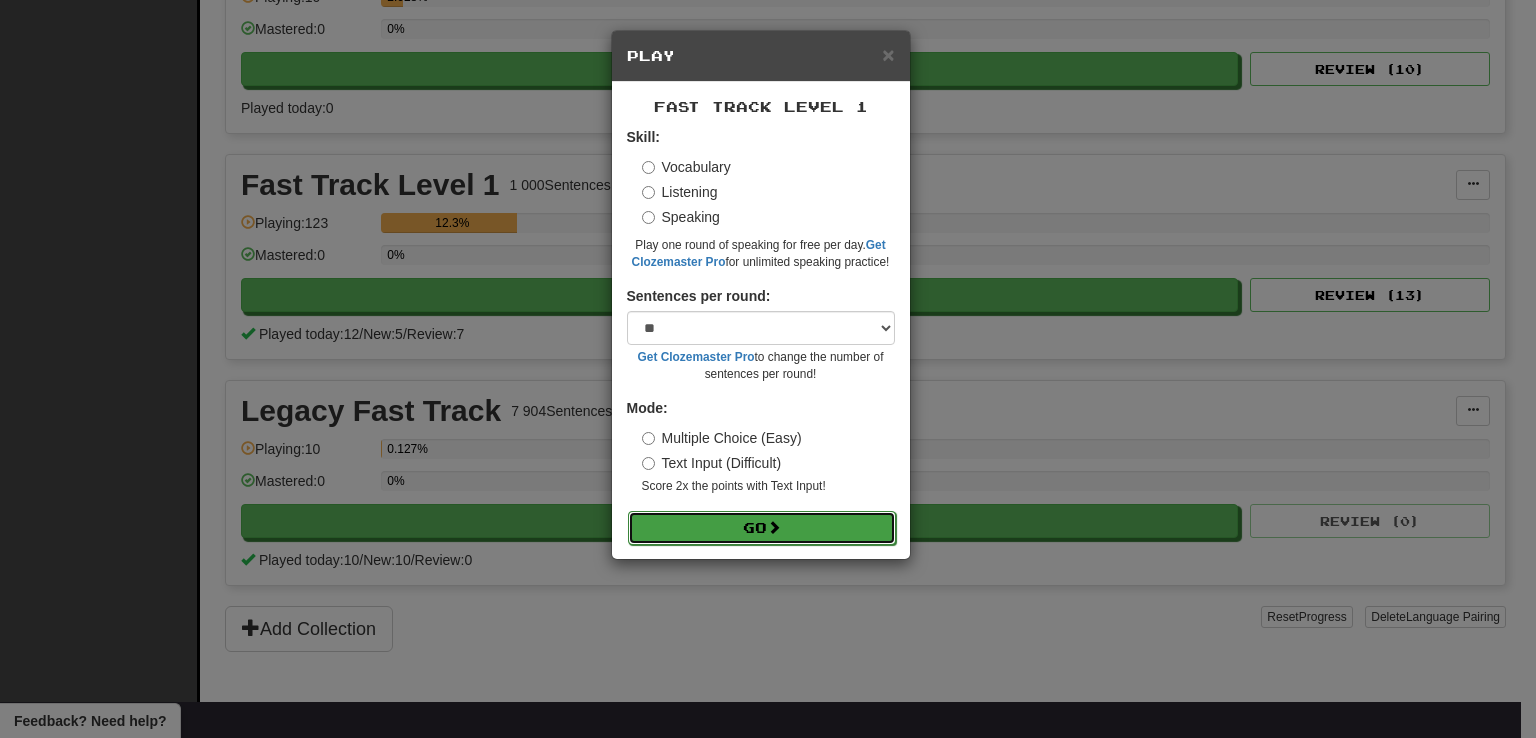 click on "Go" at bounding box center [762, 528] 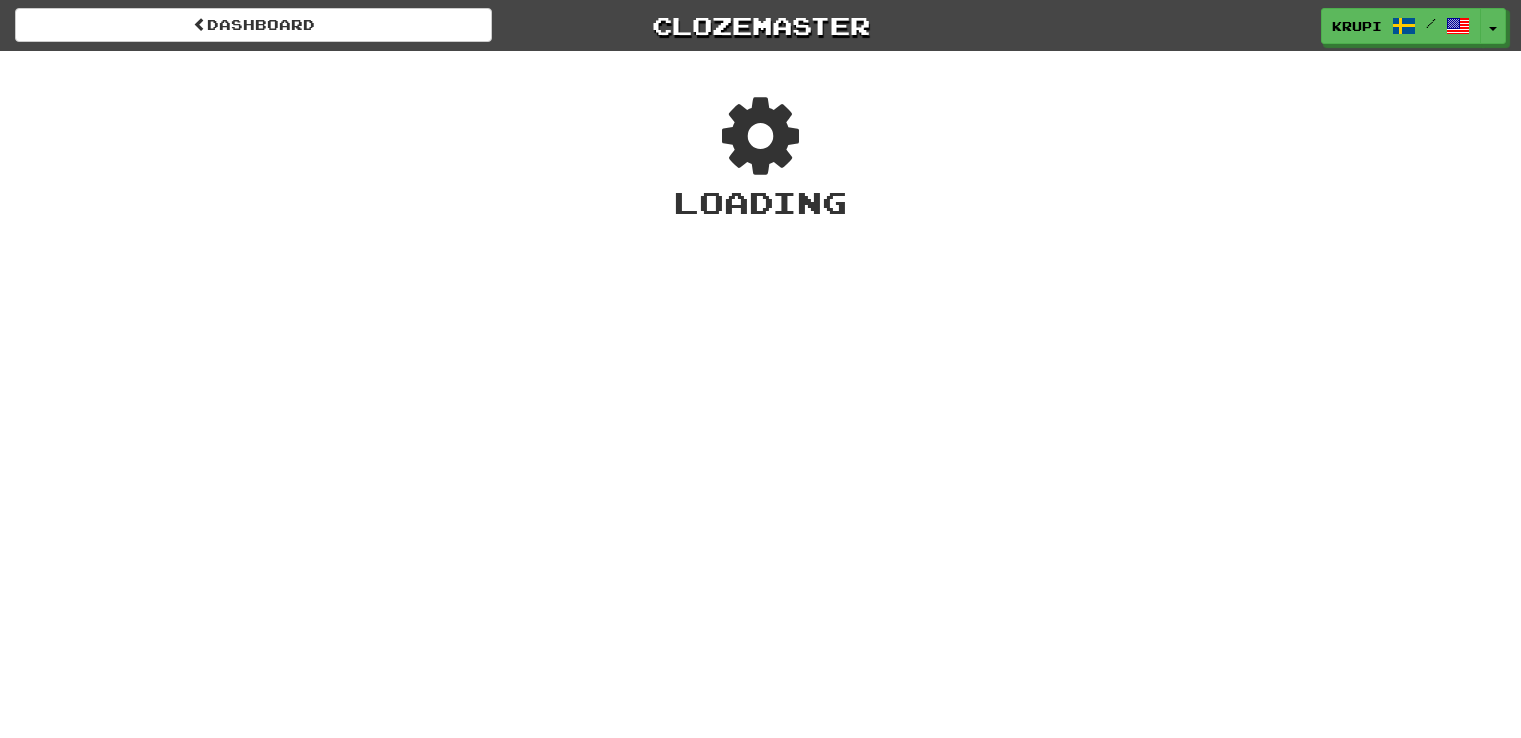 scroll, scrollTop: 0, scrollLeft: 0, axis: both 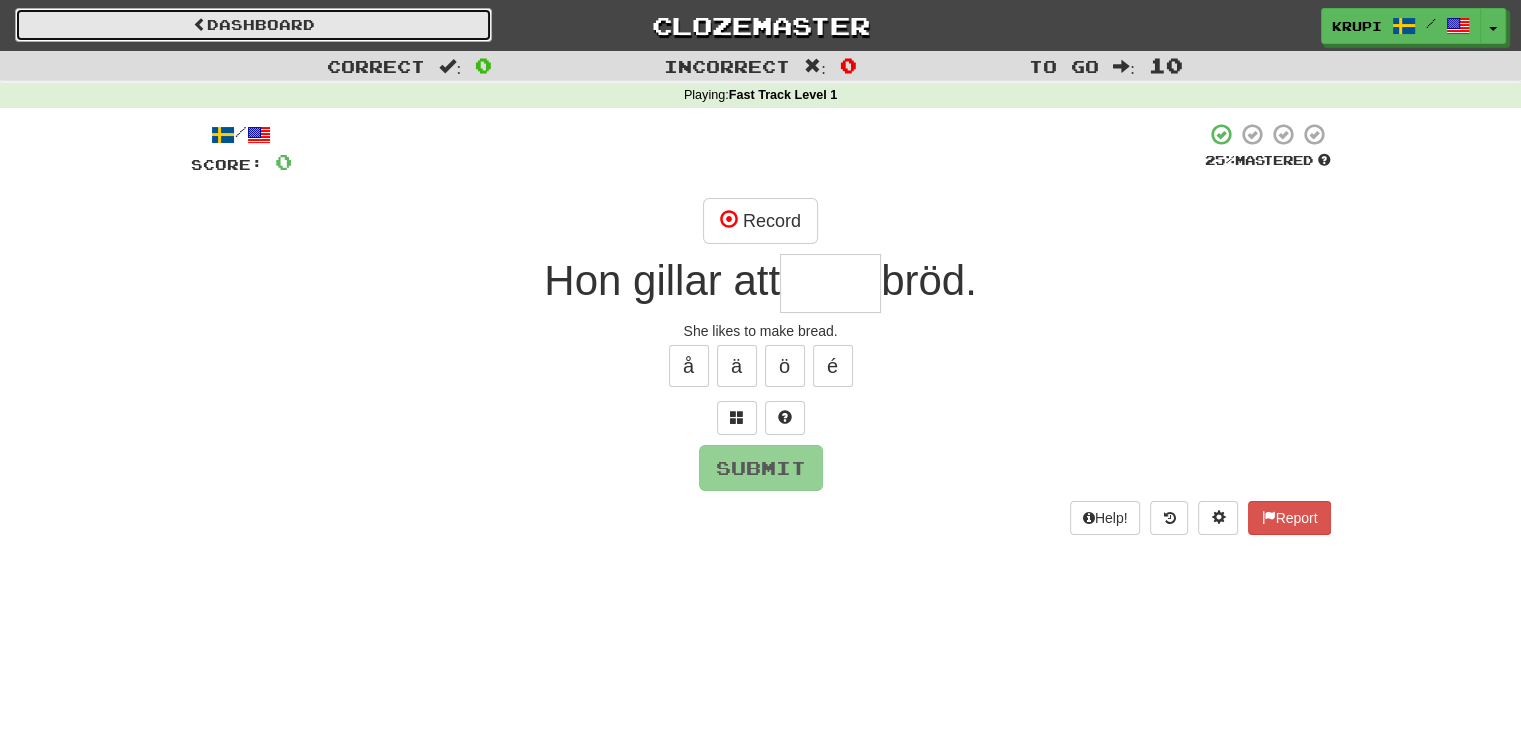 click on "Dashboard" at bounding box center [253, 25] 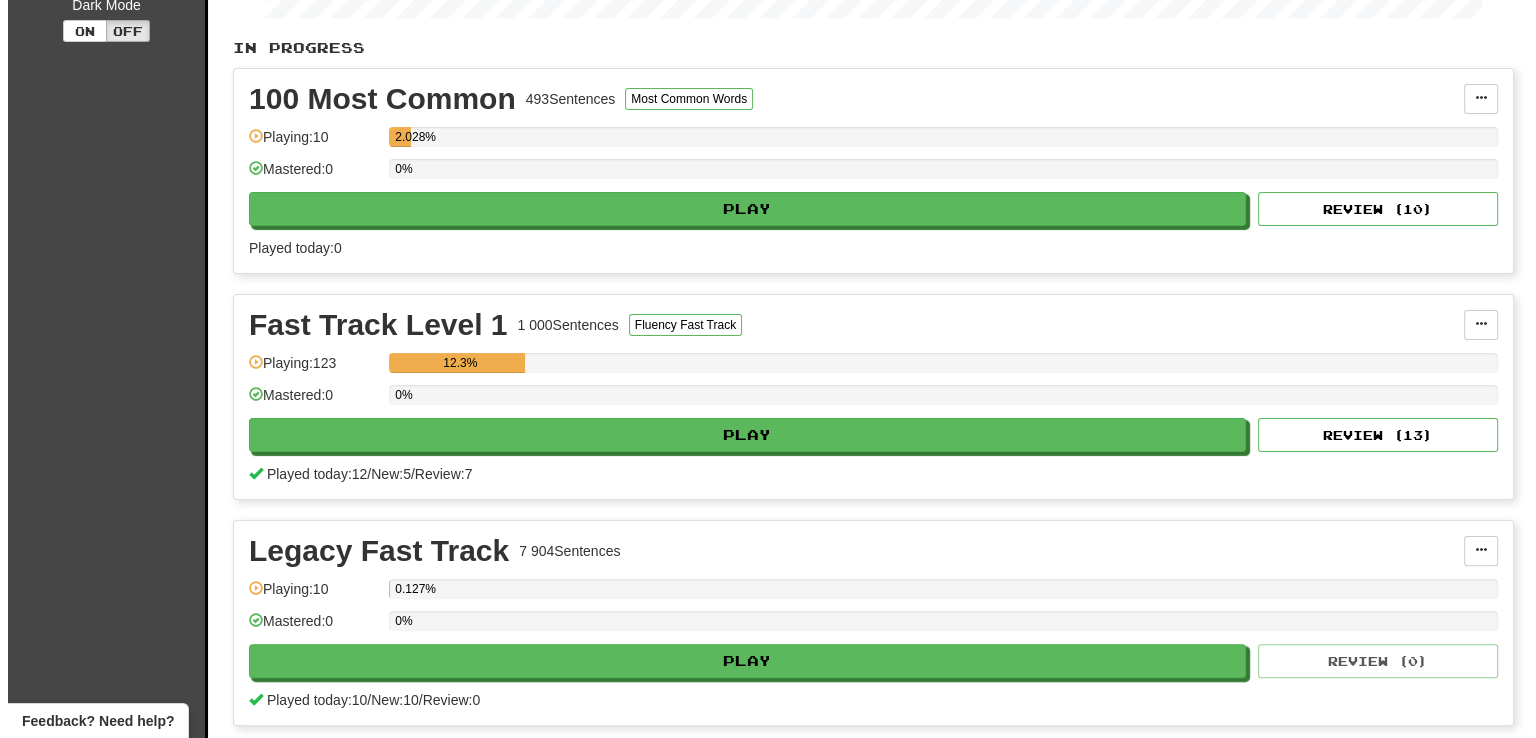 scroll, scrollTop: 400, scrollLeft: 0, axis: vertical 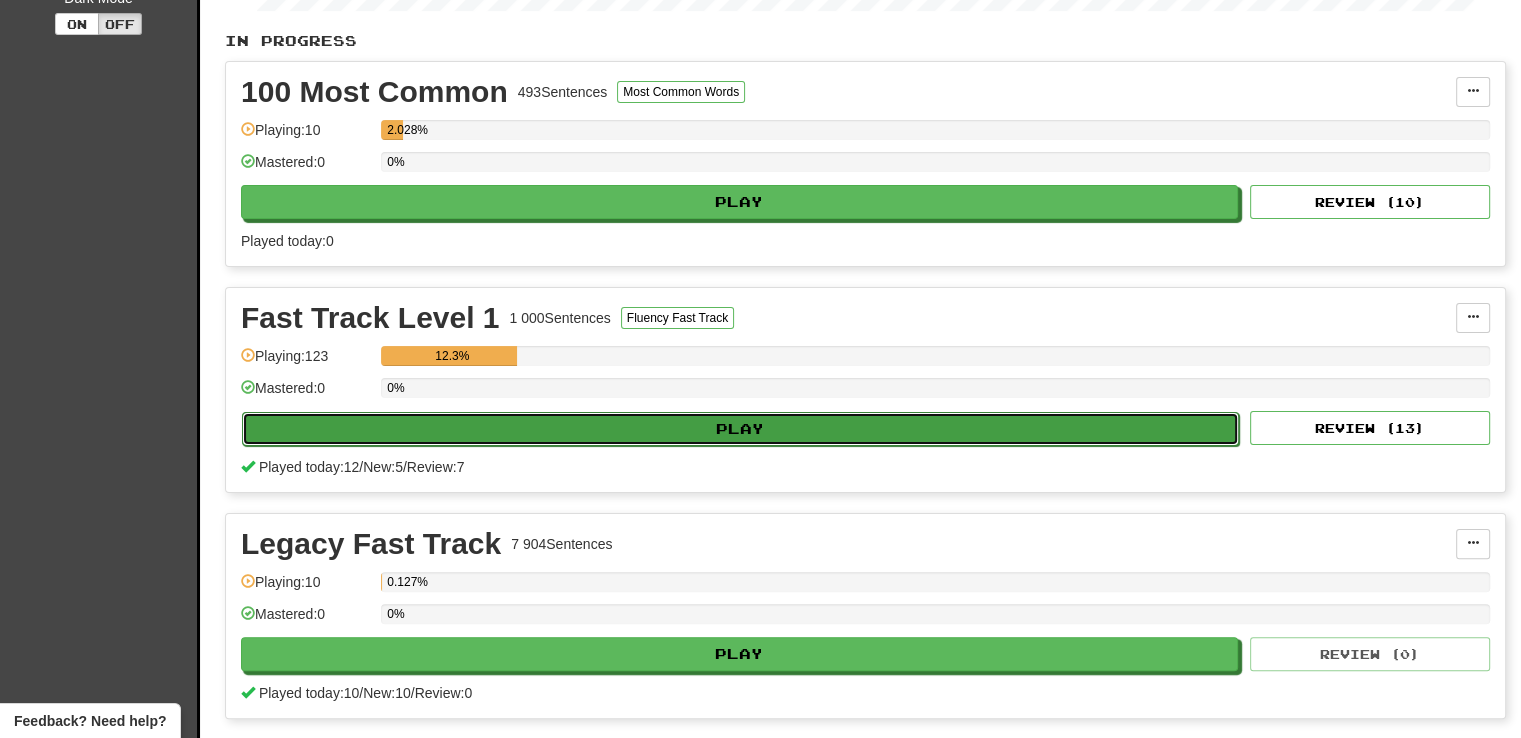 click on "Play" at bounding box center [740, 429] 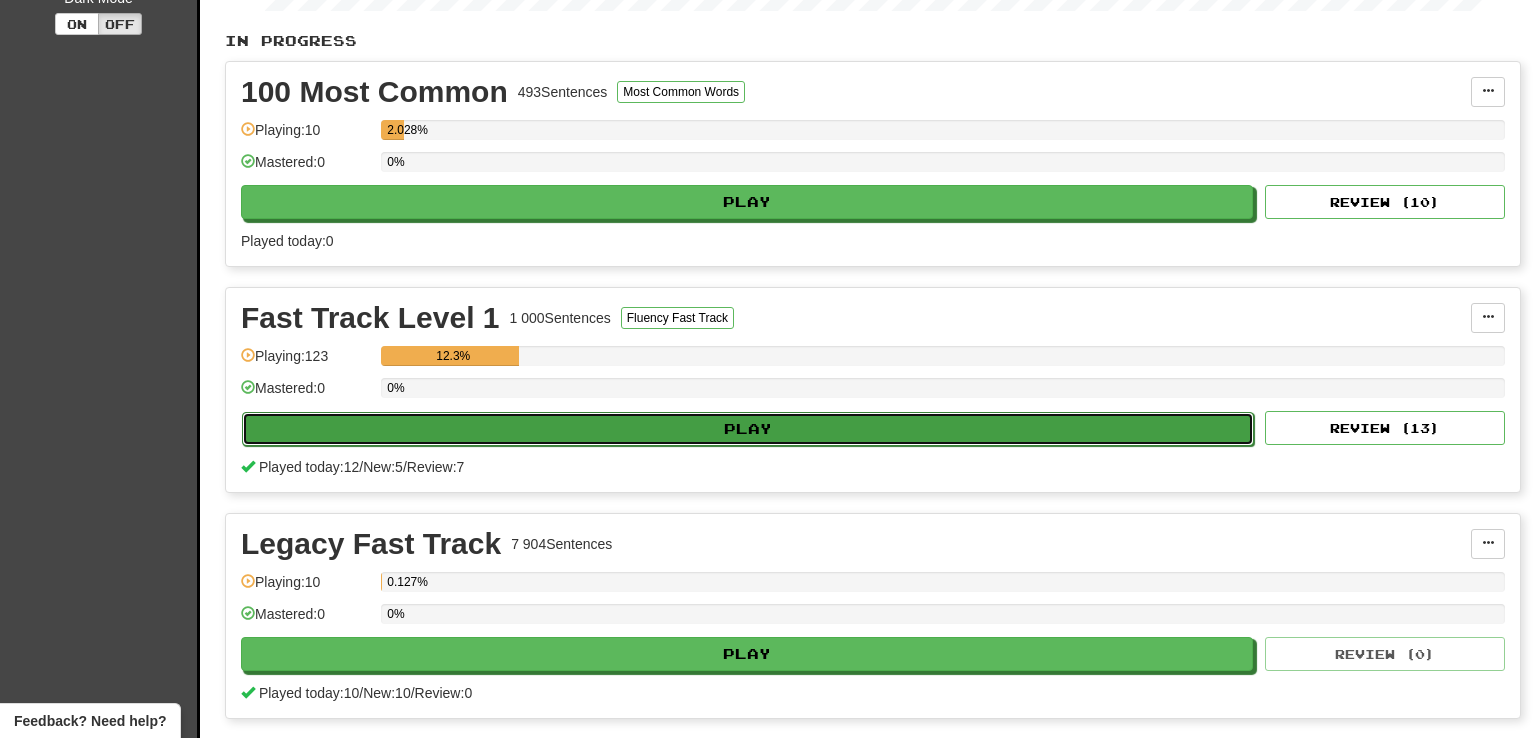 select on "**" 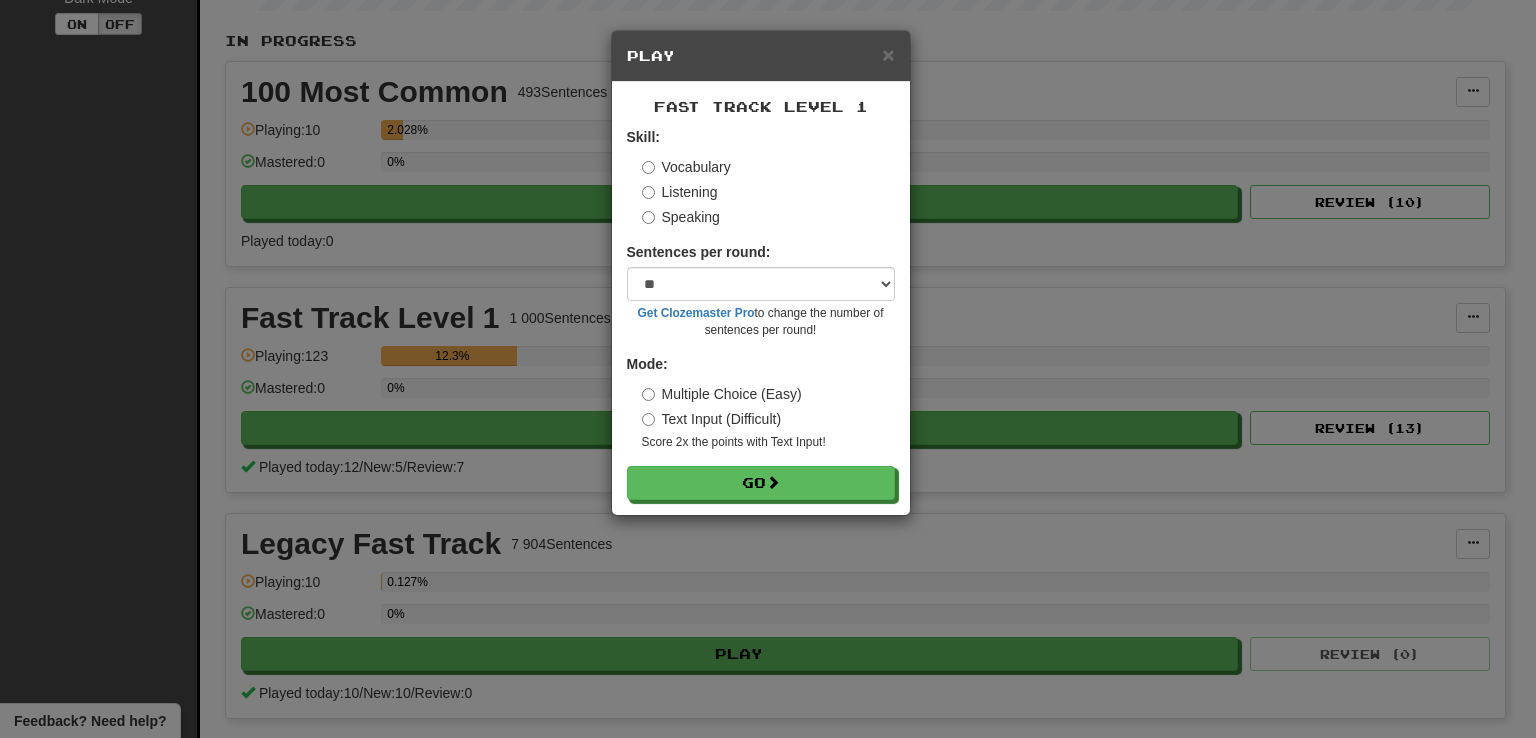 click on "Multiple Choice (Easy)" at bounding box center [722, 394] 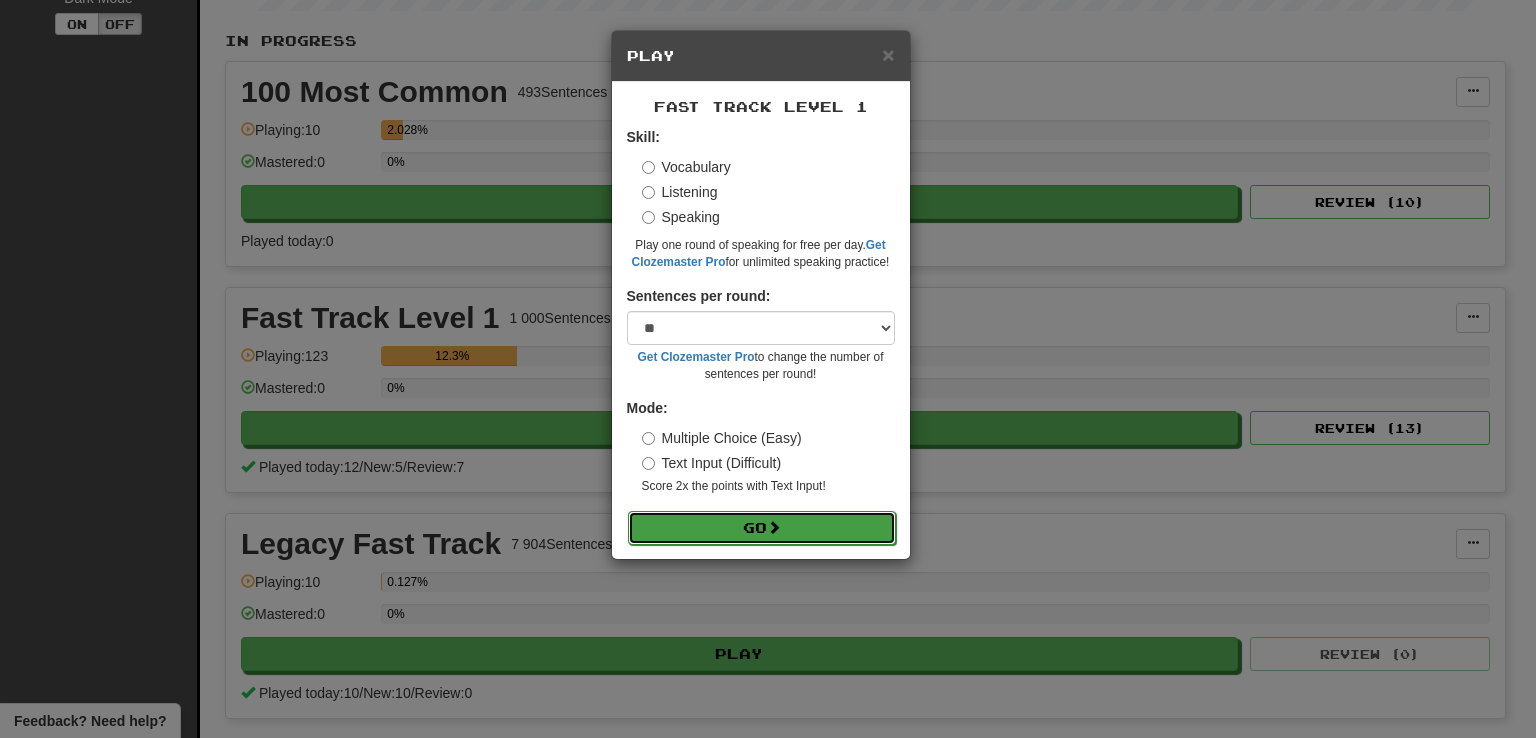 click on "Go" at bounding box center [762, 528] 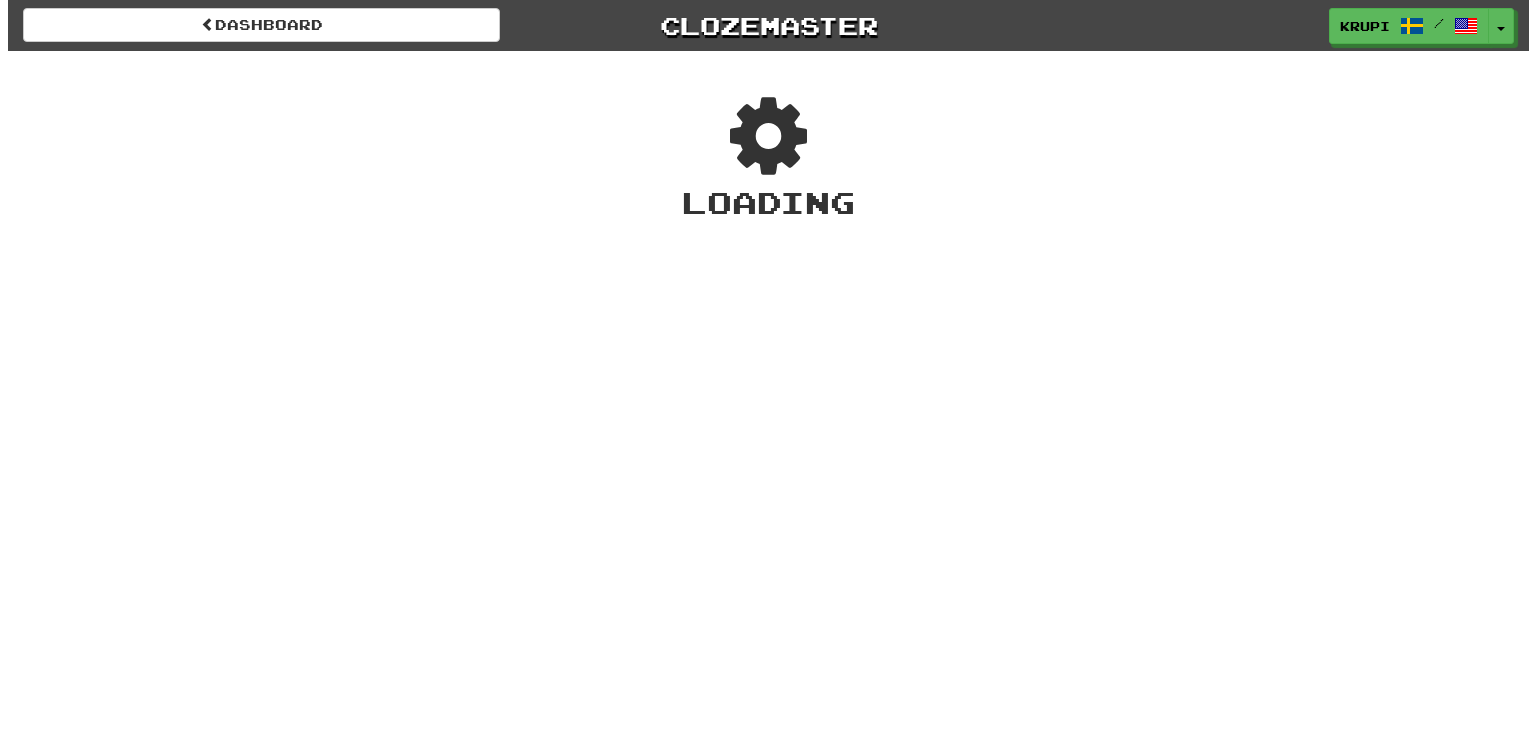 scroll, scrollTop: 0, scrollLeft: 0, axis: both 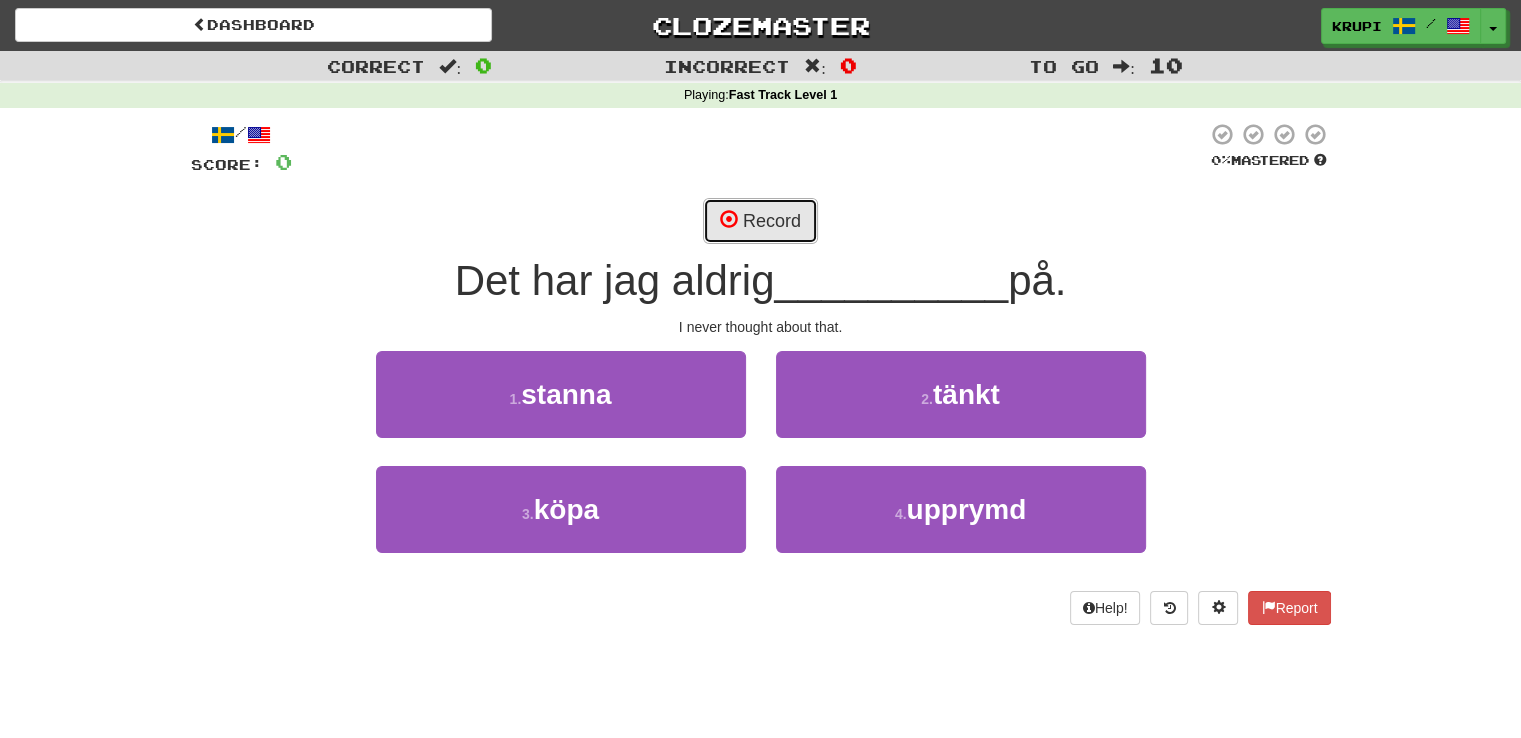 click on "Record" at bounding box center (760, 221) 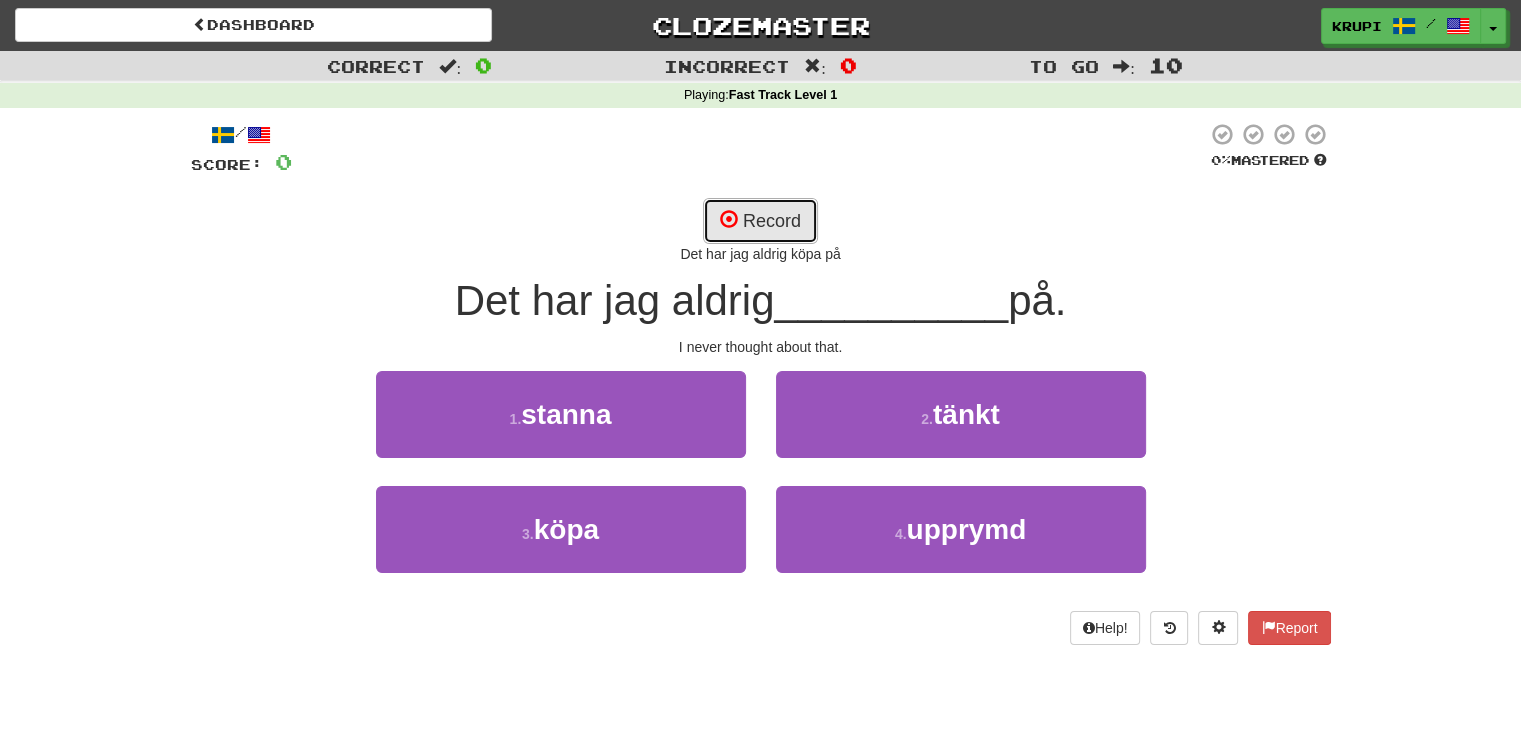 click on "Record" at bounding box center [760, 221] 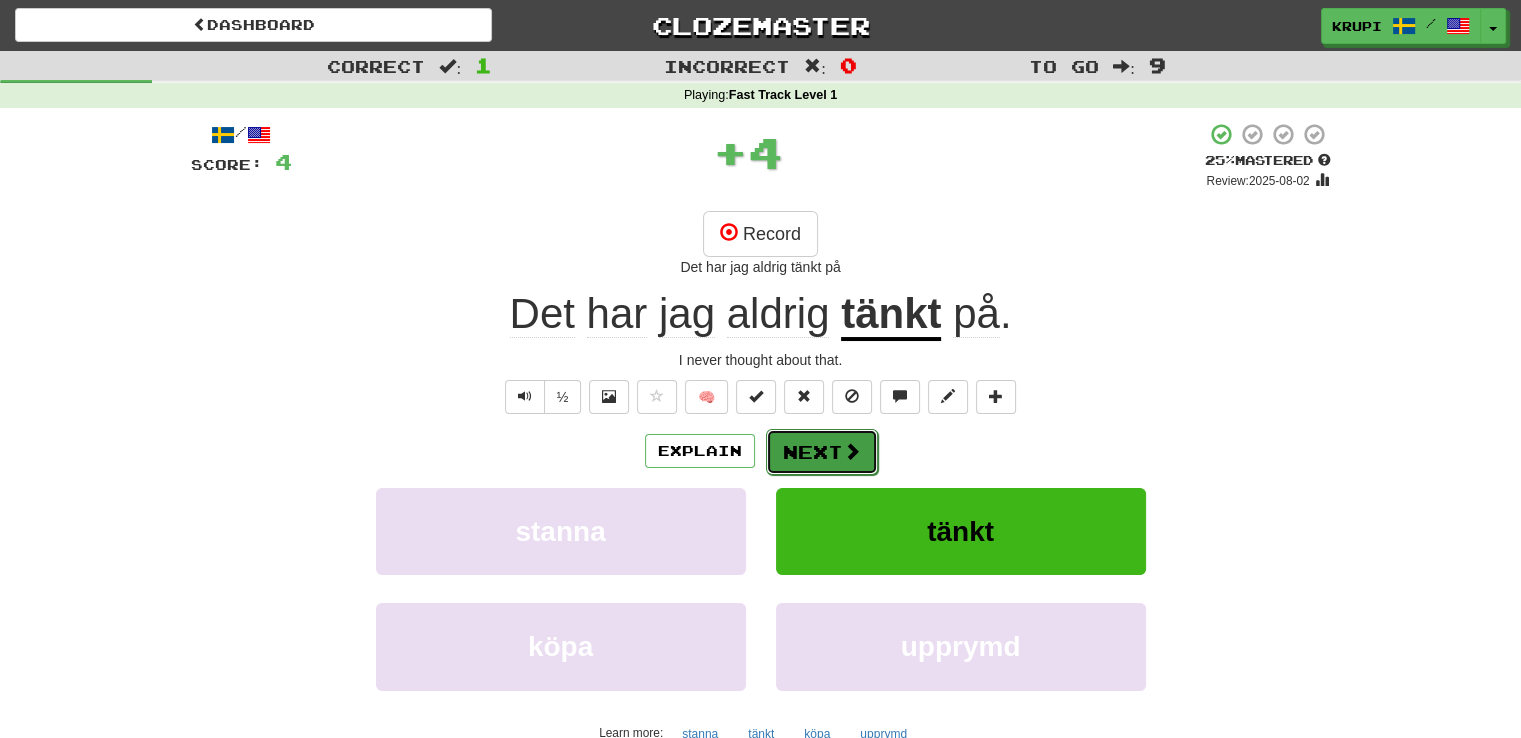 click on "Next" at bounding box center (822, 452) 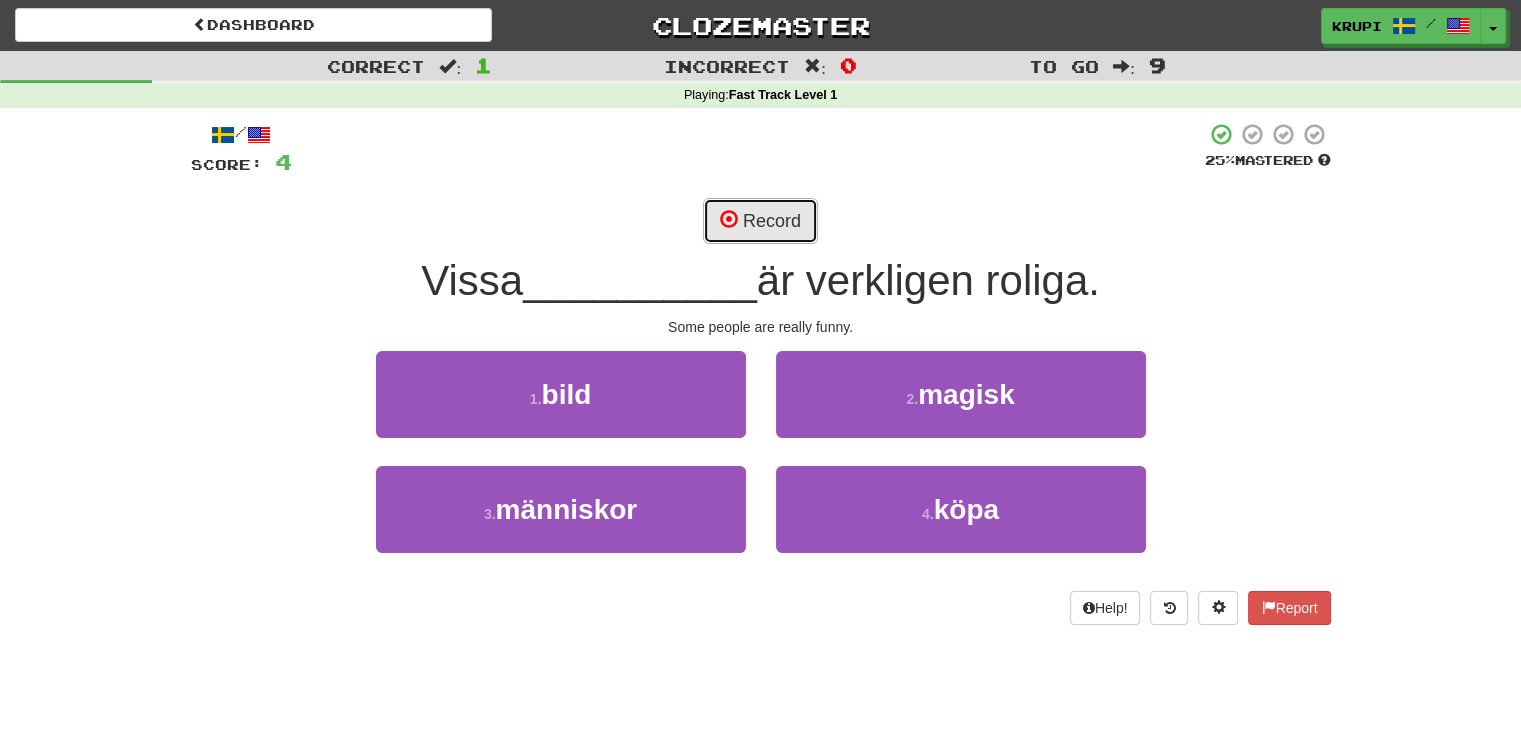 click on "Record" at bounding box center [760, 221] 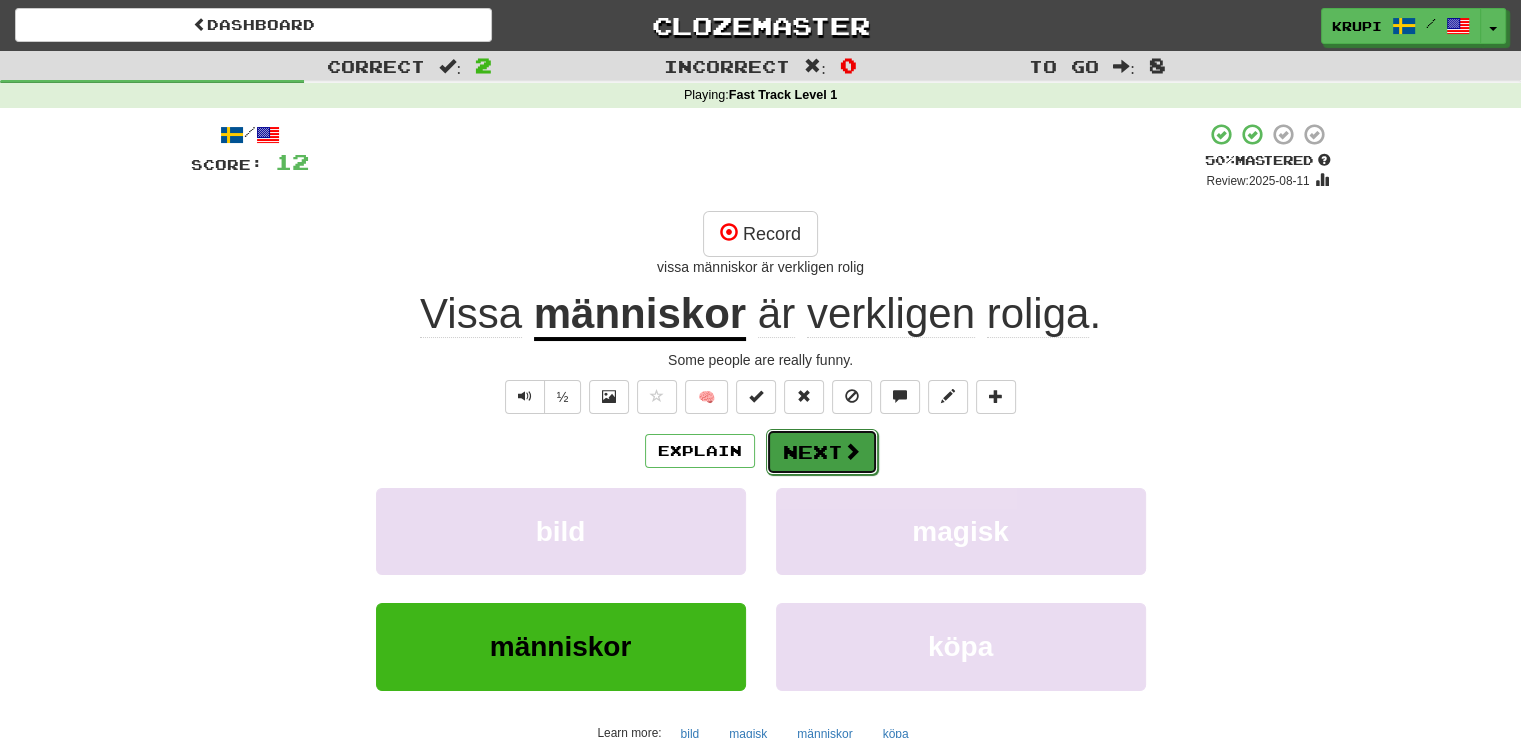 click on "Next" at bounding box center [822, 452] 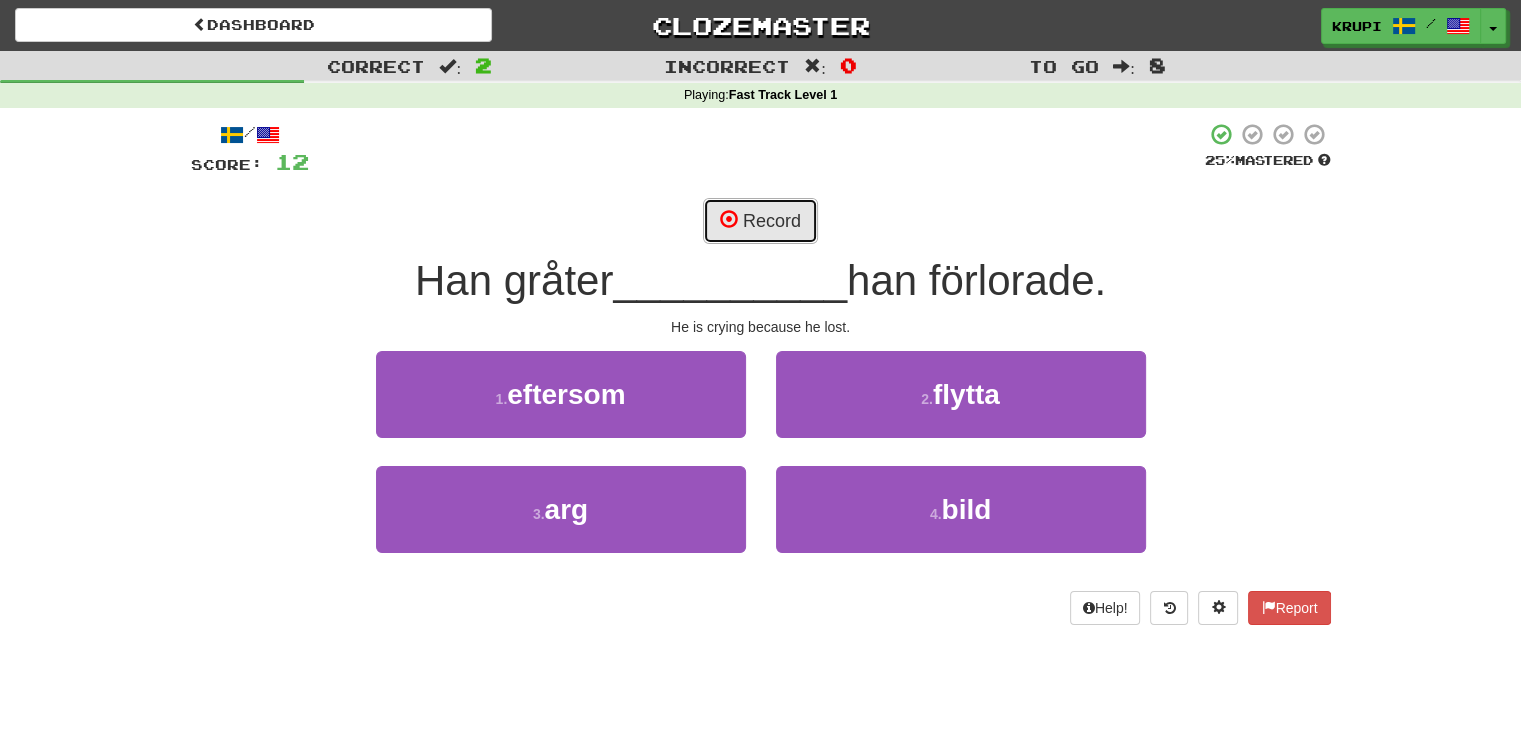 click on "Record" at bounding box center (760, 221) 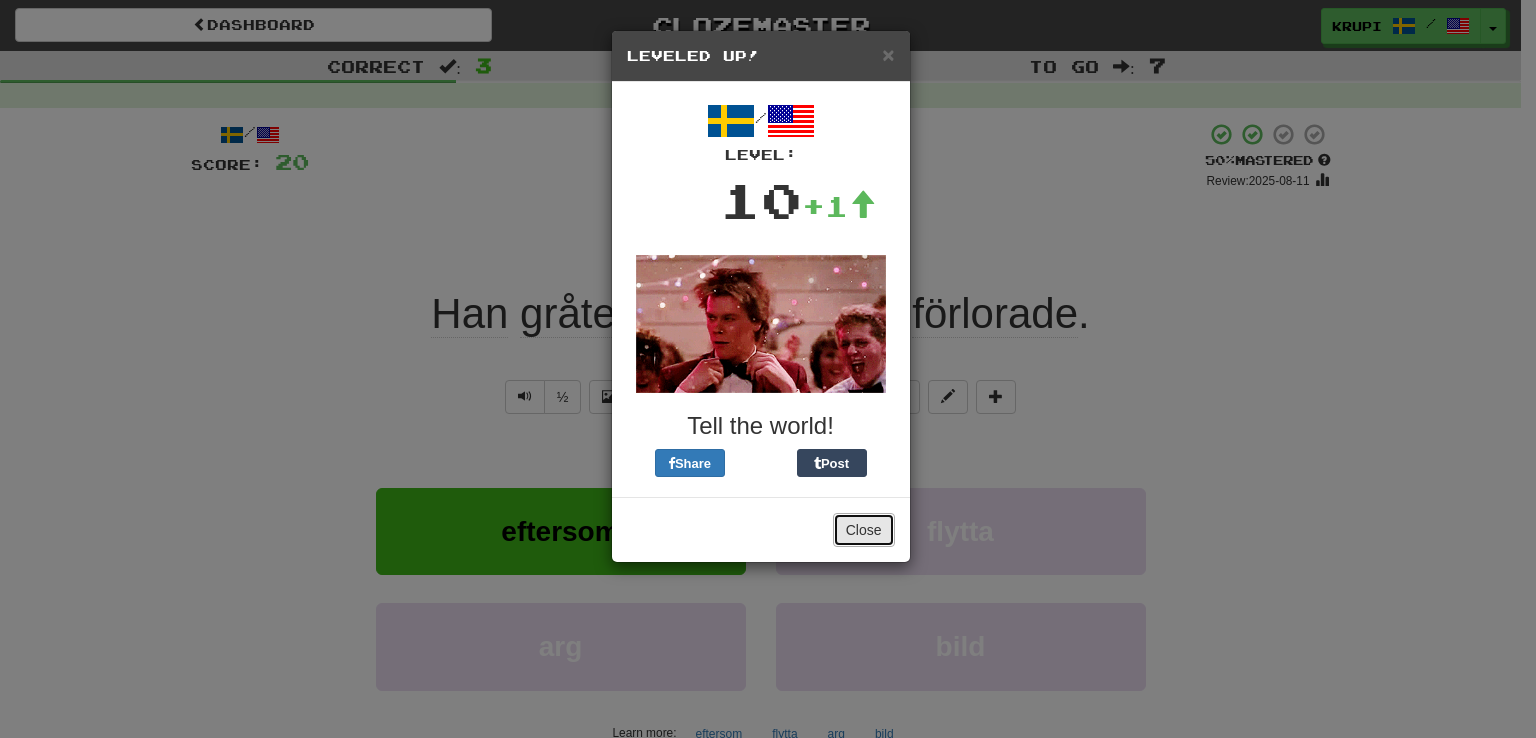 click on "Close" at bounding box center (864, 530) 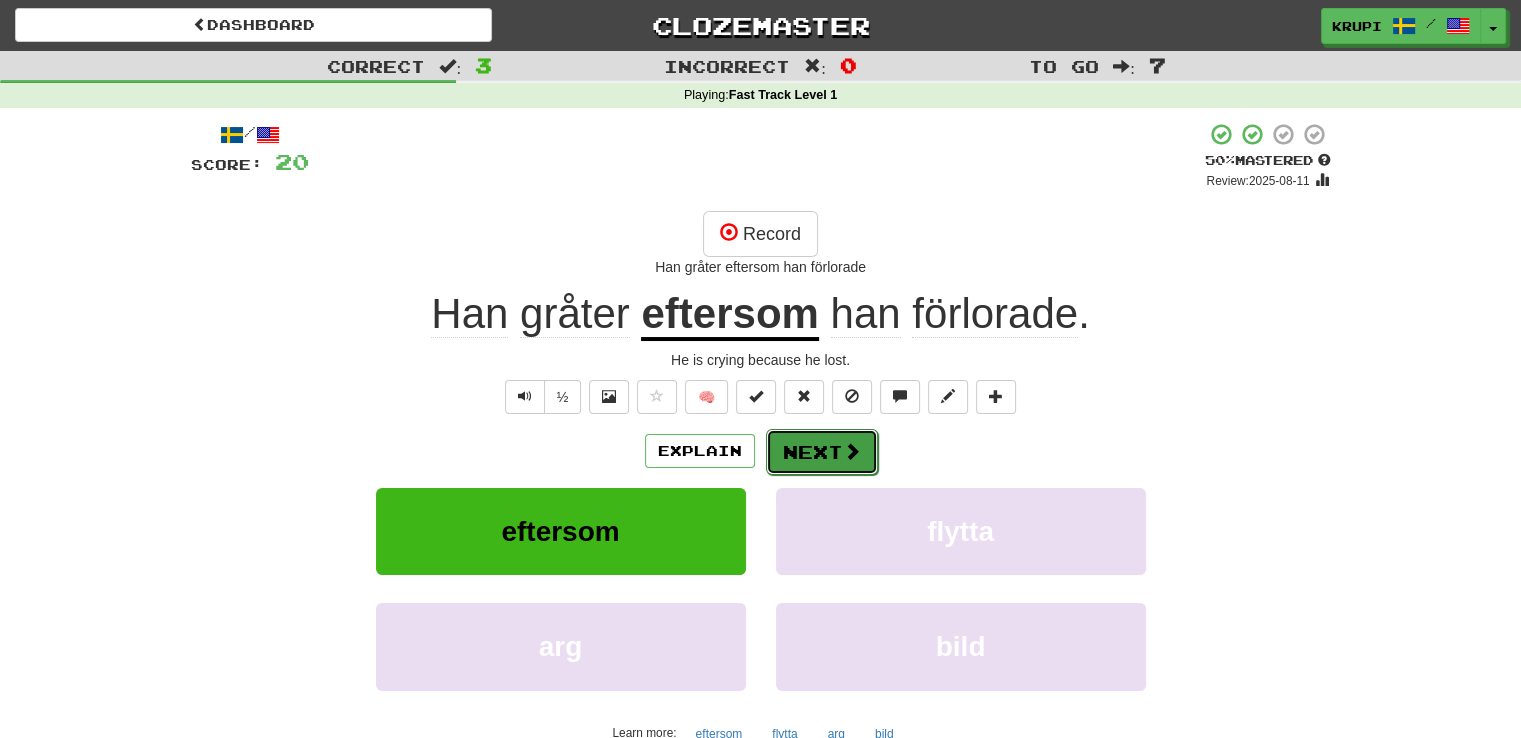 click on "Next" at bounding box center (822, 452) 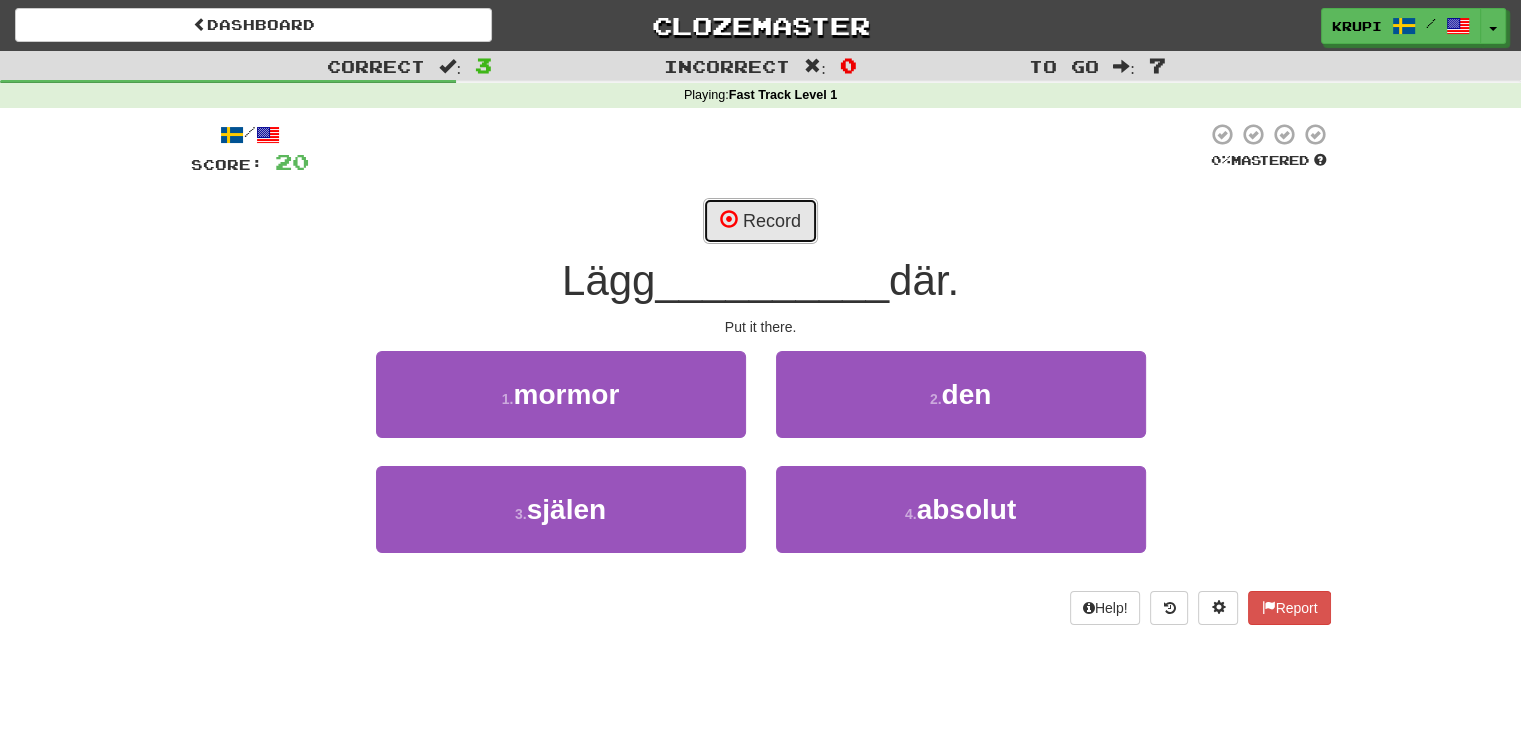click on "Record" at bounding box center (760, 221) 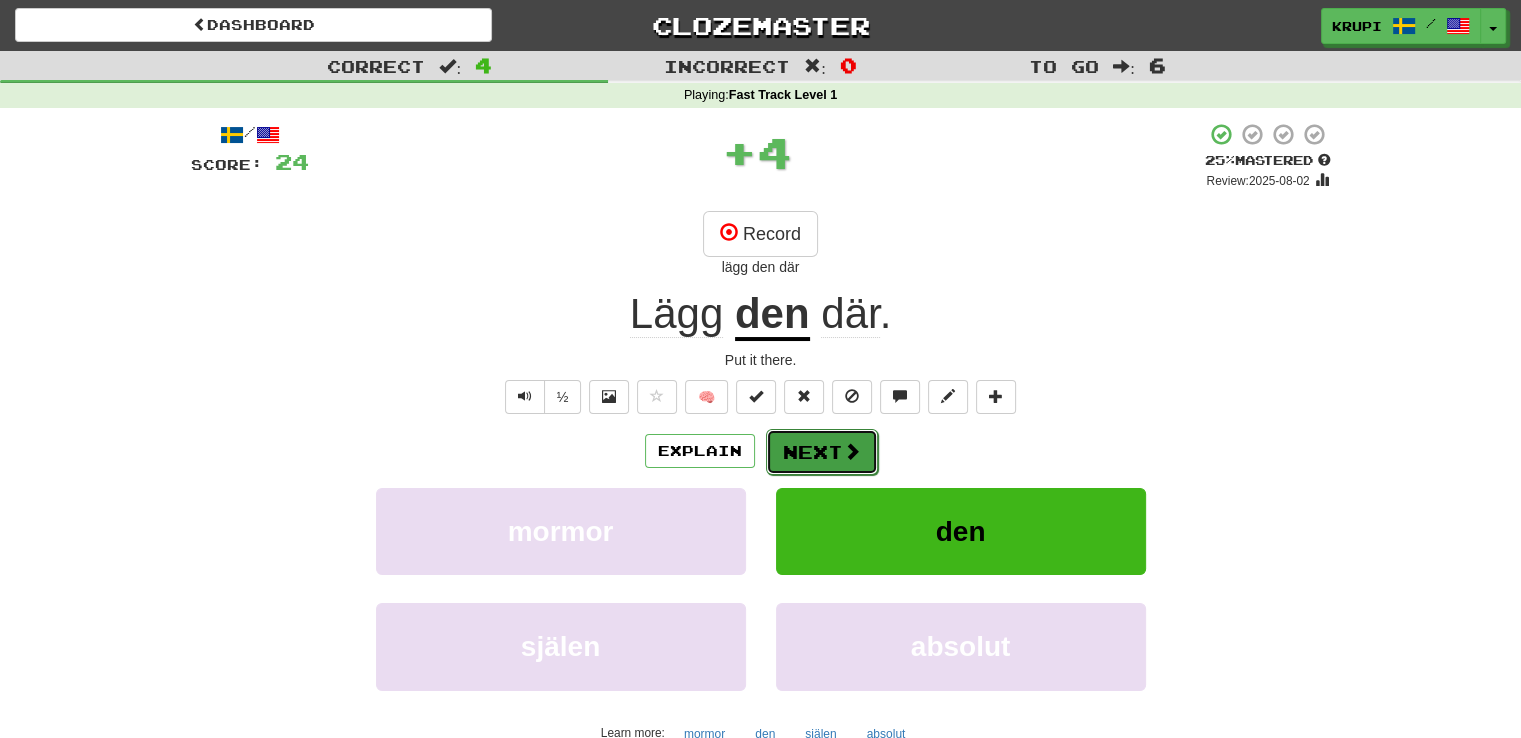 click on "Next" at bounding box center (822, 452) 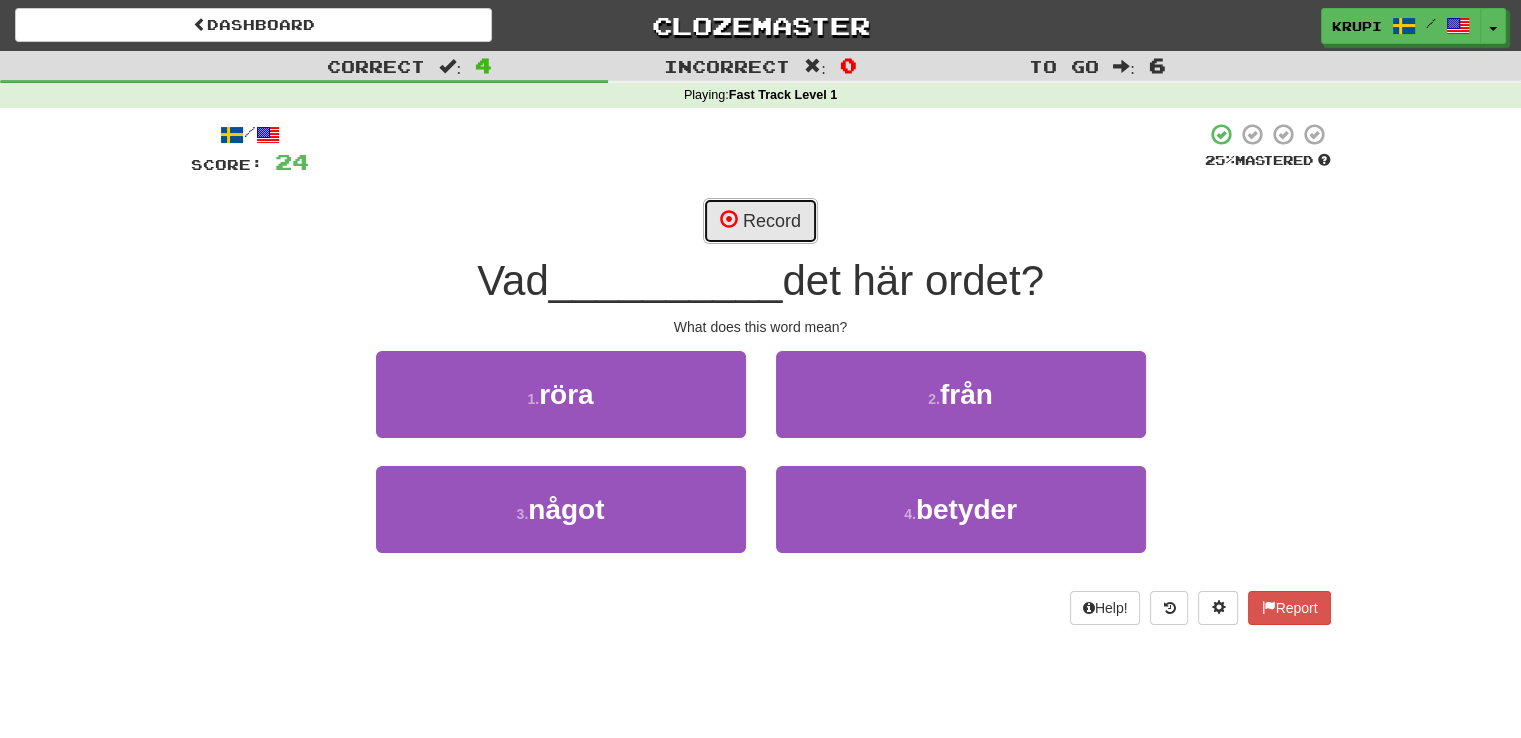 click on "Record" at bounding box center [760, 221] 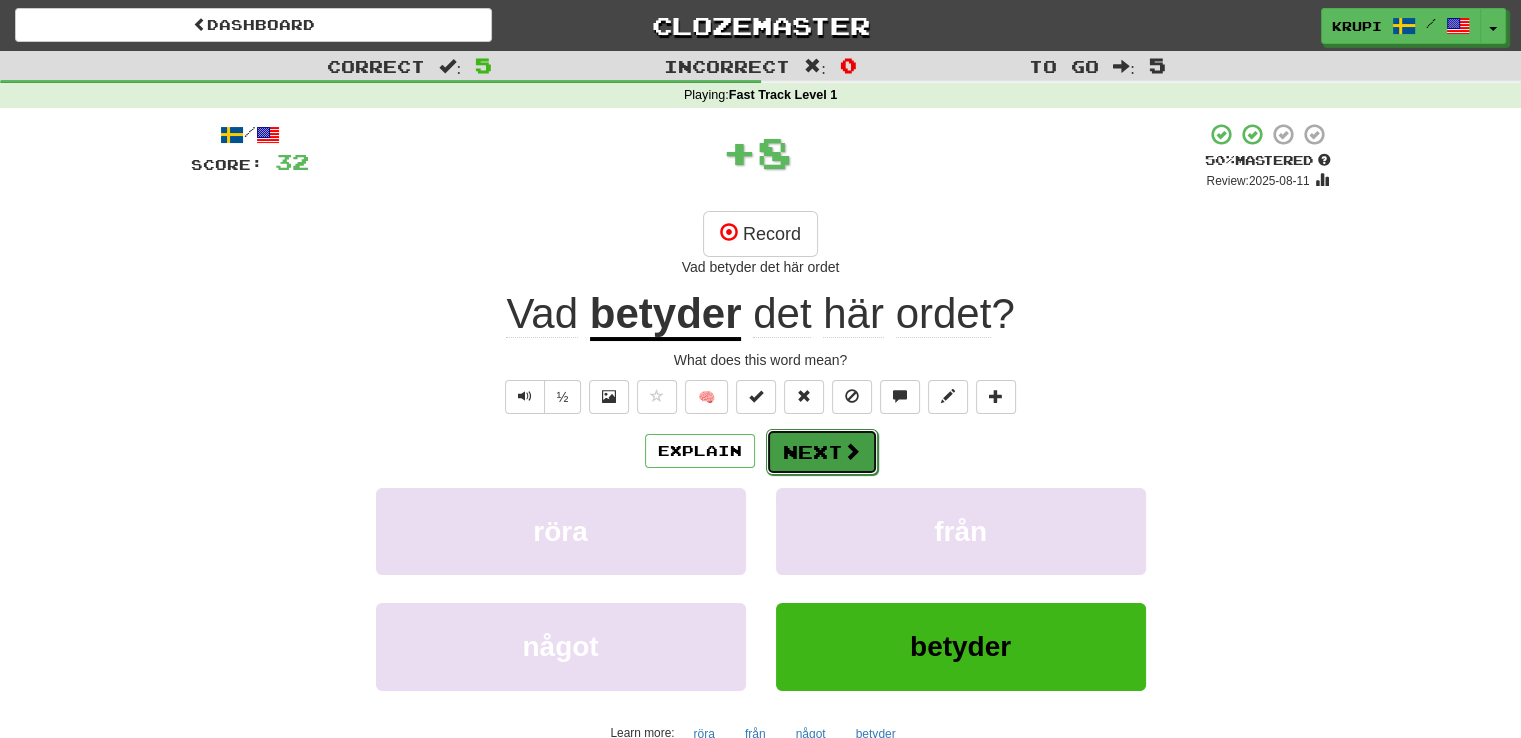 click on "Next" at bounding box center (822, 452) 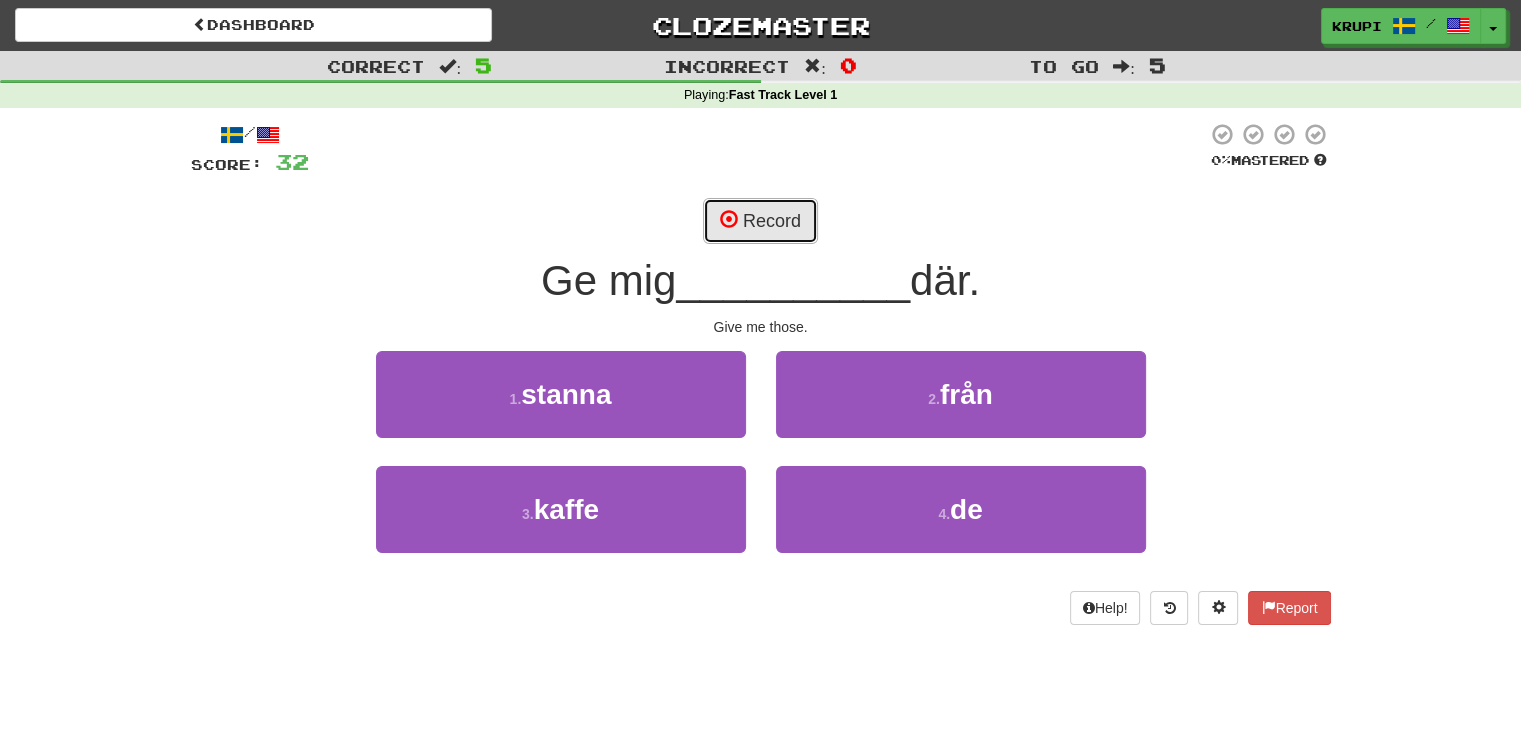 click on "Record" at bounding box center [760, 221] 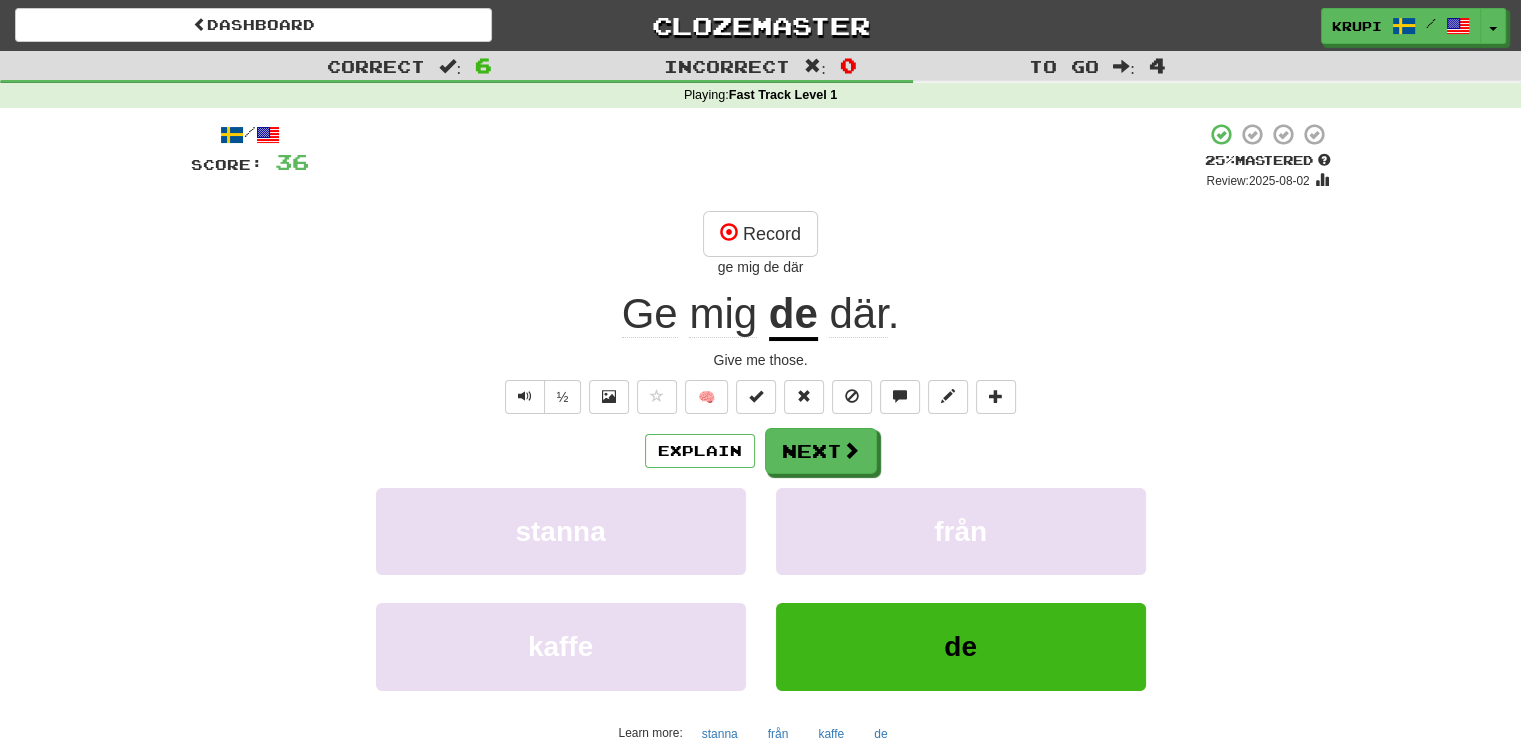click on "Ge" 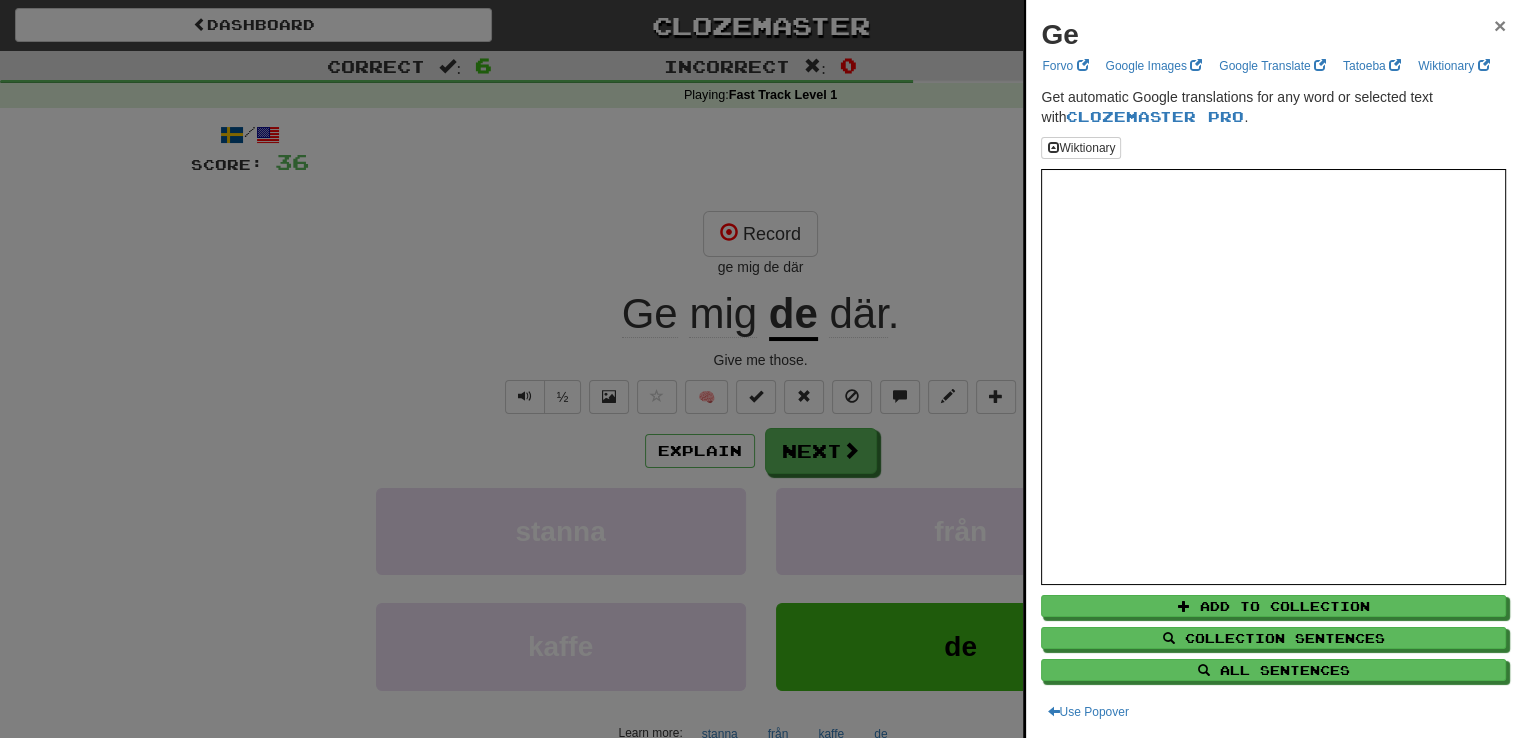 click on "×" at bounding box center [1500, 25] 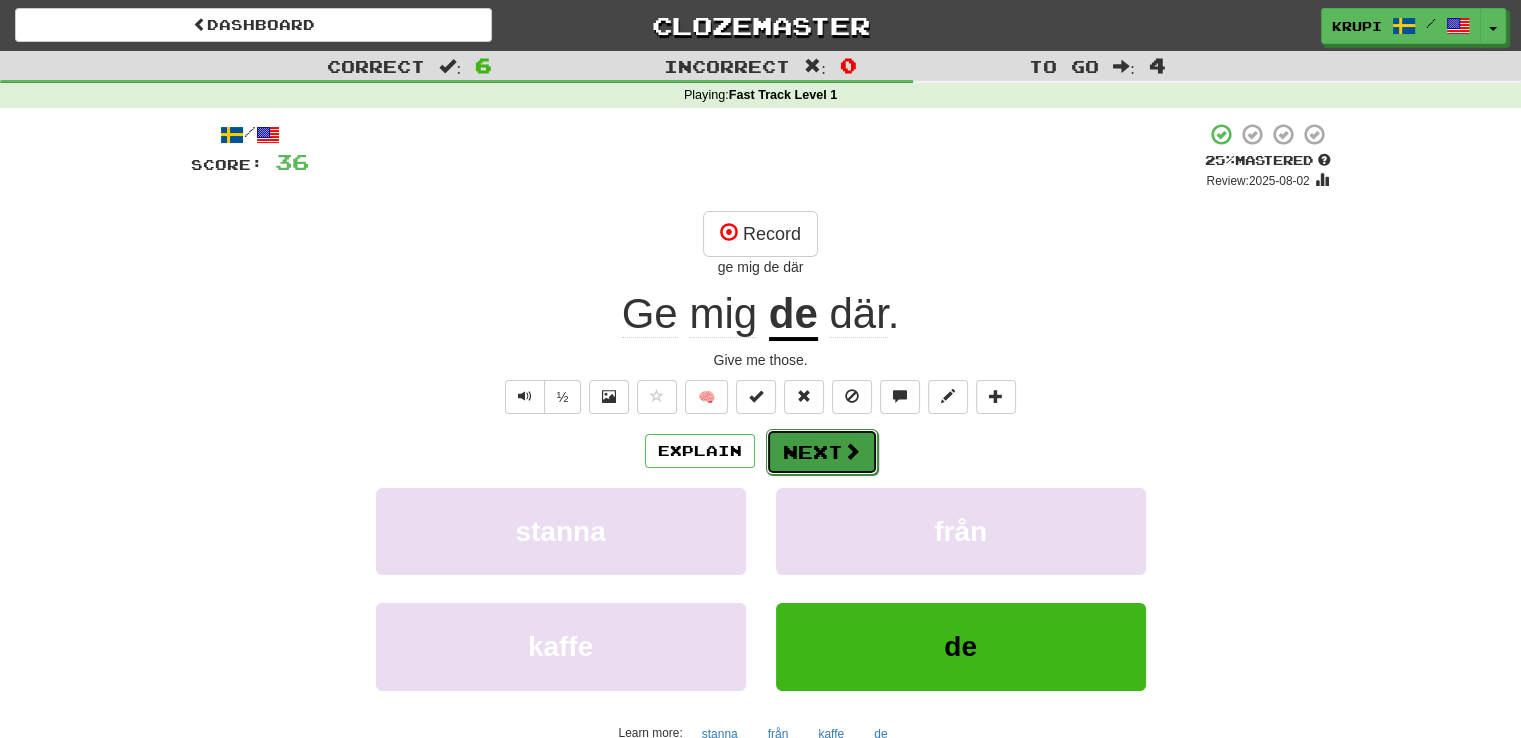 click on "Next" at bounding box center [822, 452] 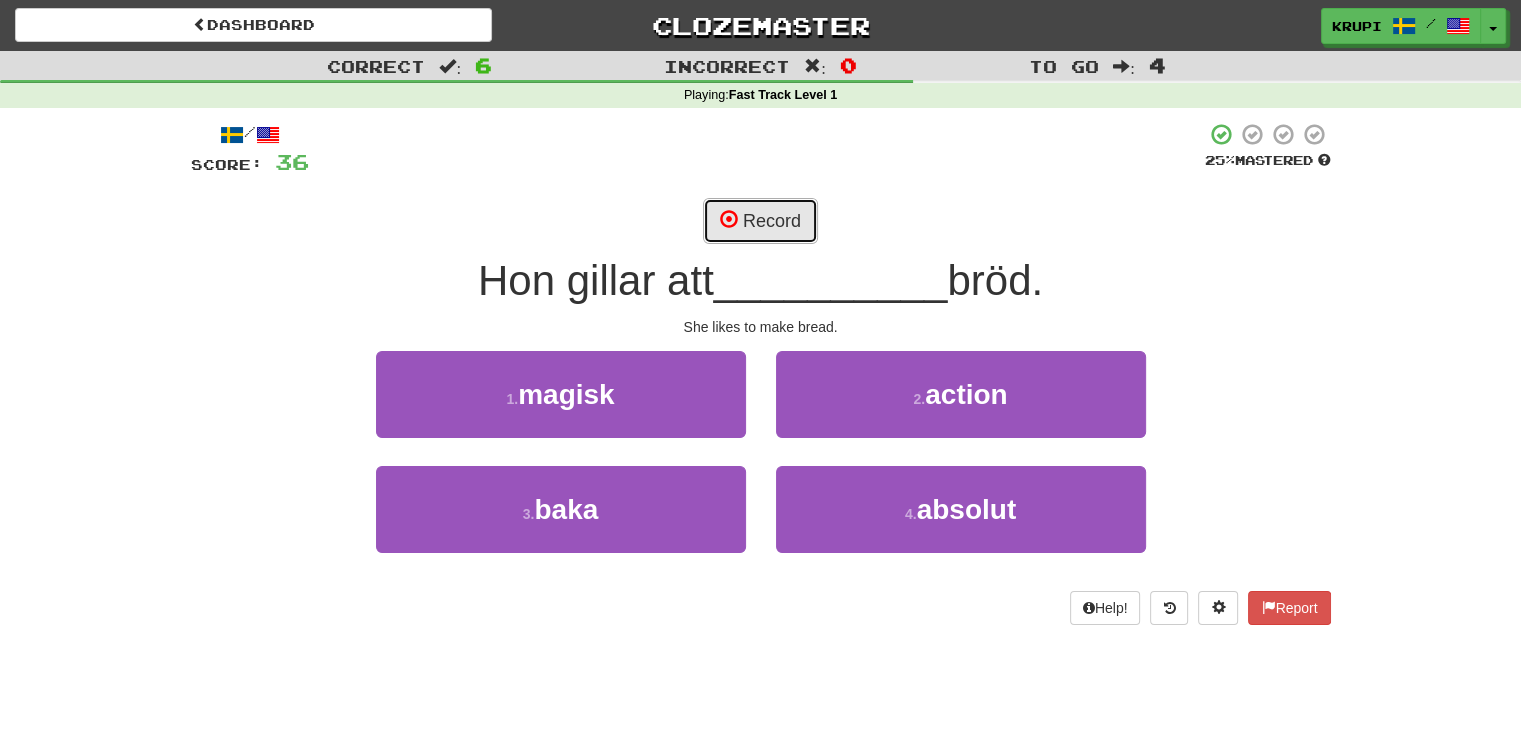 click on "Record" at bounding box center (760, 221) 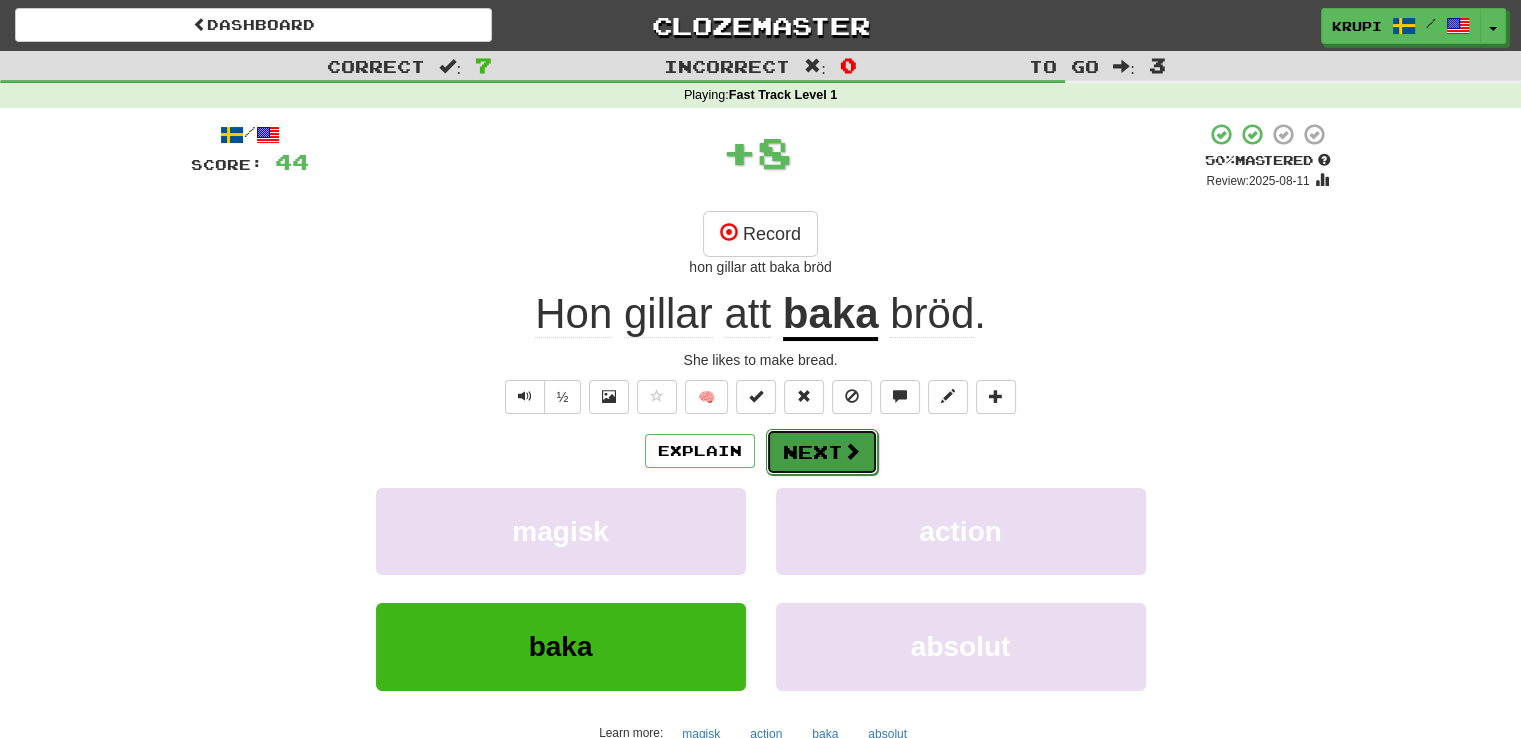 click on "Next" at bounding box center [822, 452] 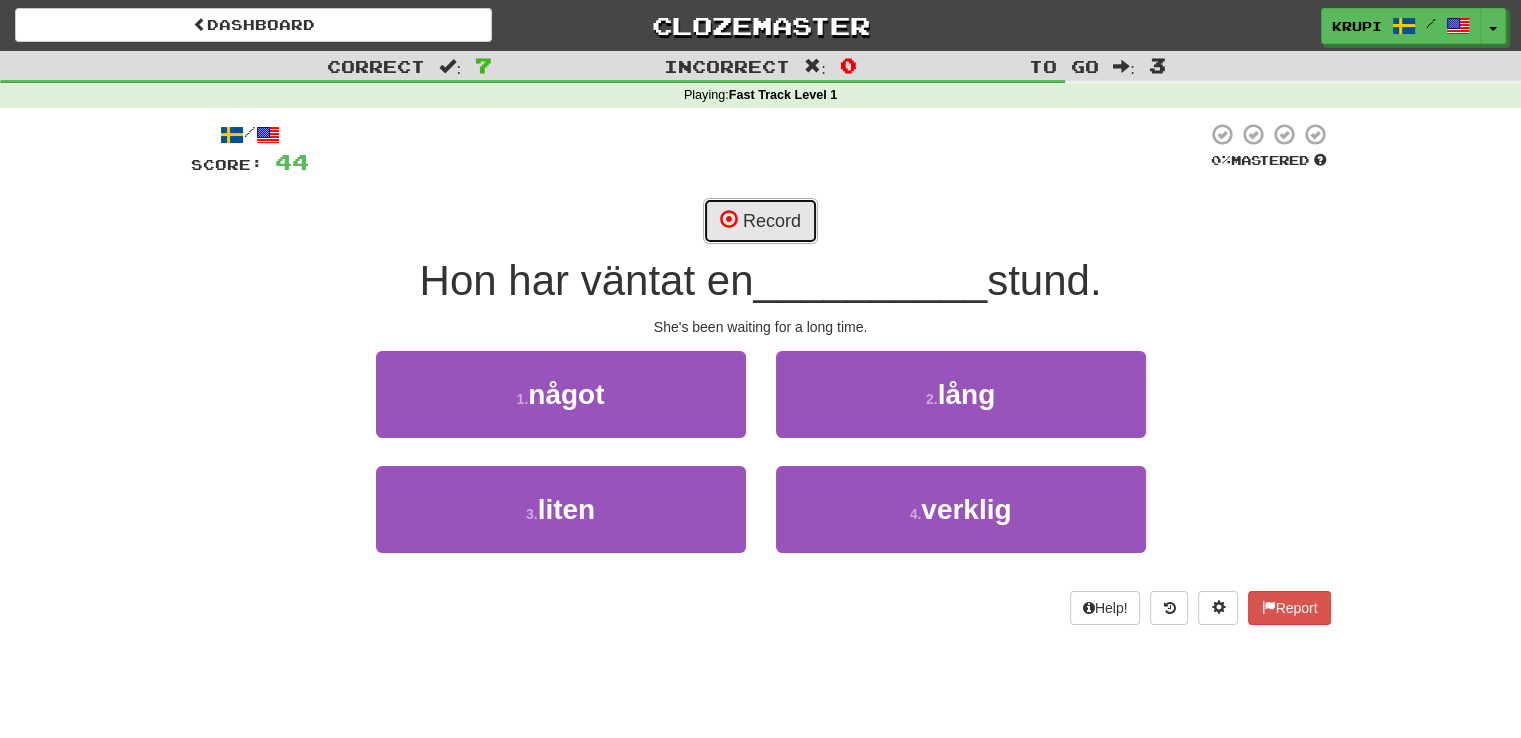 click on "Record" at bounding box center [760, 221] 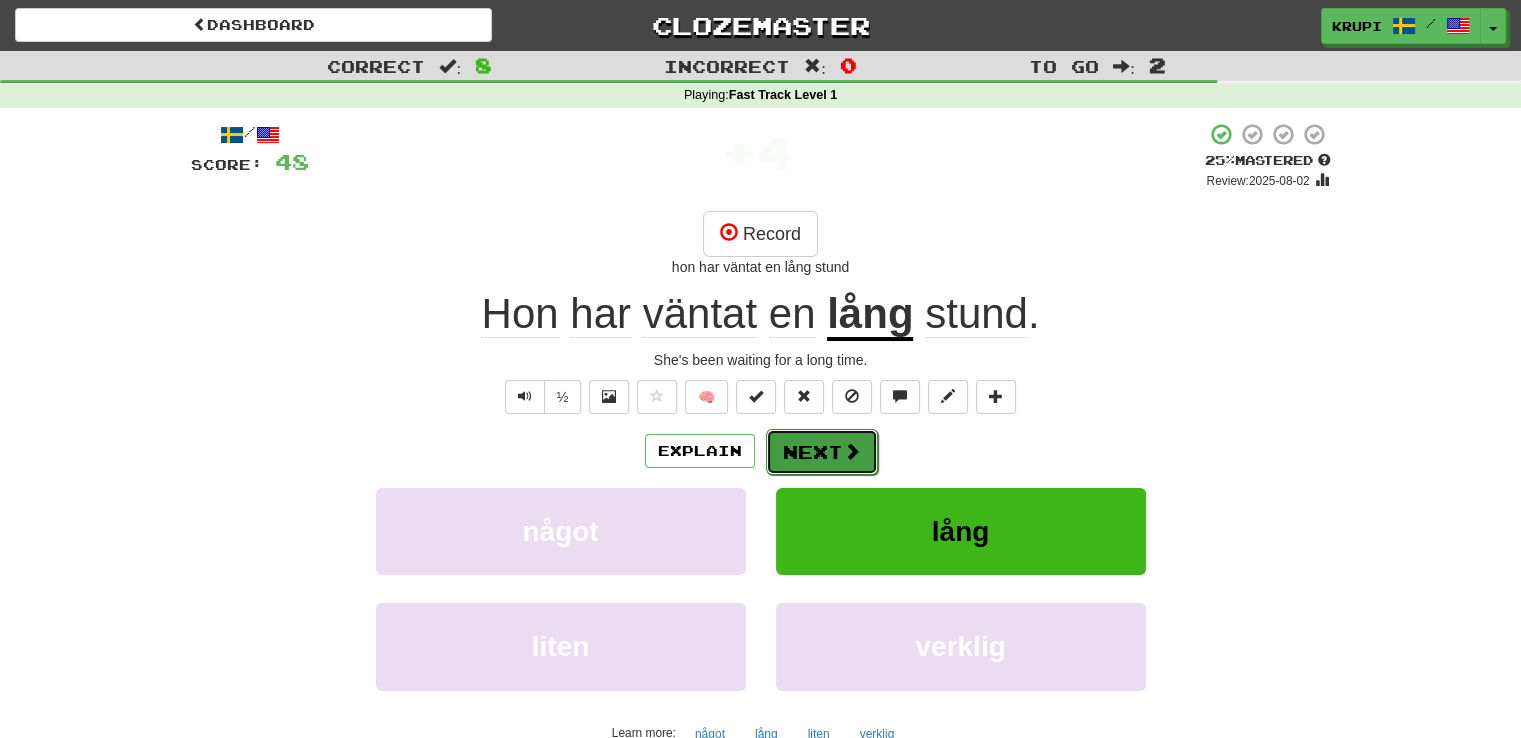 click on "Next" at bounding box center (822, 452) 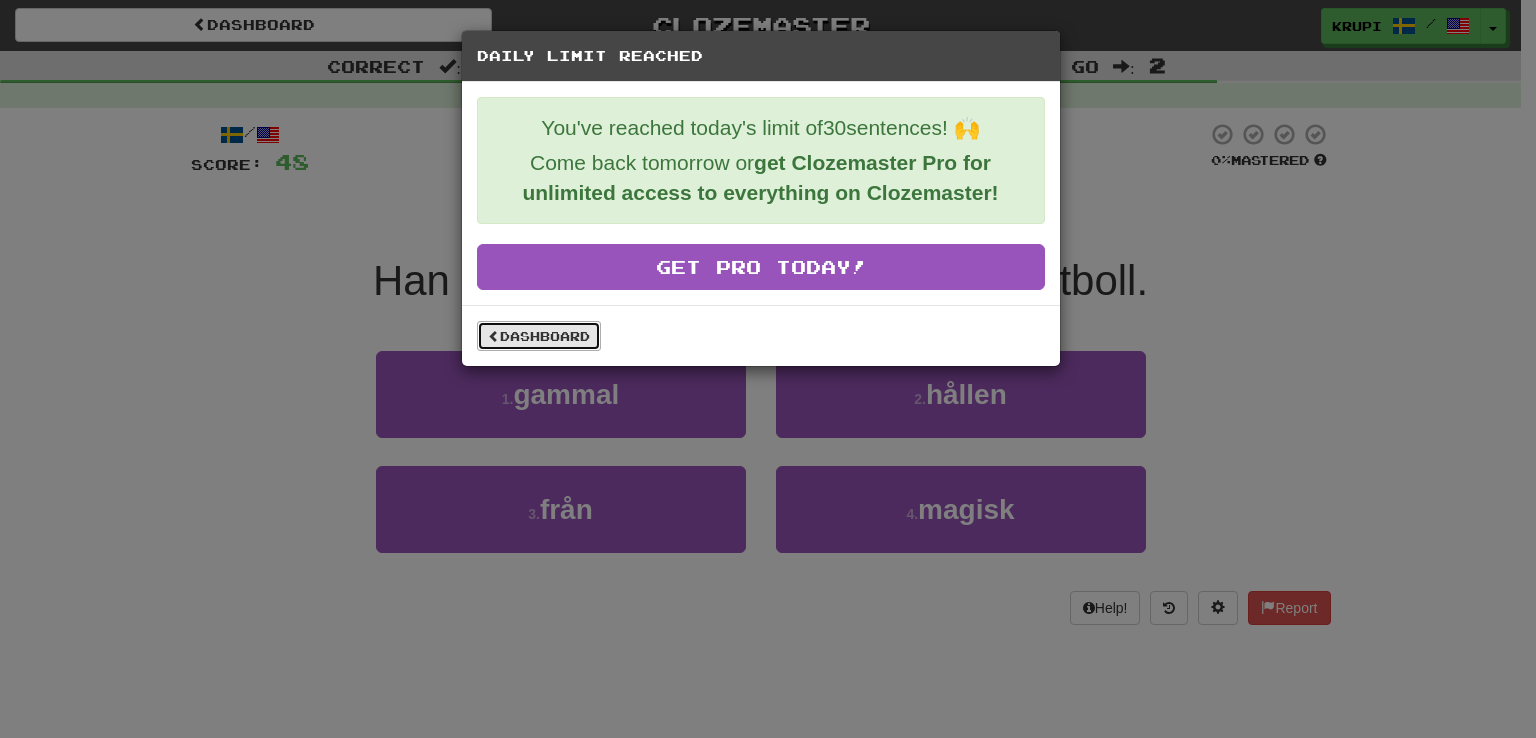 click on "Dashboard" at bounding box center [539, 336] 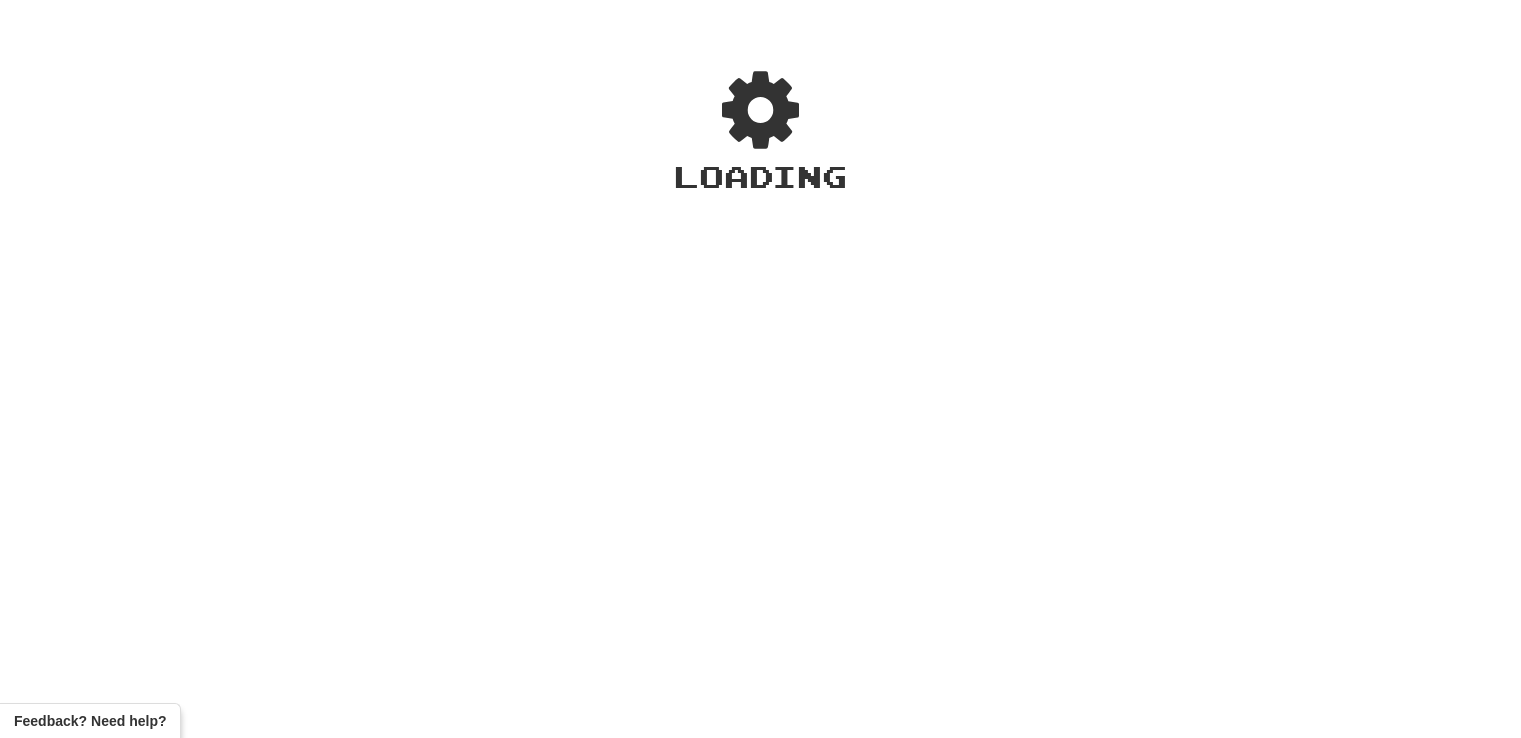 scroll, scrollTop: 0, scrollLeft: 0, axis: both 